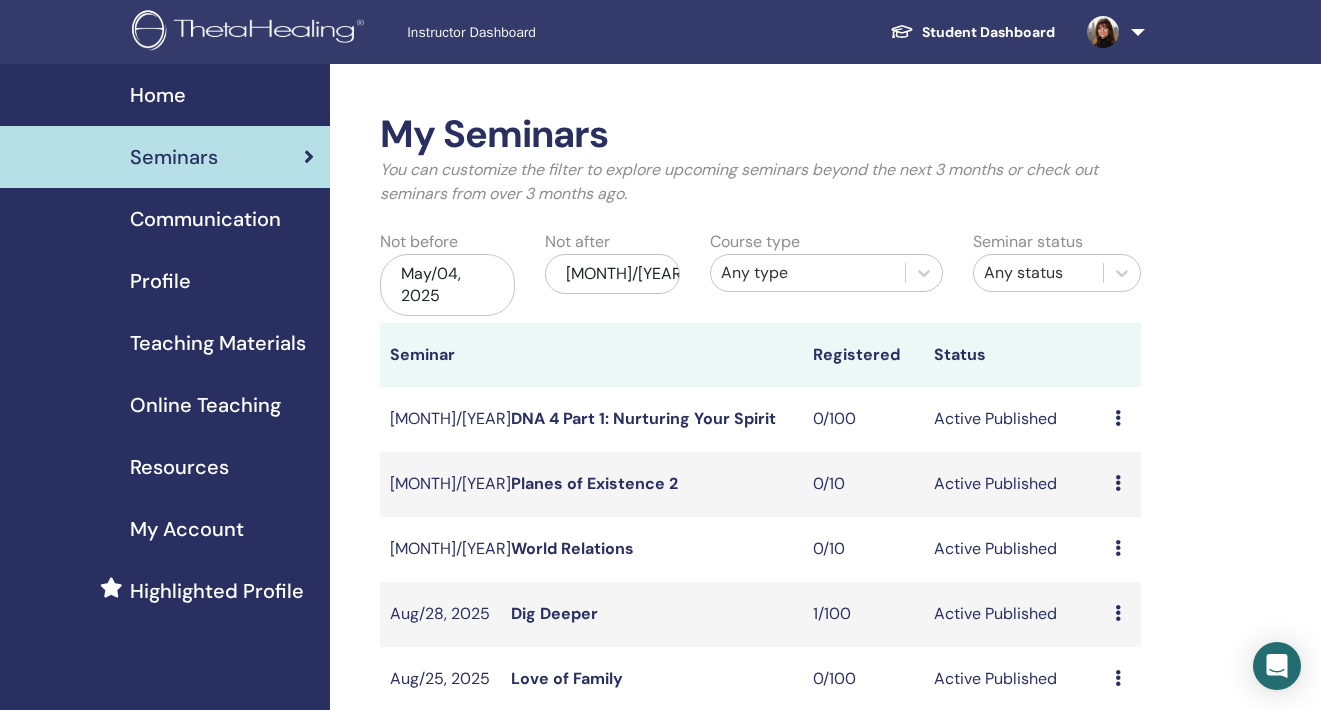 scroll, scrollTop: 0, scrollLeft: 0, axis: both 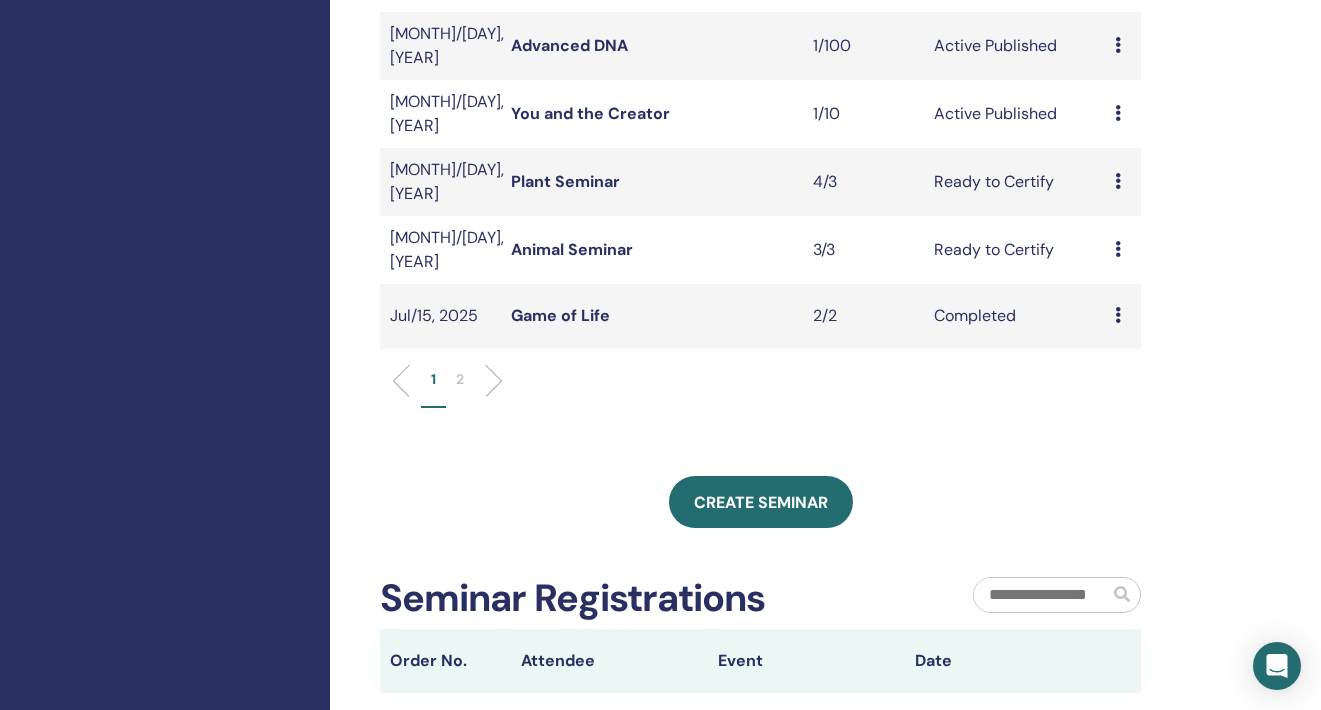 click on "My Seminars You can customize the filter to explore upcoming seminars beyond the next 3 months or check out seminars from over 3 months ago. Not before [MONTH]/[DAY], [YEAR] Not after [MONTH]/[DAY], [YEAR] Course type Any type Seminar status Any status Seminar Registered Status [MONTH]/[DAY], [YEAR] DNA 4 Part 1:  Nurturing Your Spirit 0/100 Active Published Preview Edit Attendees Cancel [MONTH]/[DAY], [YEAR] Planes of Existence 2 0/10 Active Published Preview Edit Attendees Cancel [MONTH]/[DAY], [YEAR] World Relations 0/10 Active Published Preview Edit Attendees Cancel [MONTH]/[DAY], [YEAR] Dig Deeper 1/100 Active Published Preview Edit Attendees Cancel [MONTH]/[DAY], [YEAR] Love of Family 0/100 Active Published Preview Edit Attendees Cancel [MONTH]/[DAY], [YEAR] Advanced DNA 1/100 Active Published Preview Edit Attendees Cancel [MONTH]/[DAY], [YEAR] You and the Creator 1/10 Active Published Preview Edit Attendees Cancel [MONTH]/[DAY], [YEAR] Plant Seminar 4/3 Ready to Certify Preview Edit Attendees Cancel [MONTH]/[DAY], [YEAR] Animal Seminar 3/3 Ready to Certify Preview Edit Attendees Cancel [MONTH]/[DAY], [YEAR]" at bounding box center (760, 145) 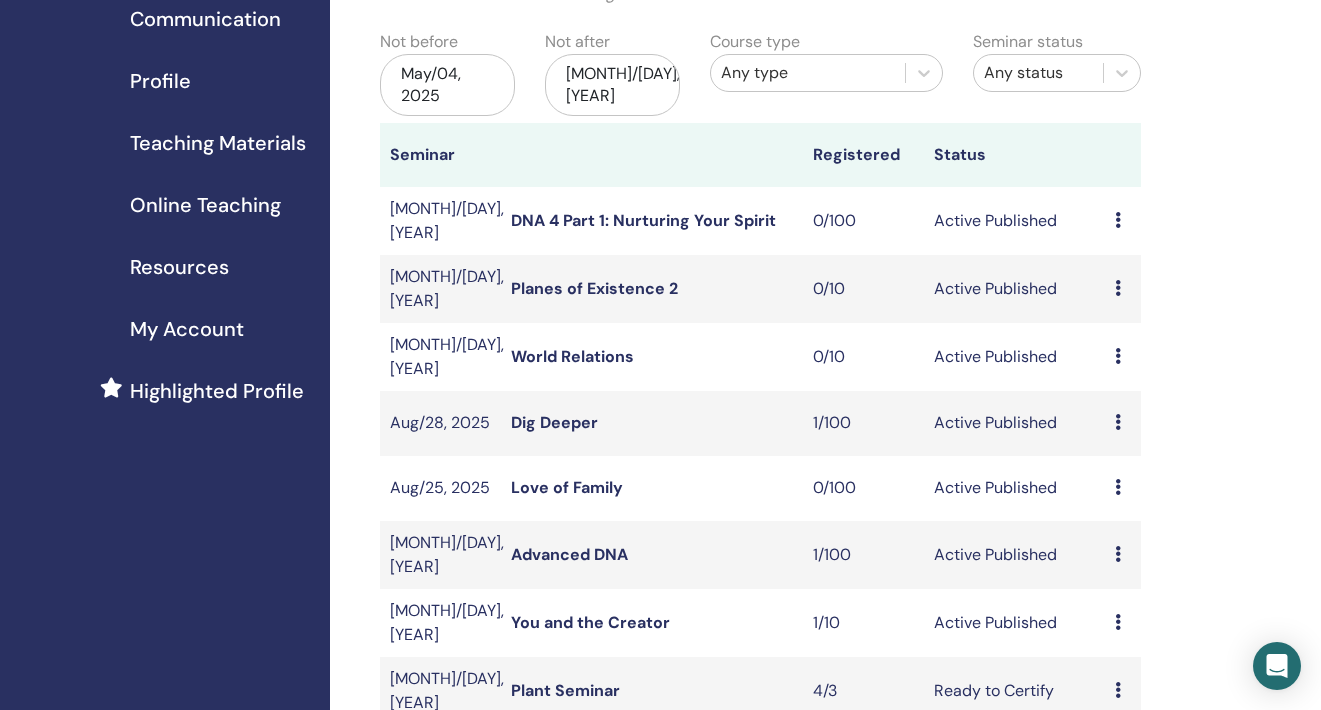 scroll, scrollTop: 168, scrollLeft: 0, axis: vertical 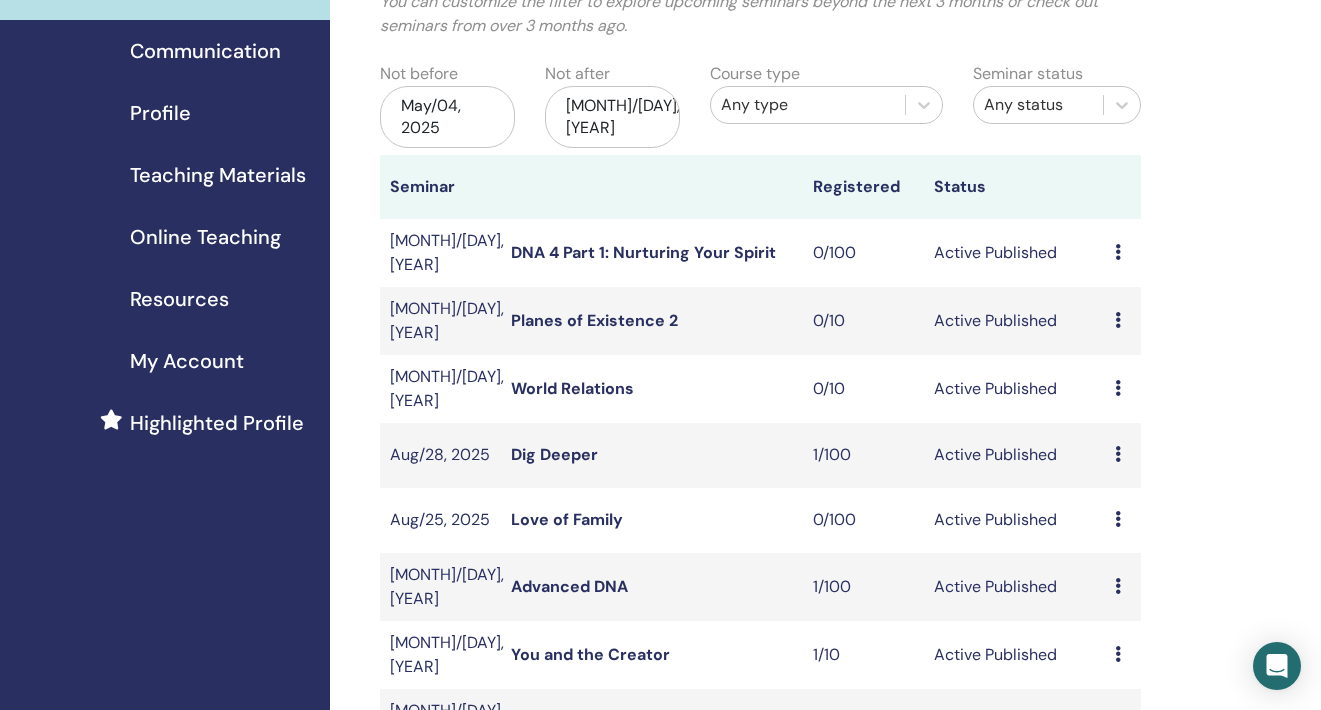 click on "[MONTH]/[DAY], [YEAR]" at bounding box center (612, 117) 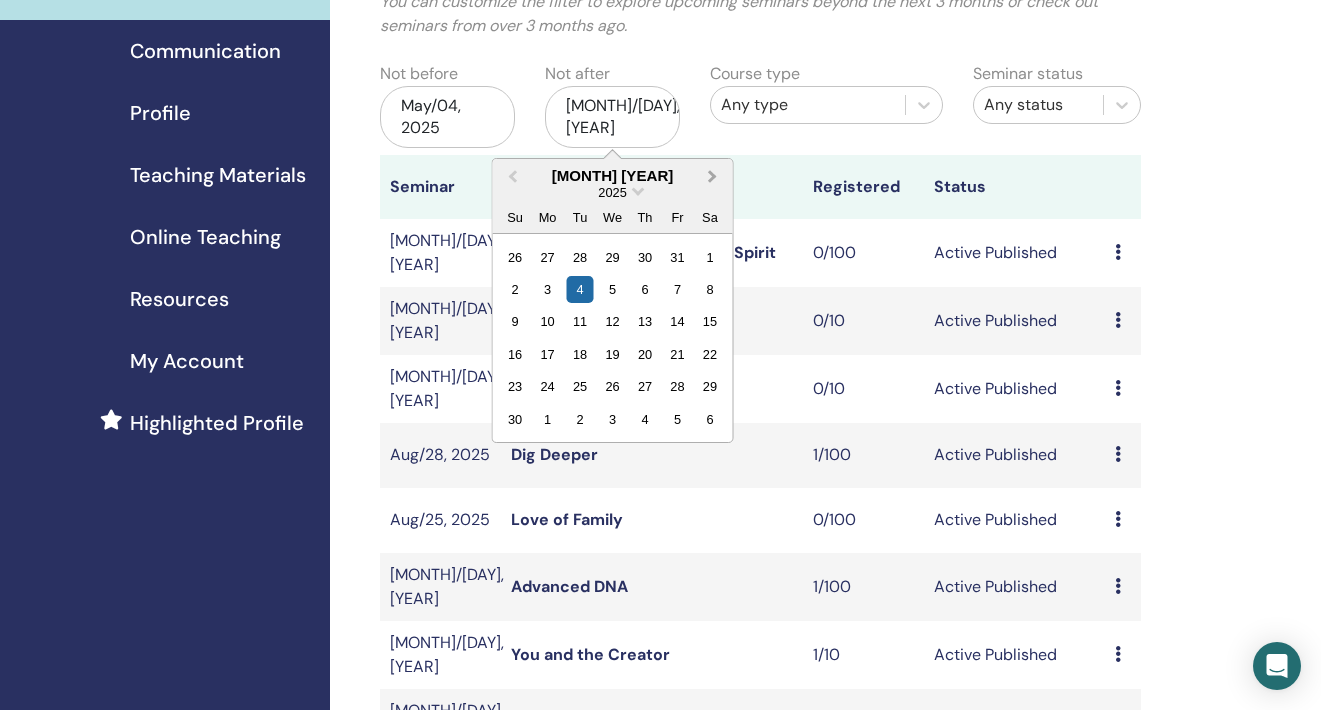 click on "Next Month" at bounding box center (715, 177) 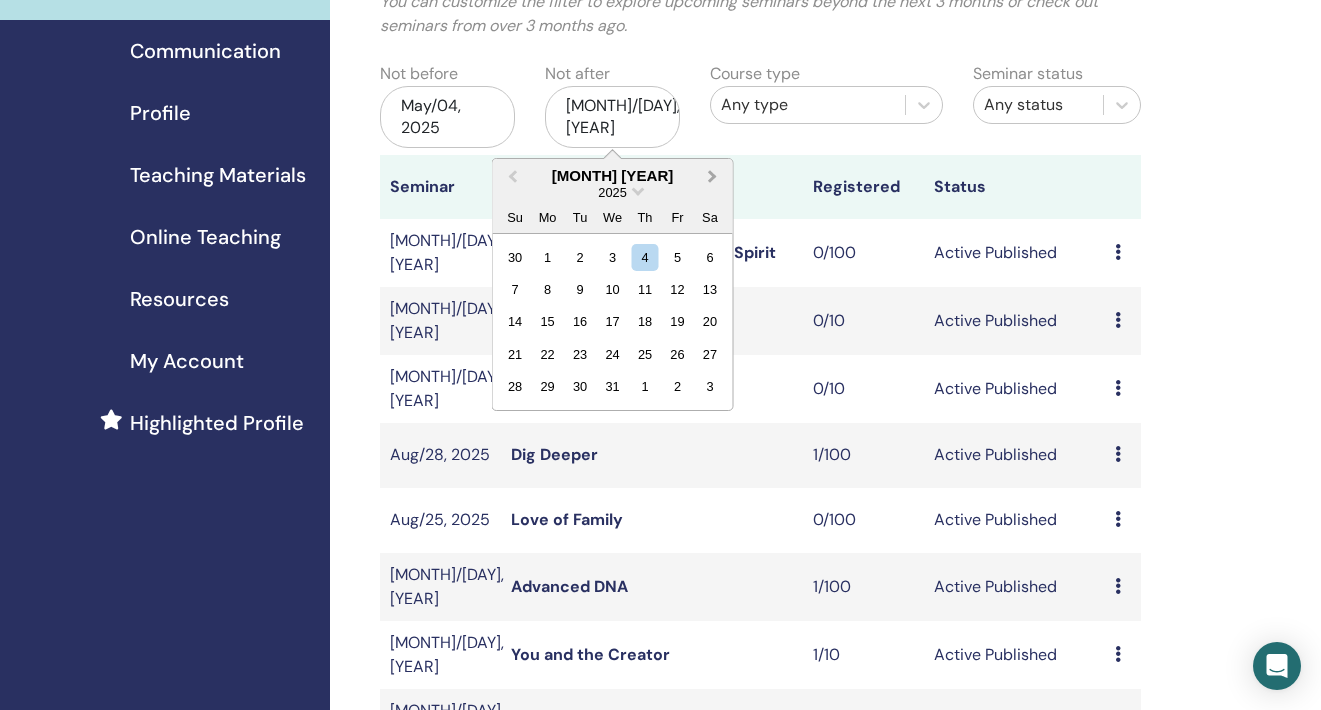 click on "Next Month" at bounding box center (715, 177) 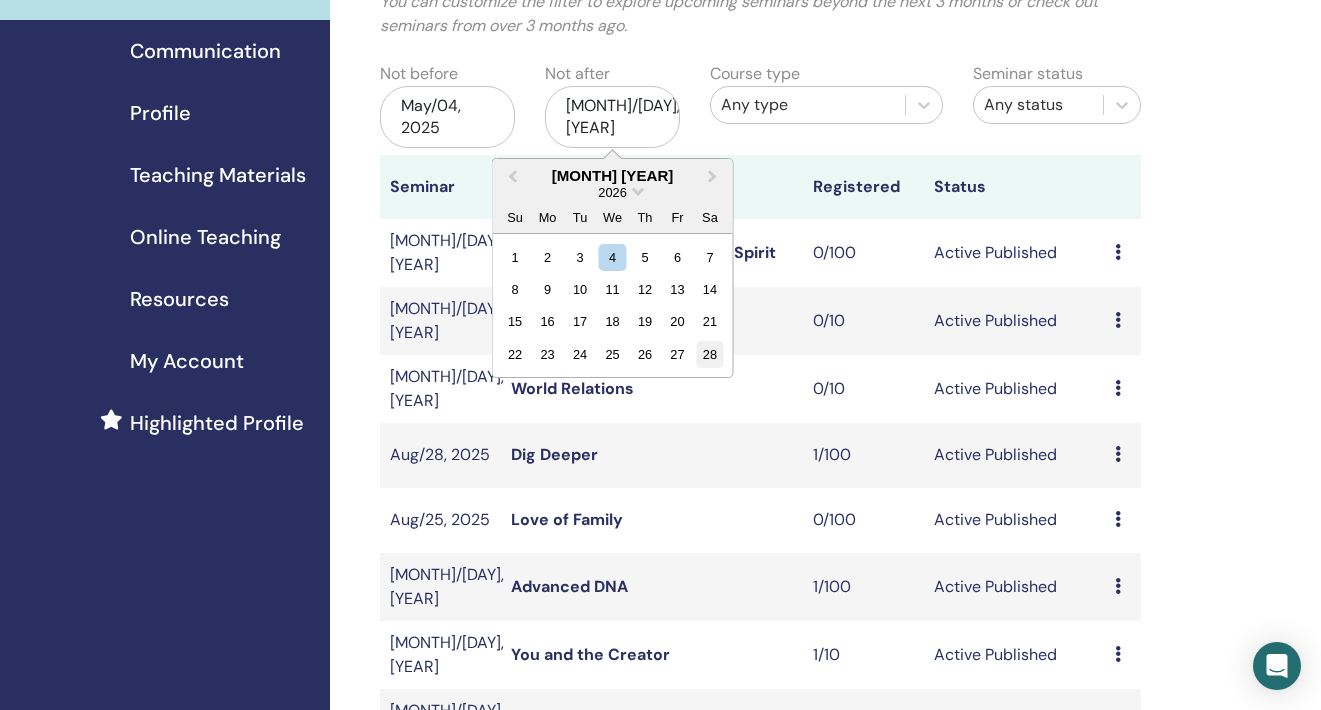click on "28" at bounding box center [709, 354] 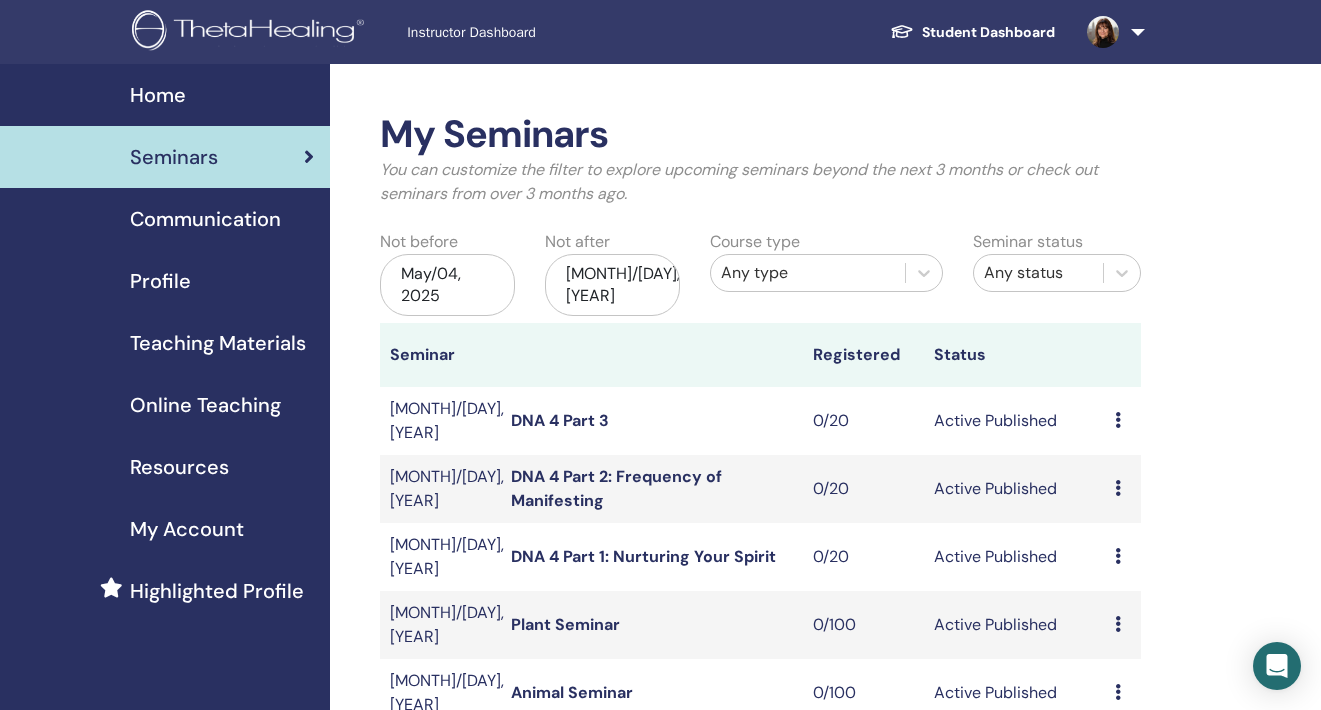 scroll, scrollTop: 0, scrollLeft: 0, axis: both 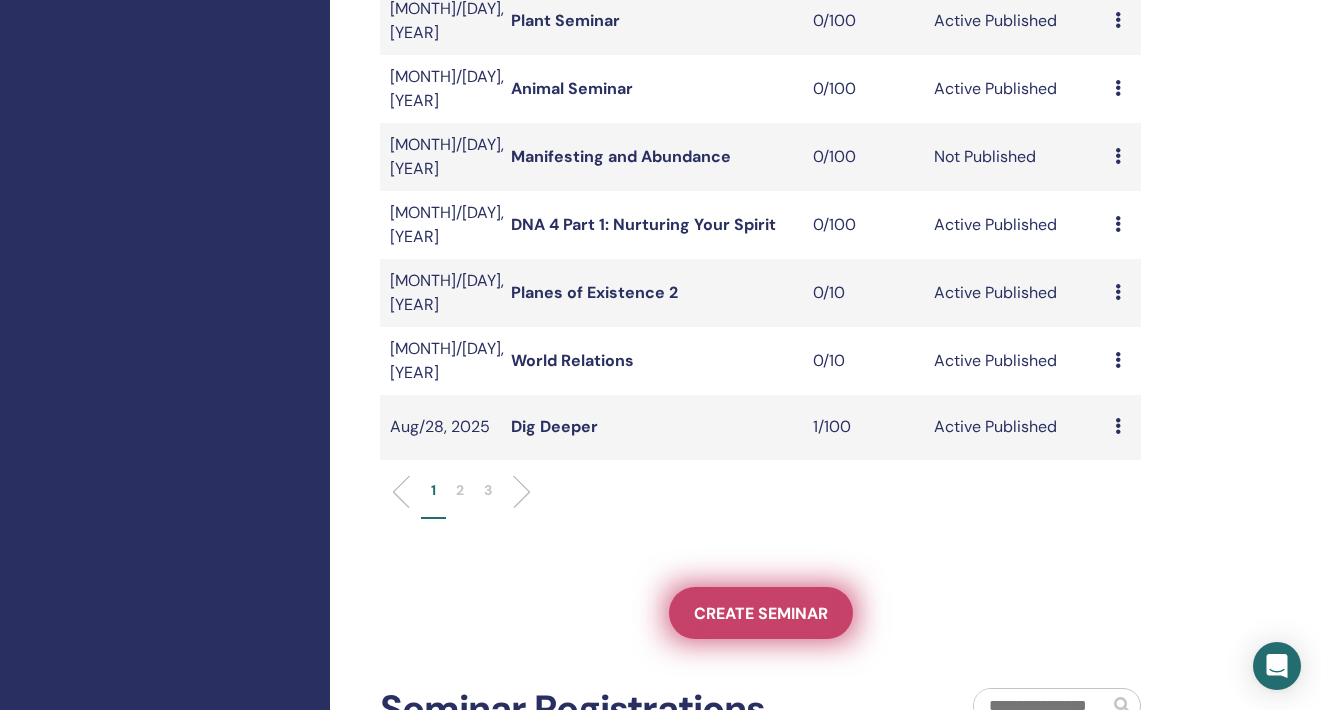 click on "Create seminar" at bounding box center (761, 613) 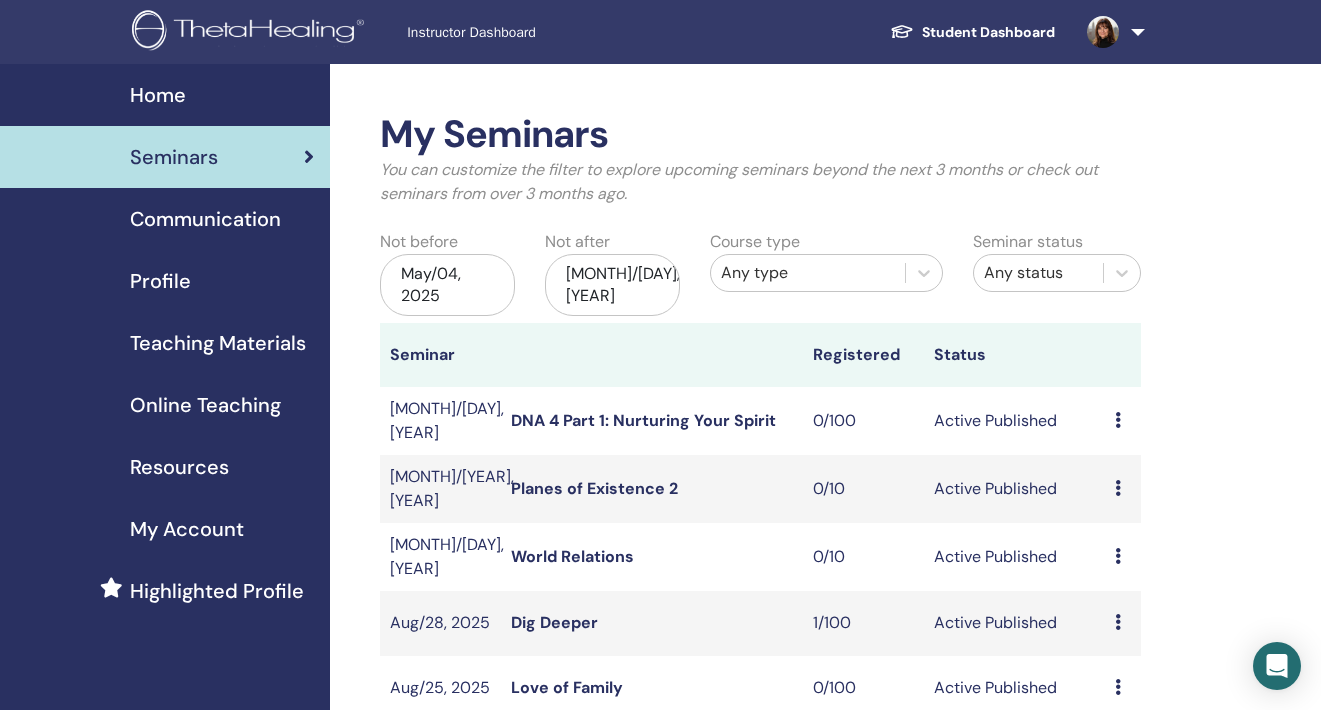 scroll, scrollTop: 0, scrollLeft: 0, axis: both 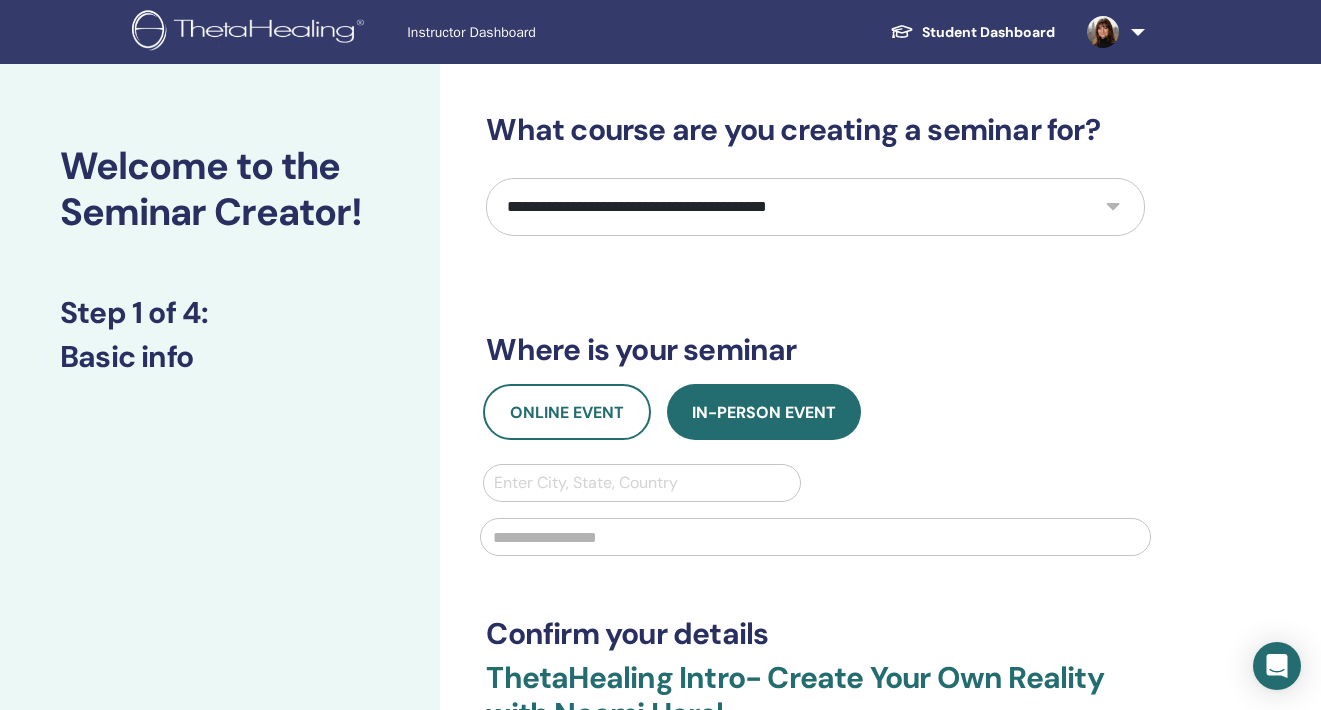 select on "**" 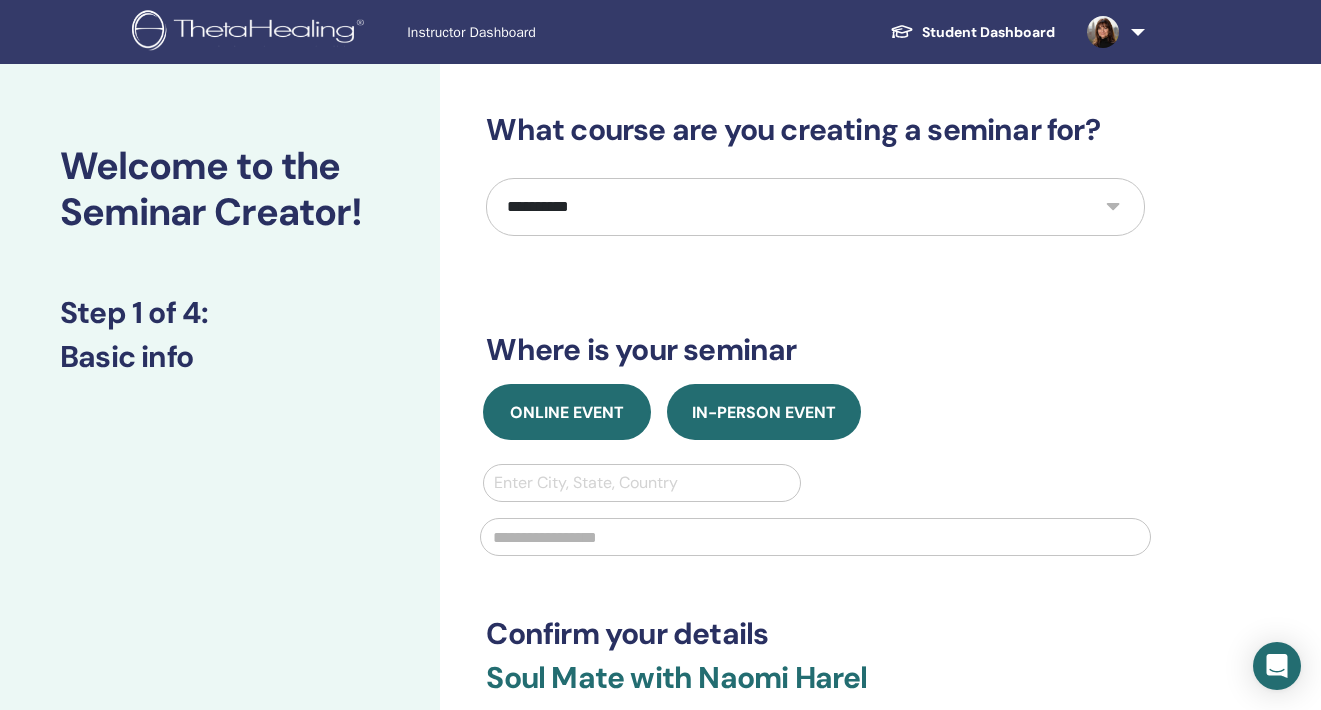 click on "Online Event" at bounding box center (567, 412) 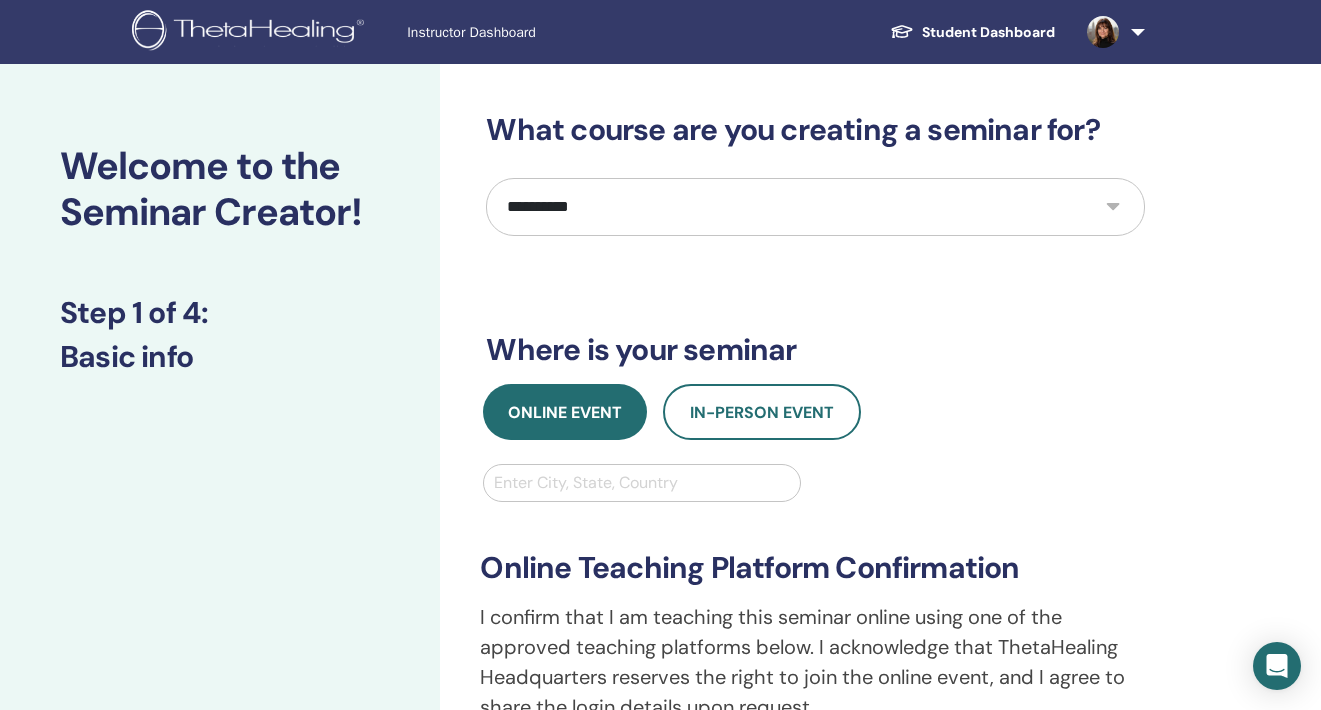 click on "Enter City, State, Country" at bounding box center [641, 483] 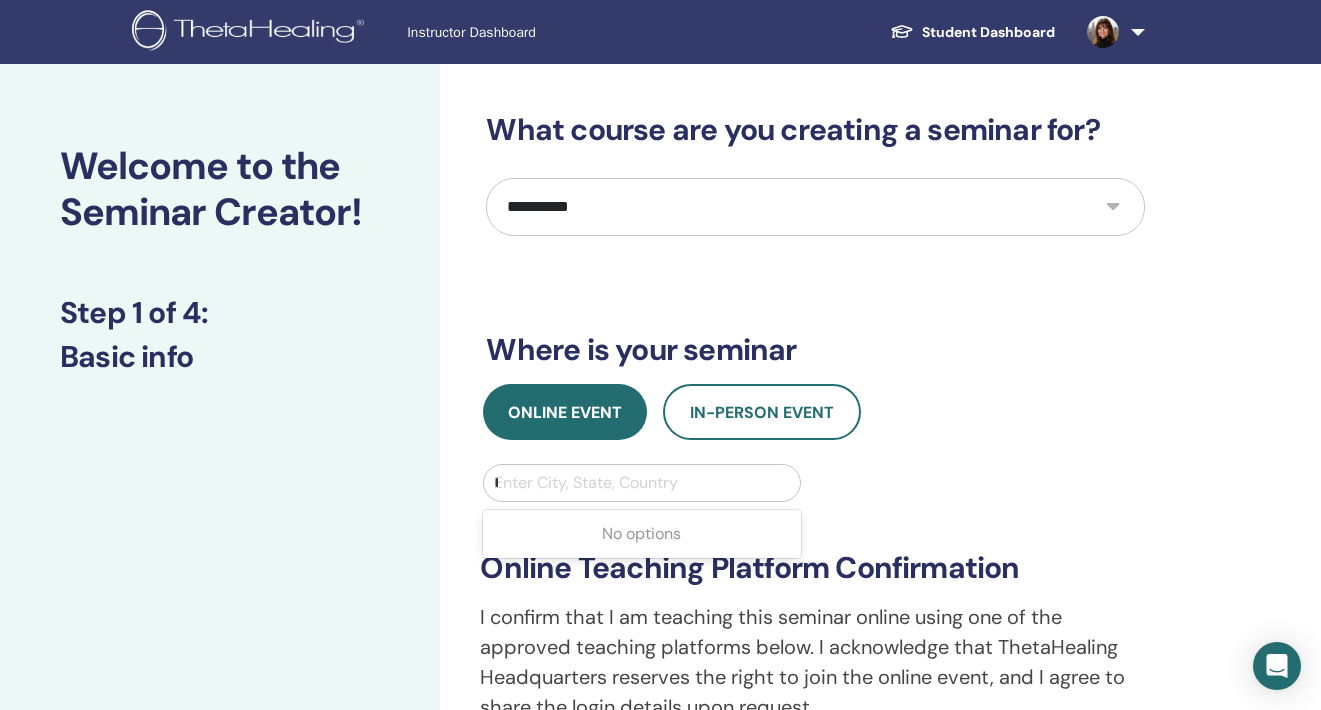 type on "***" 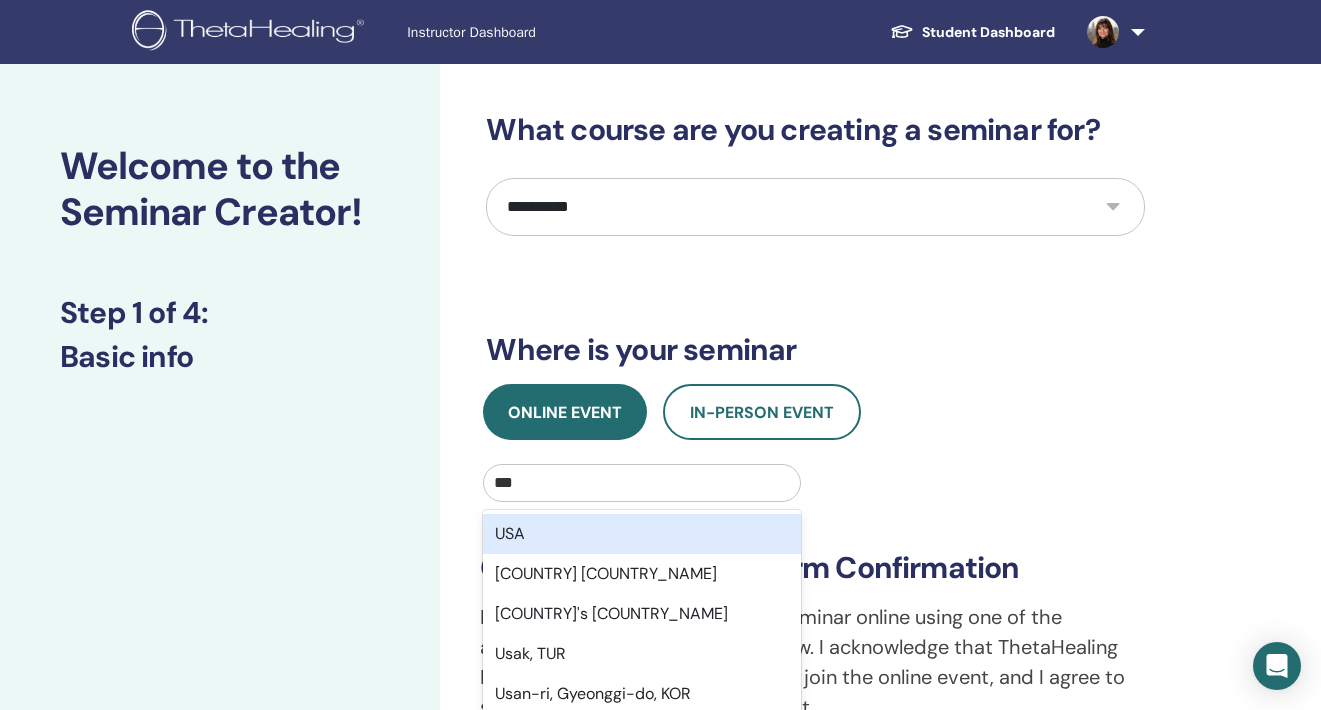 click on "USA" at bounding box center (641, 534) 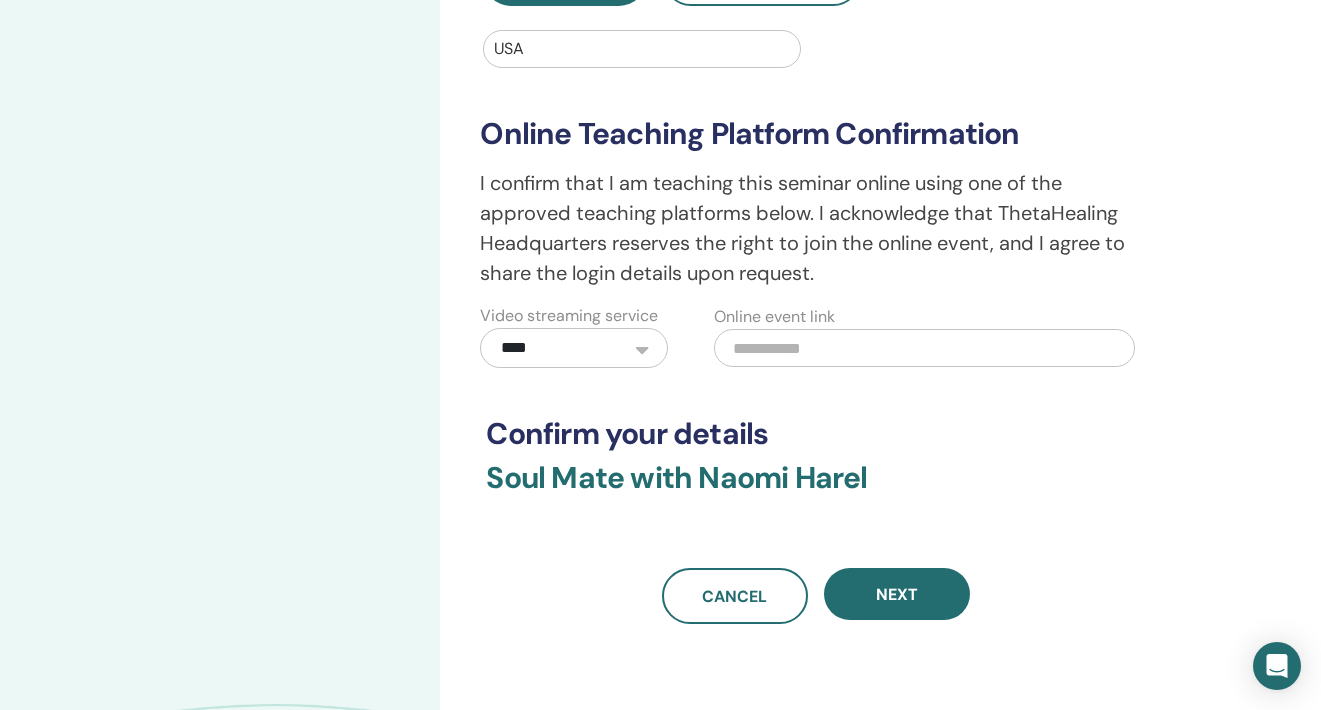 scroll, scrollTop: 513, scrollLeft: 0, axis: vertical 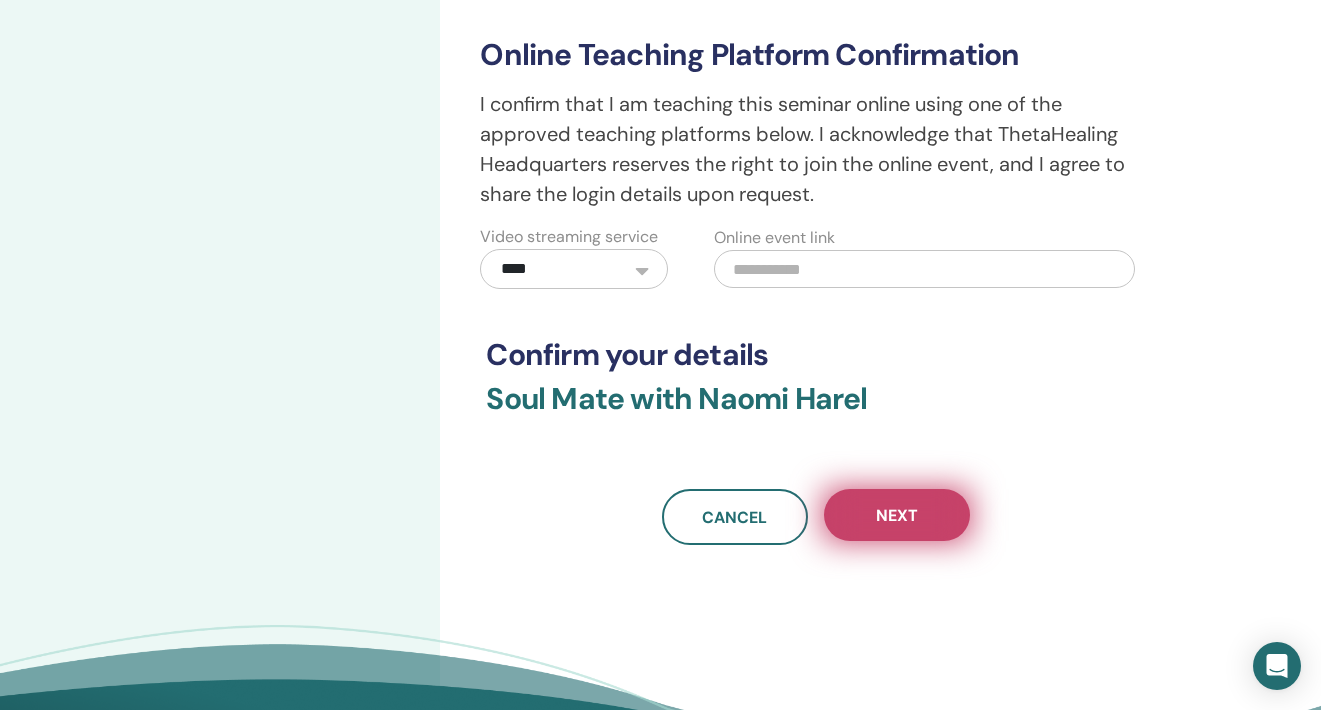 click on "Next" at bounding box center (897, 515) 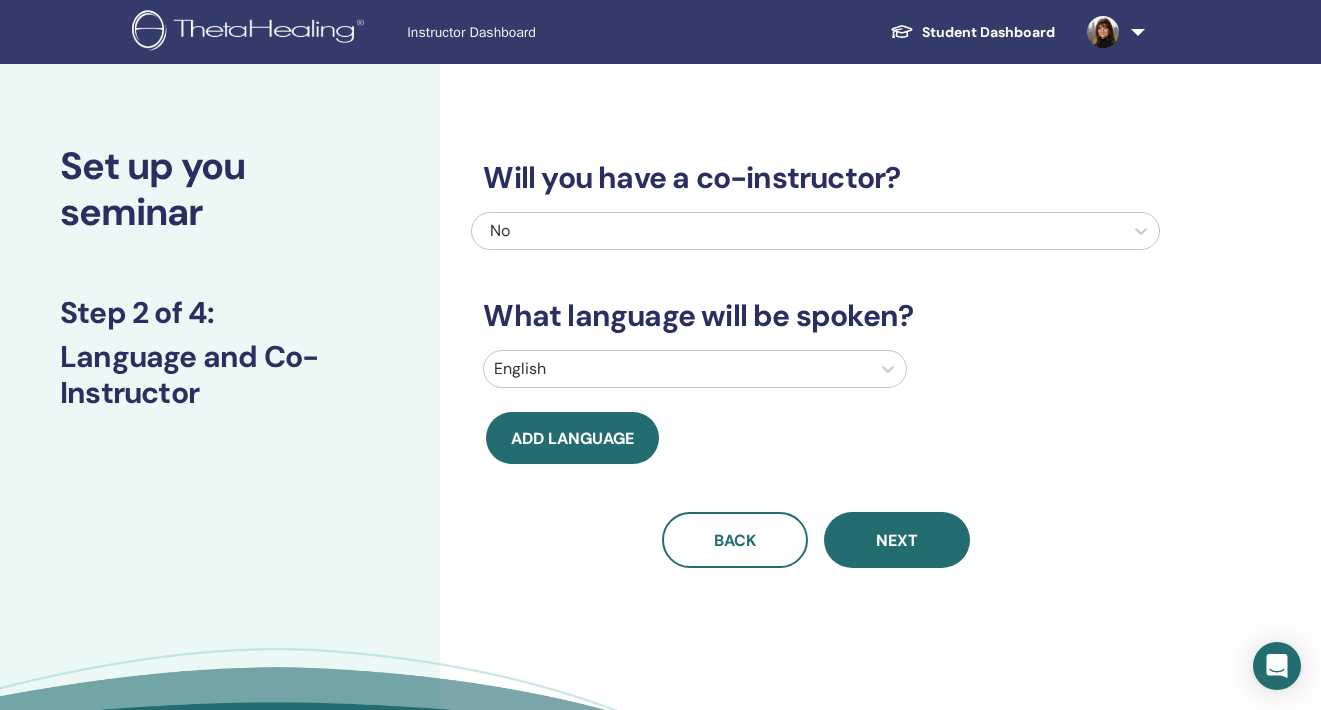 scroll, scrollTop: 0, scrollLeft: 0, axis: both 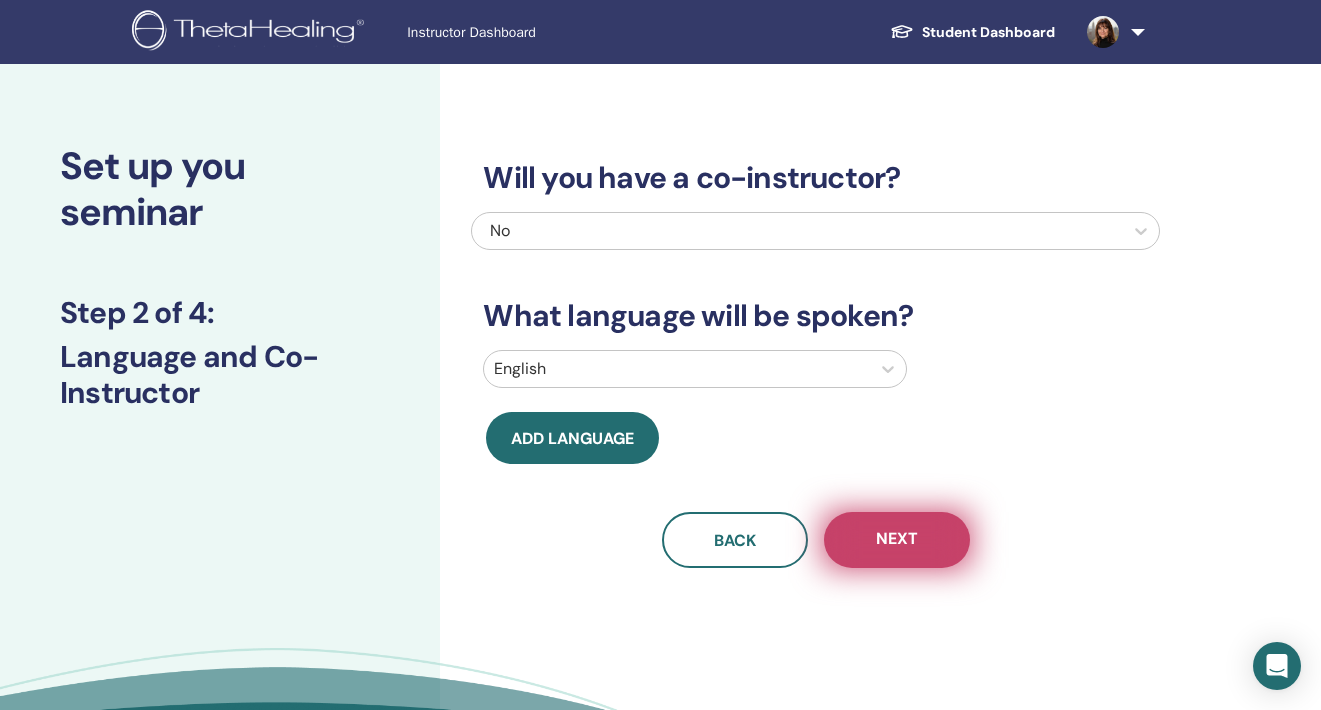 click on "Next" at bounding box center (897, 540) 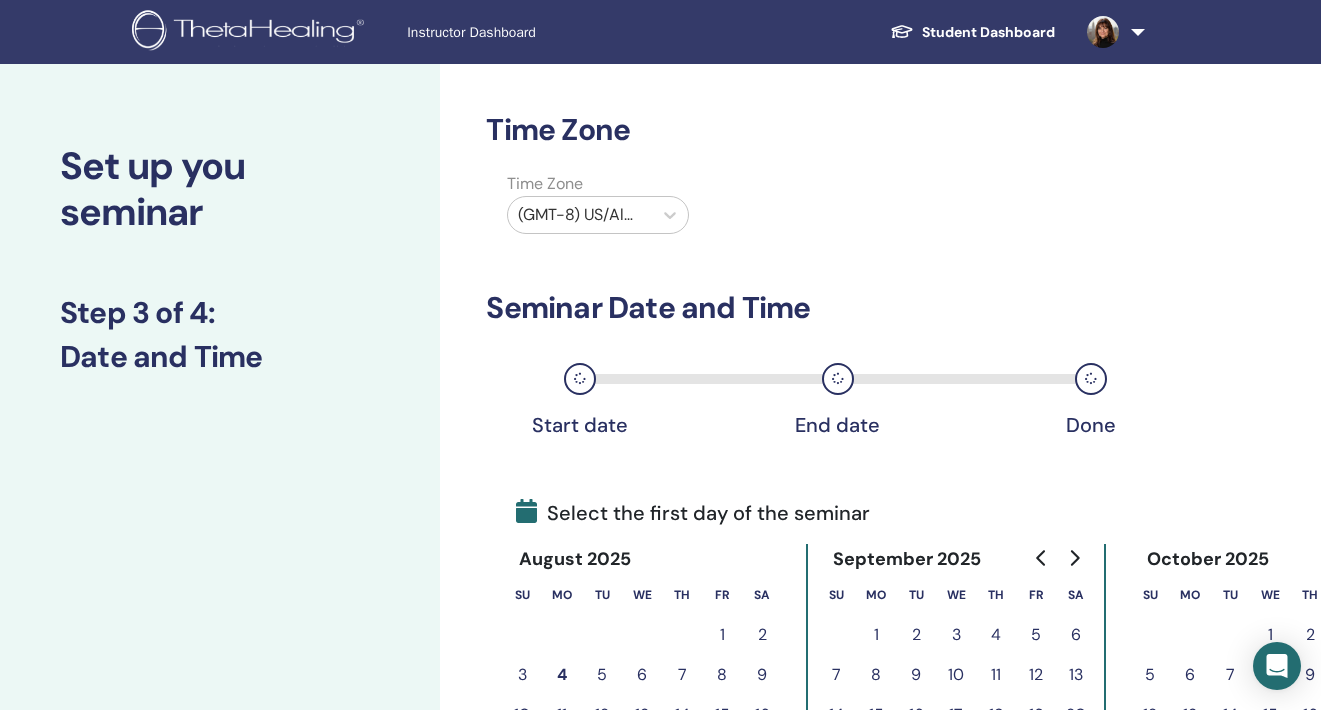 click on "(GMT-8) US/Alaska" at bounding box center [580, 215] 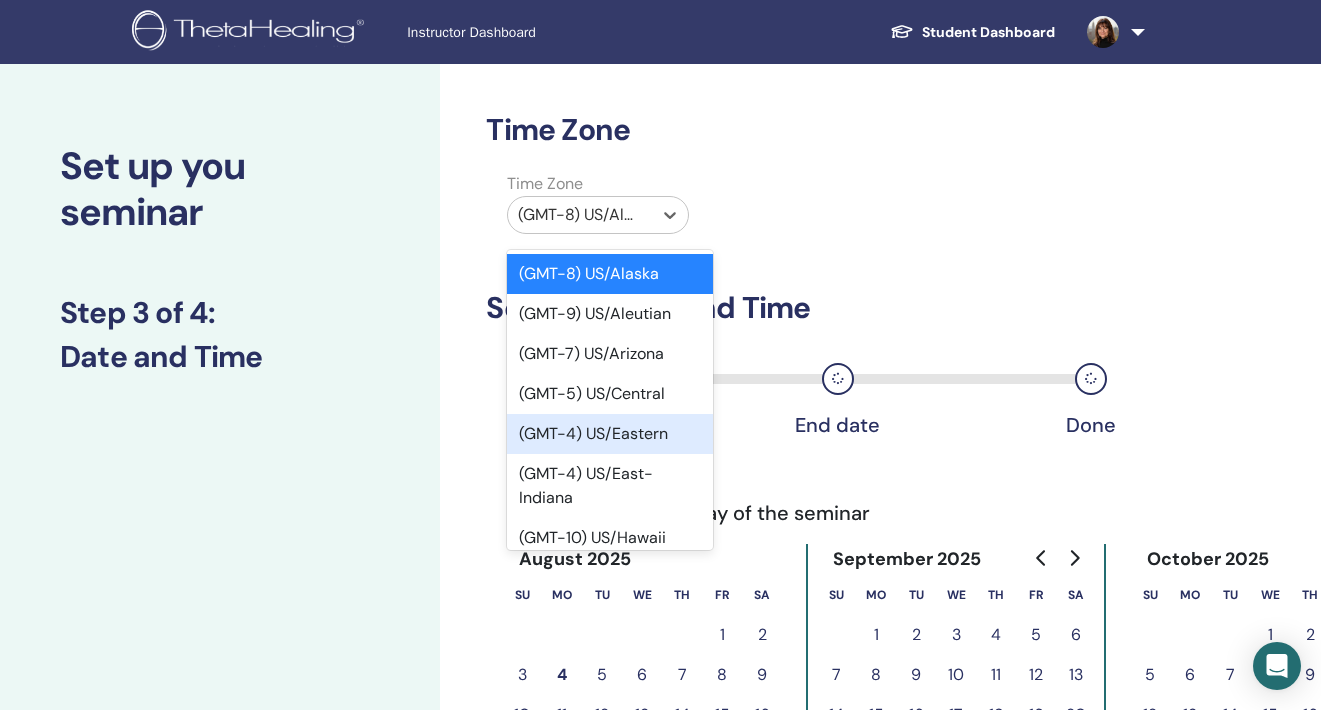 click on "(GMT-4) US/Eastern" at bounding box center (610, 434) 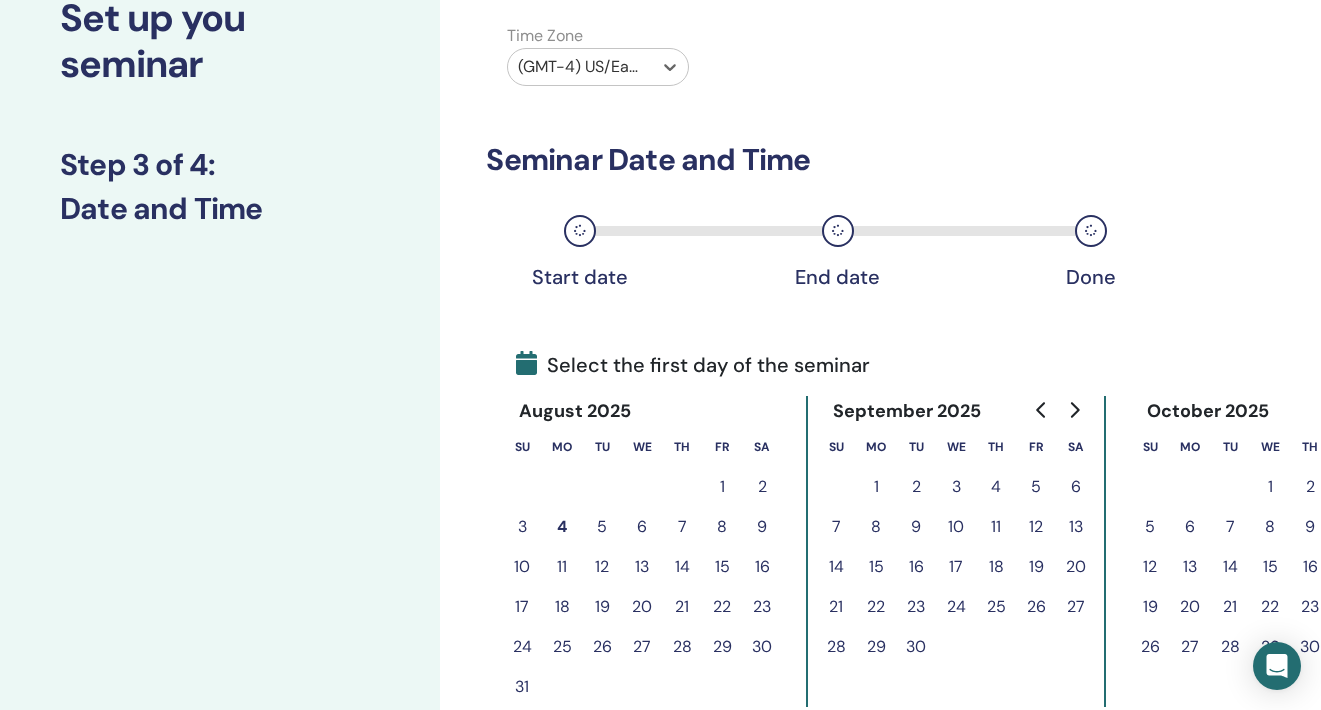 scroll, scrollTop: 154, scrollLeft: 0, axis: vertical 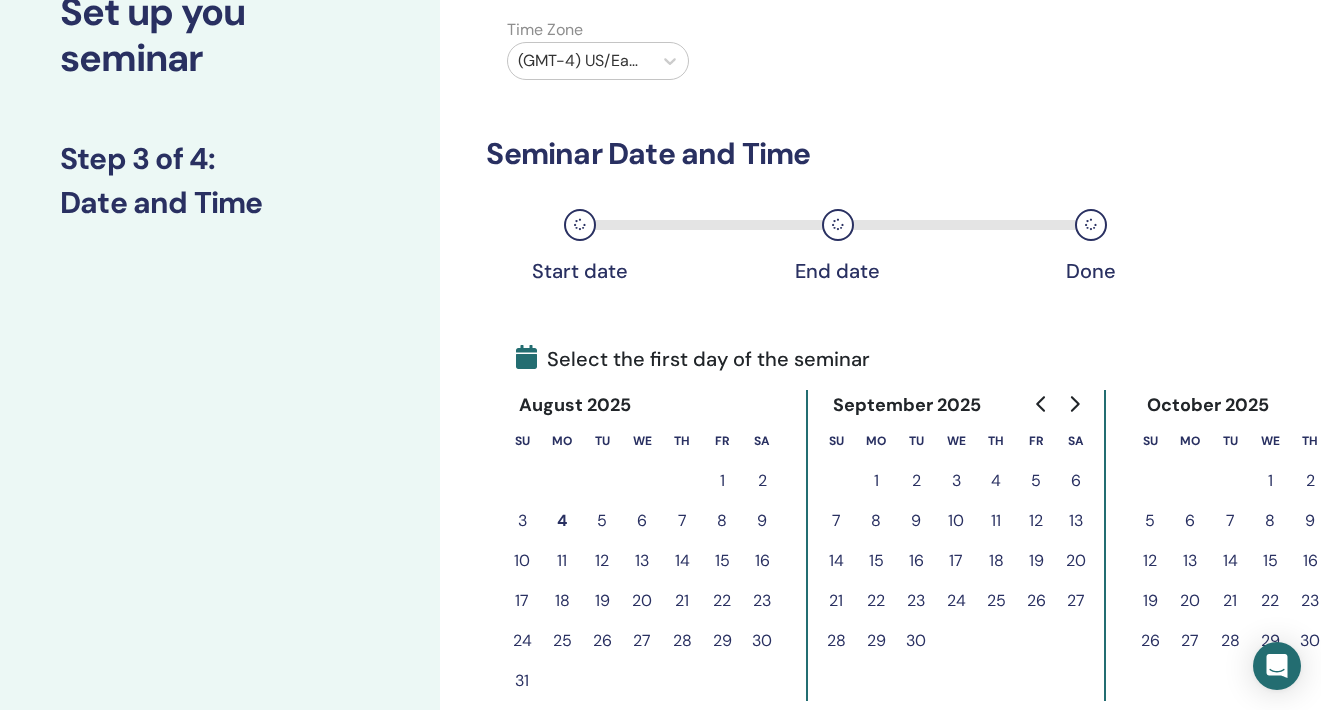 click on "2" at bounding box center [916, 481] 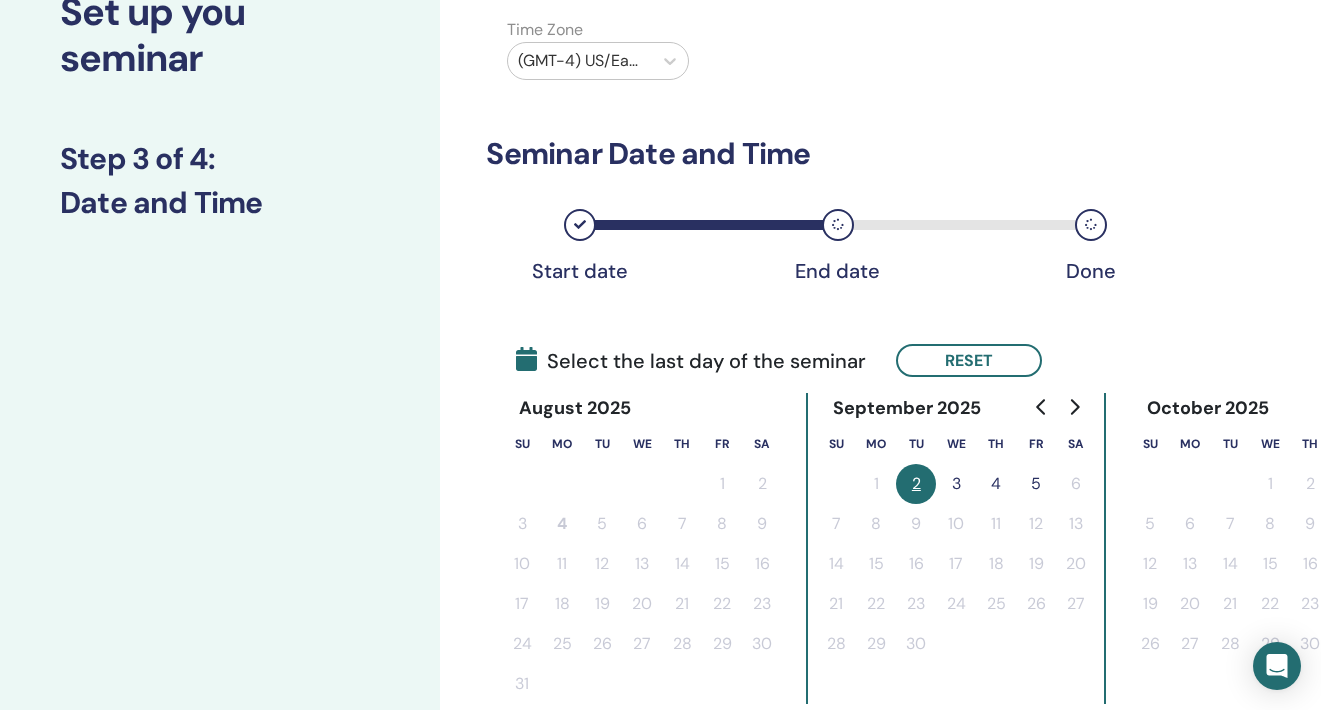 click on "4" at bounding box center [996, 484] 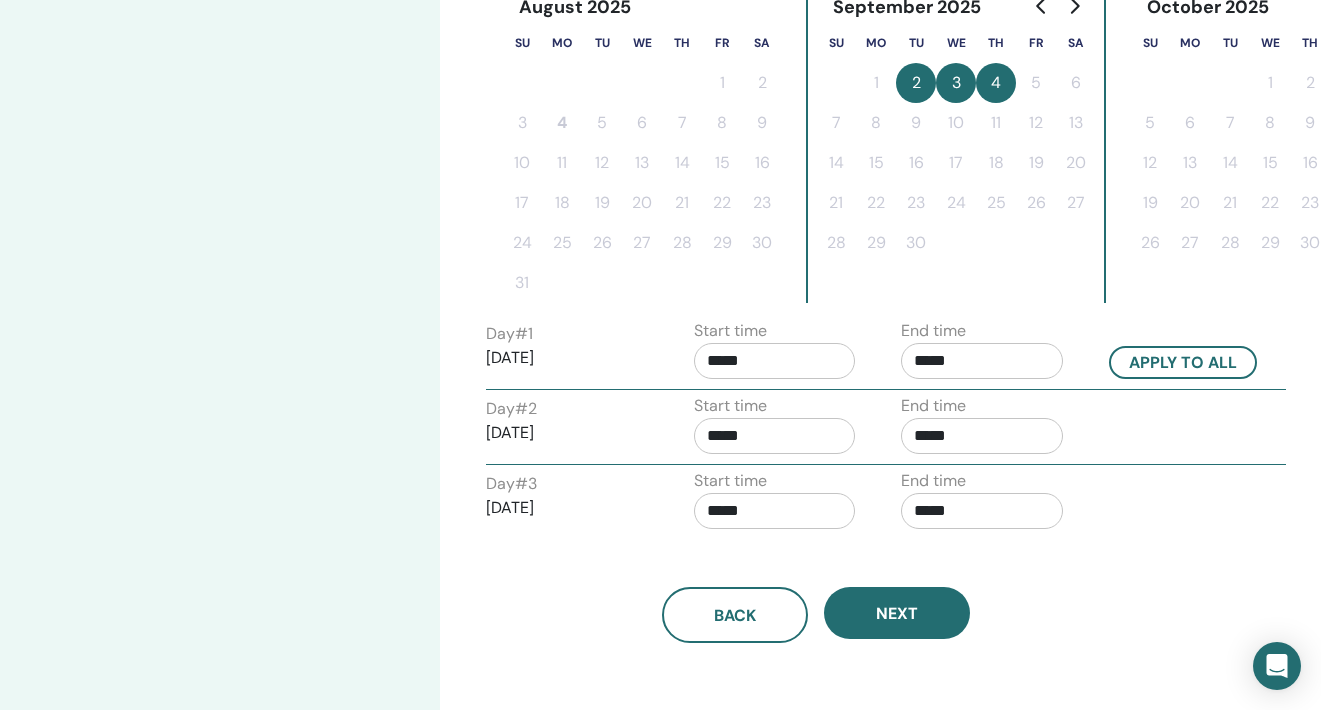 scroll, scrollTop: 560, scrollLeft: 0, axis: vertical 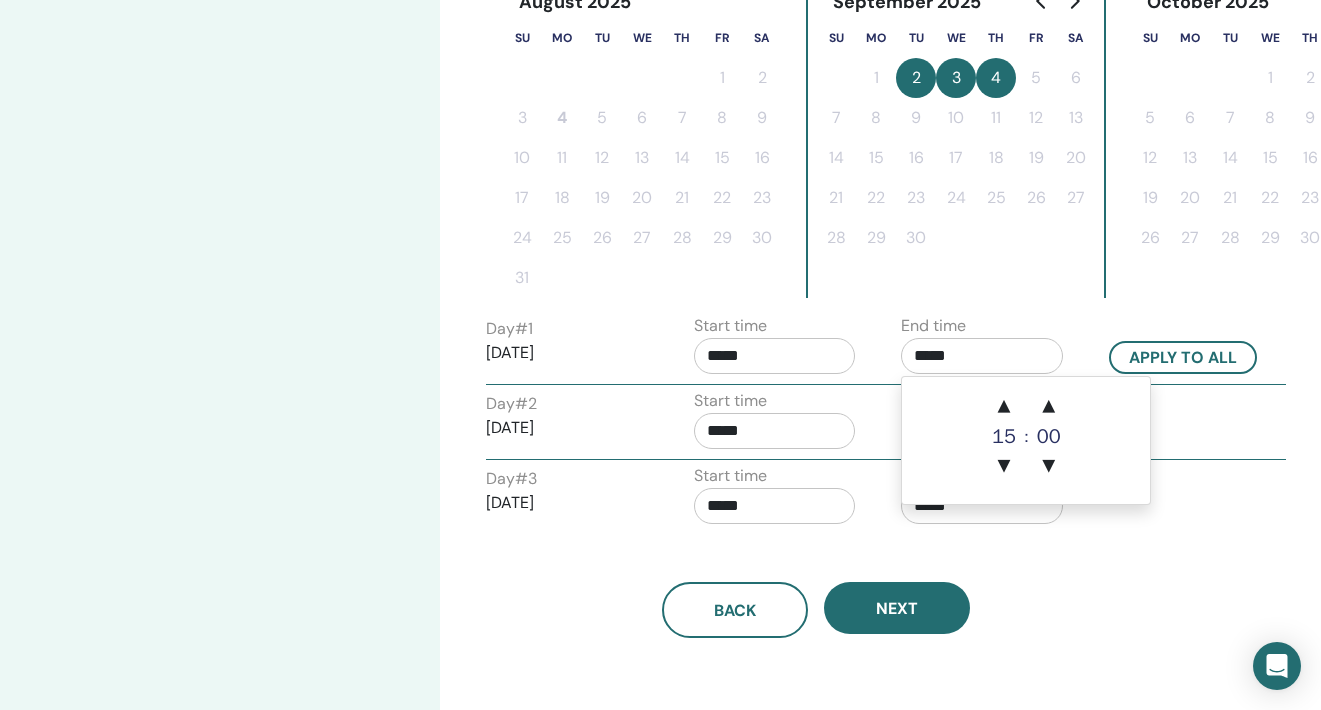 click on "*****" at bounding box center (982, 356) 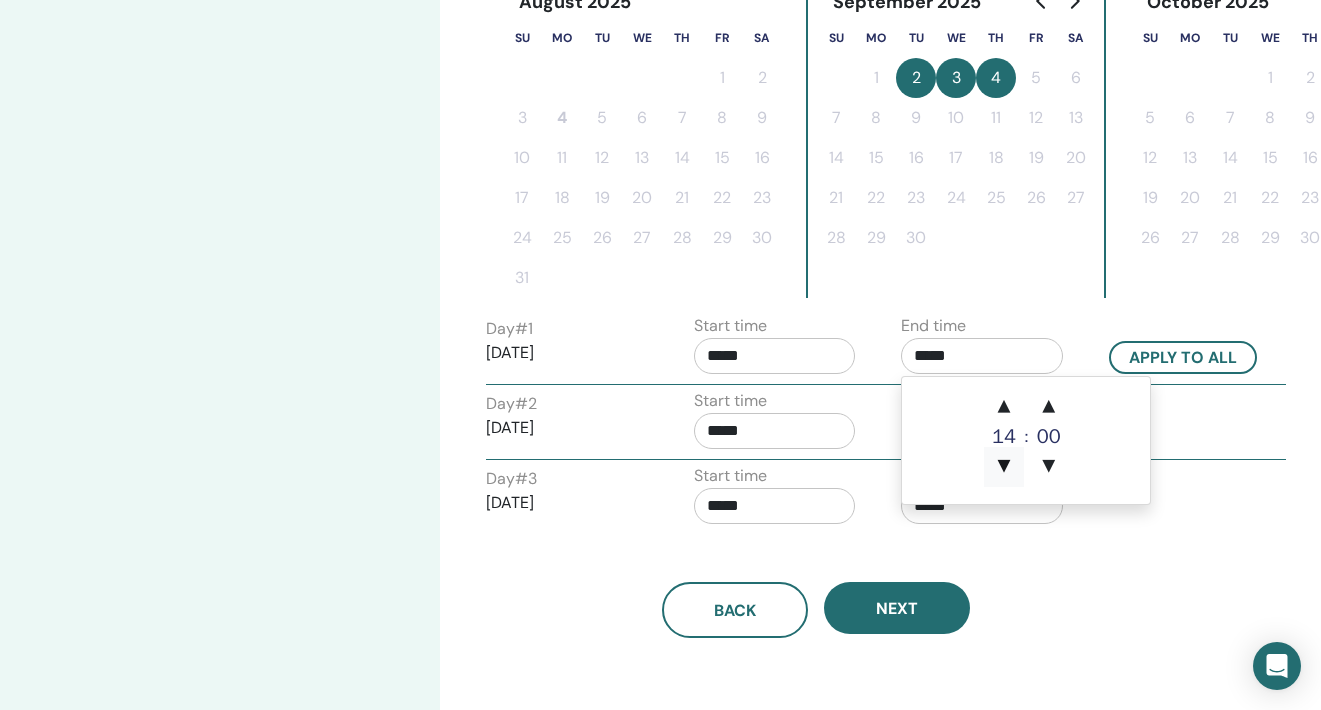 click on "▼" at bounding box center [1004, 467] 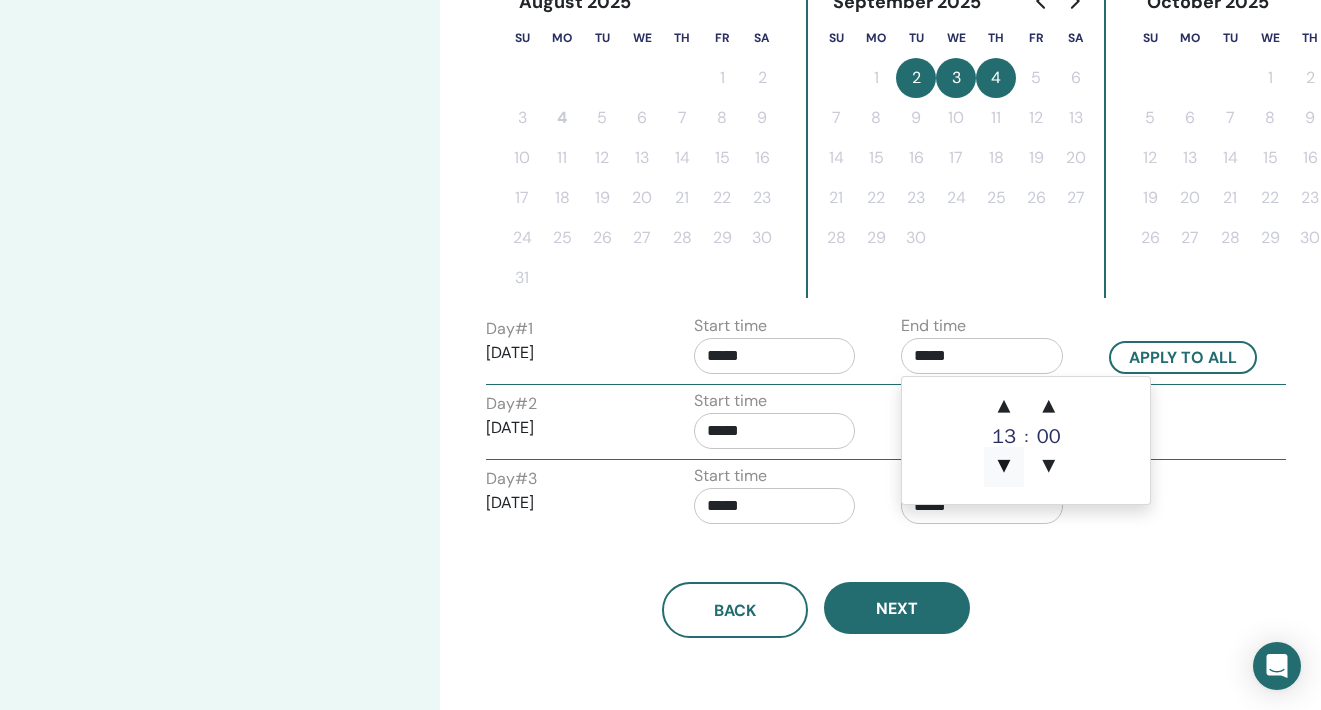 click on "▼" at bounding box center [1004, 467] 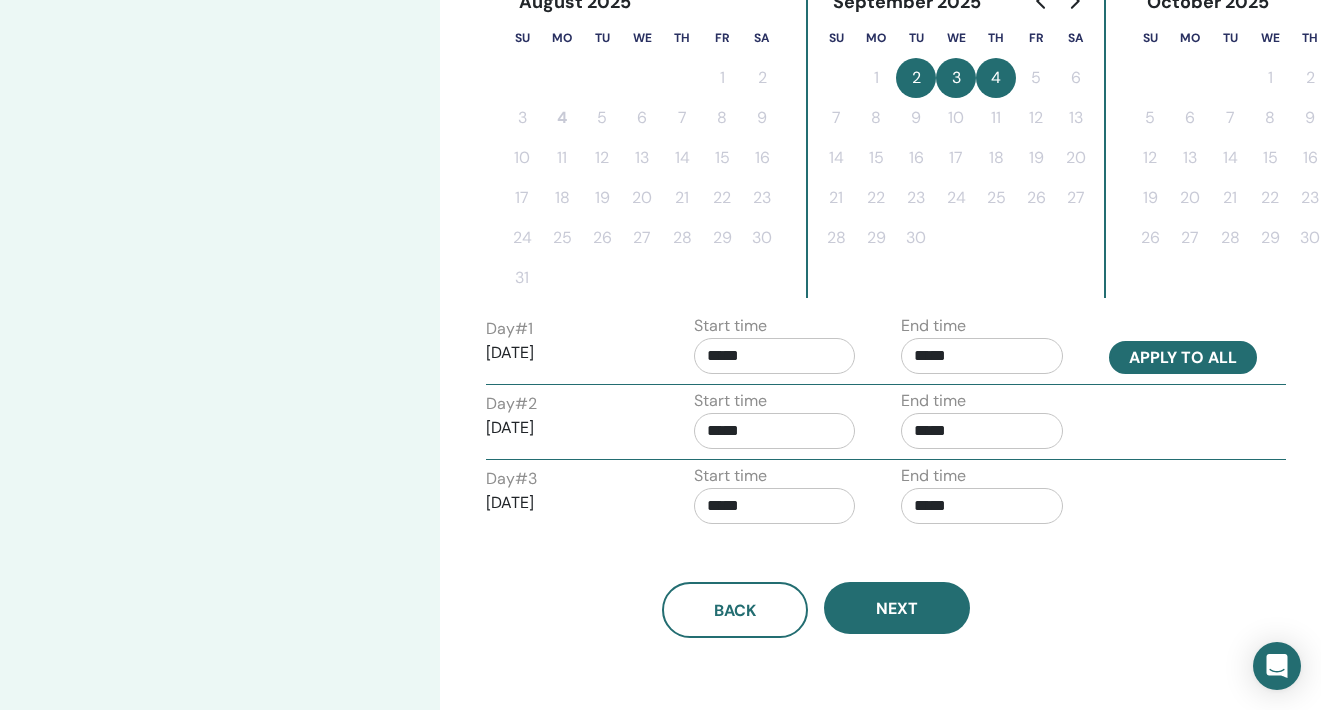 click on "Apply to all" at bounding box center [1183, 357] 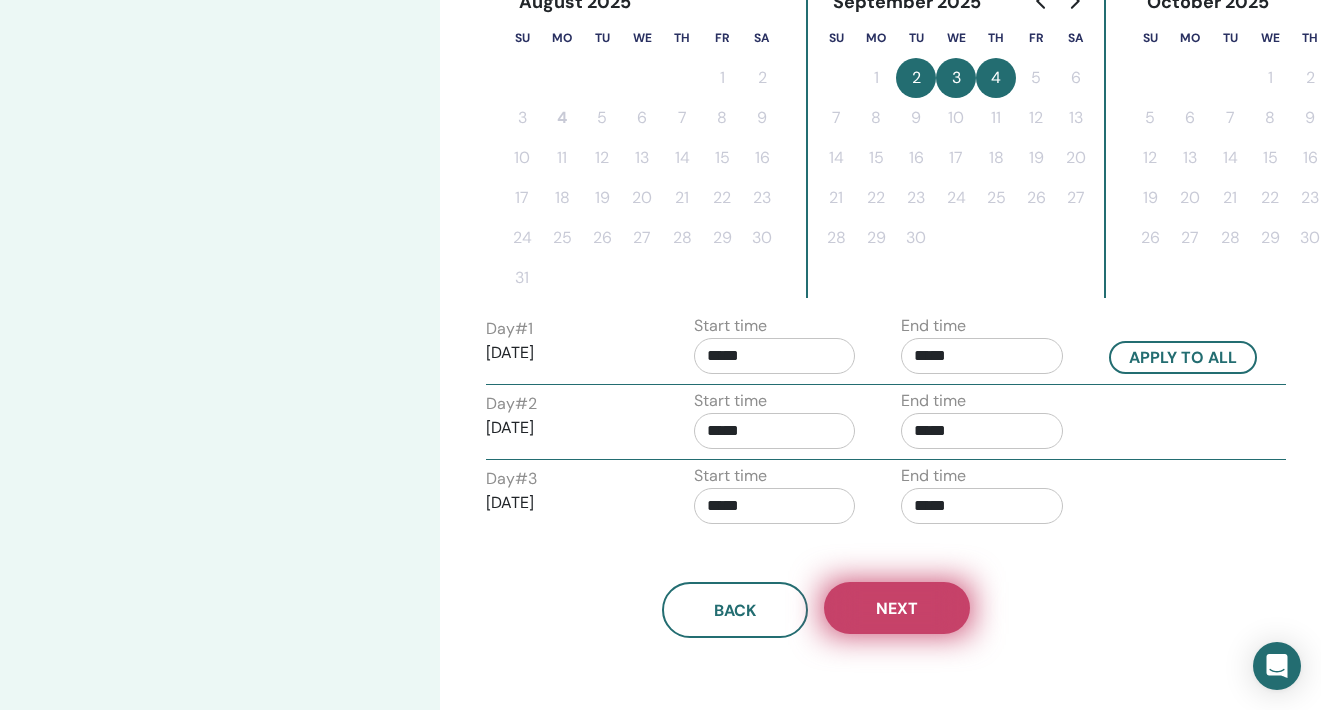 click on "Next" at bounding box center [897, 608] 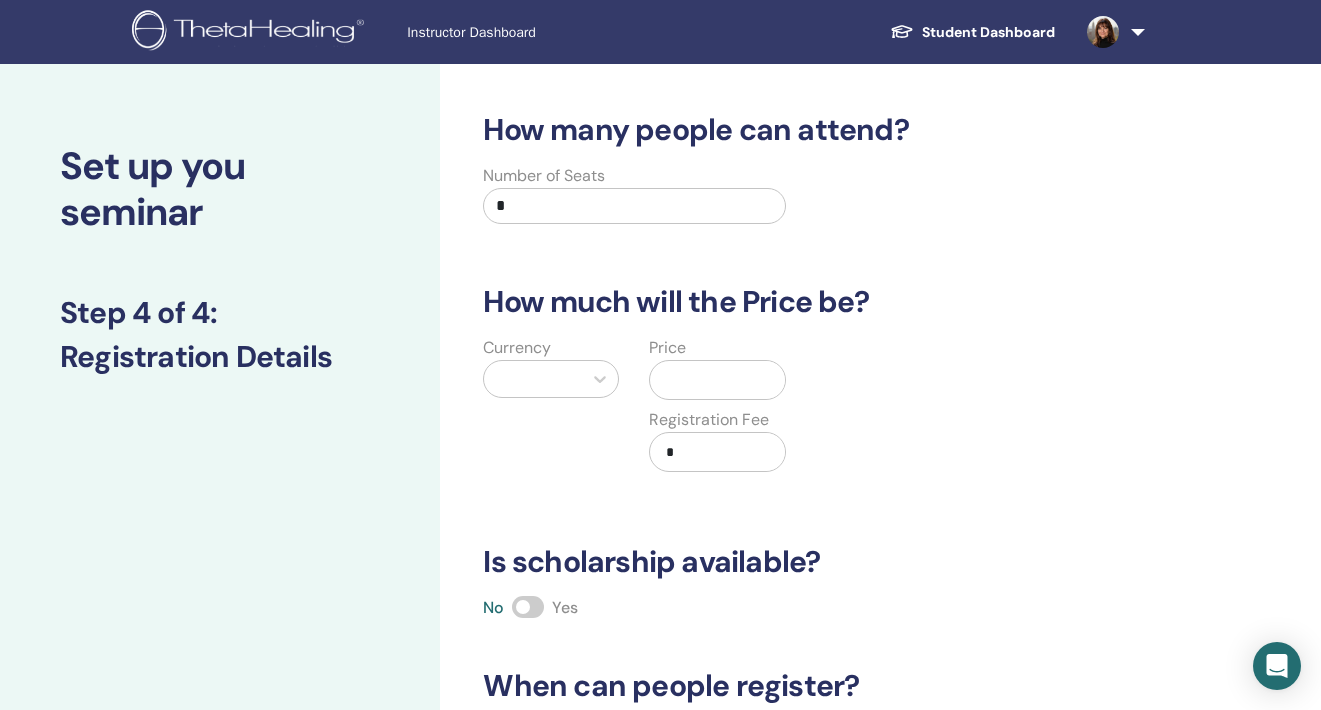 scroll, scrollTop: 0, scrollLeft: 0, axis: both 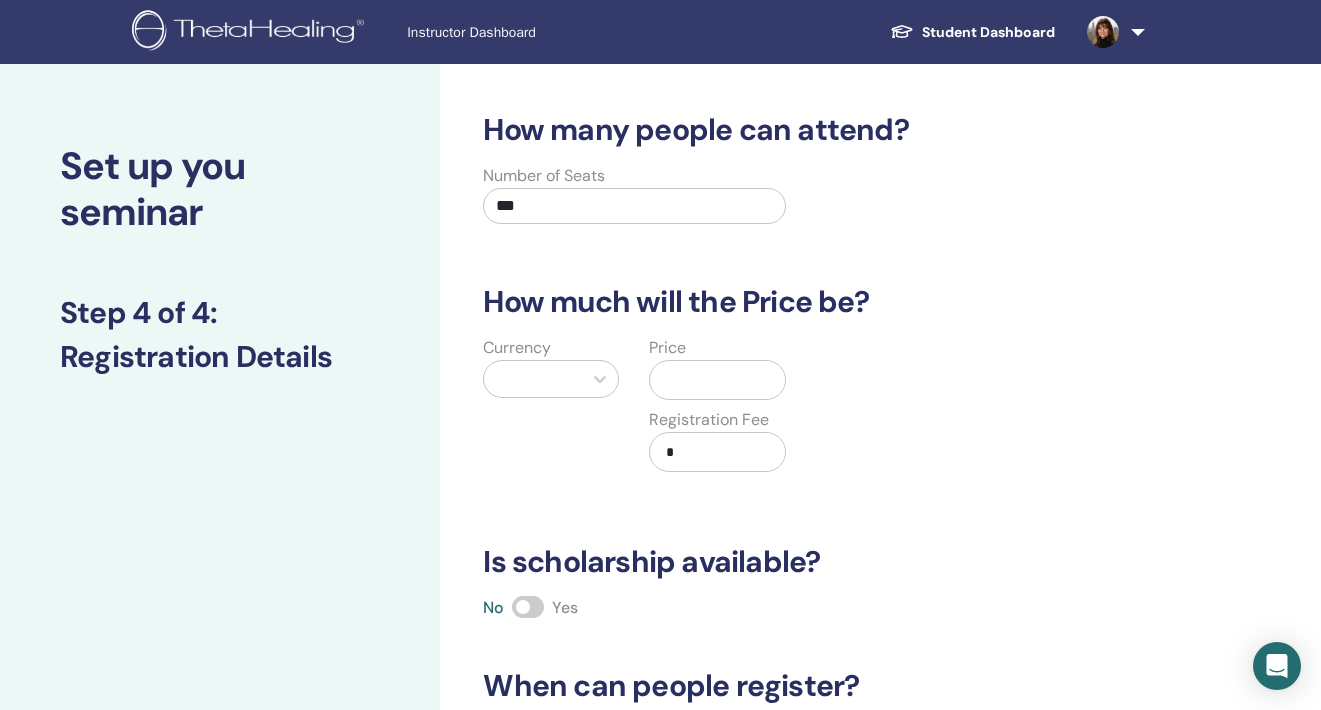 type on "***" 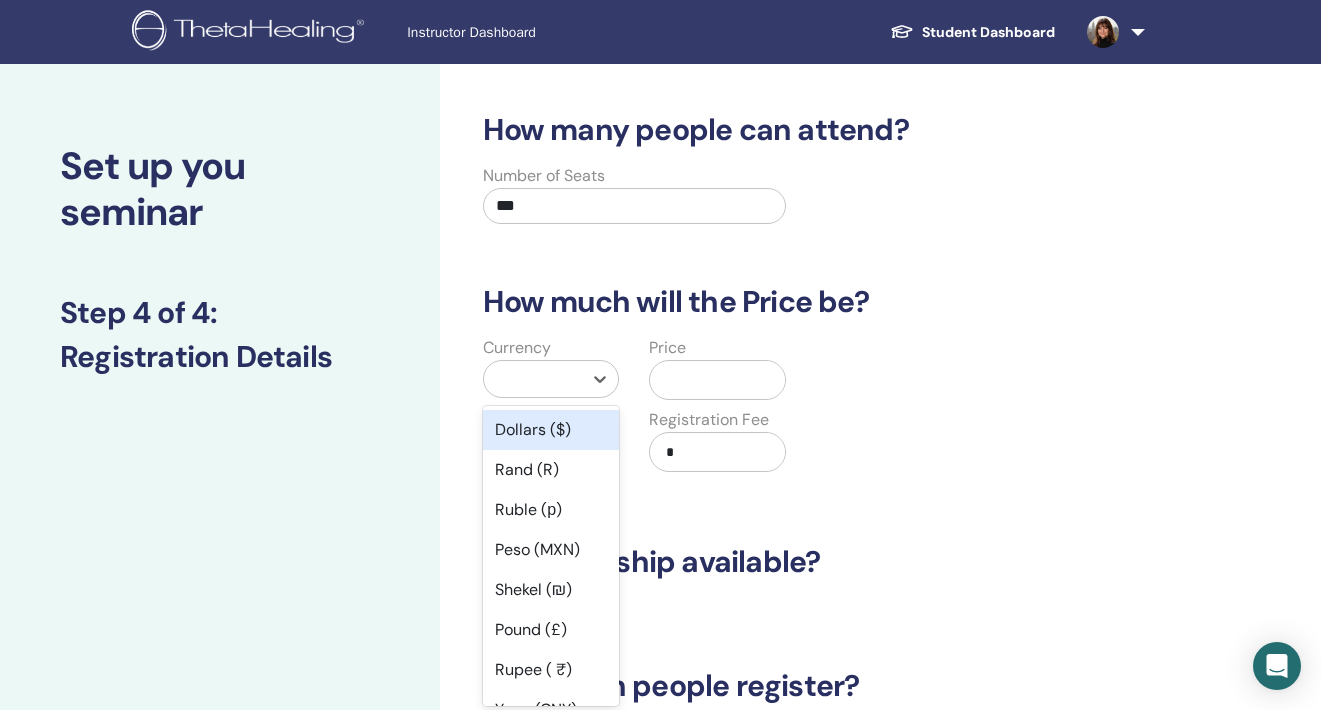 click at bounding box center [533, 379] 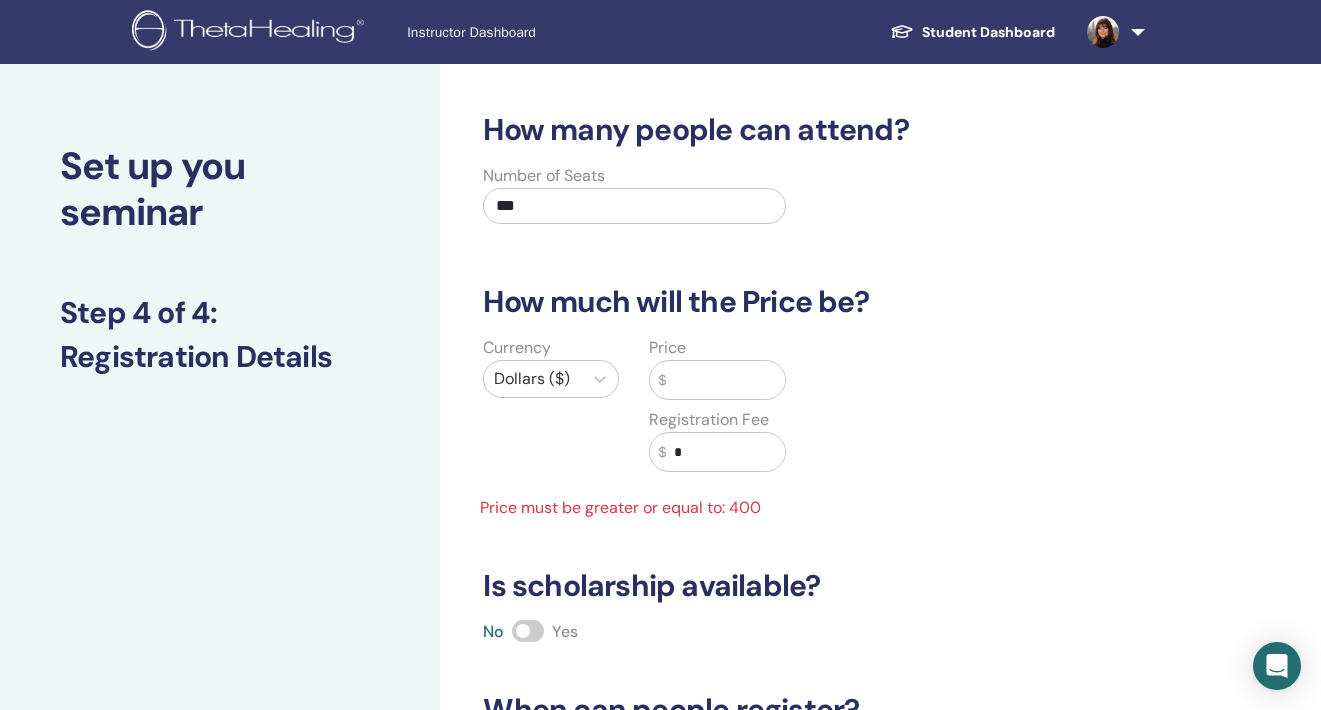 click on "Price $" at bounding box center [717, 368] 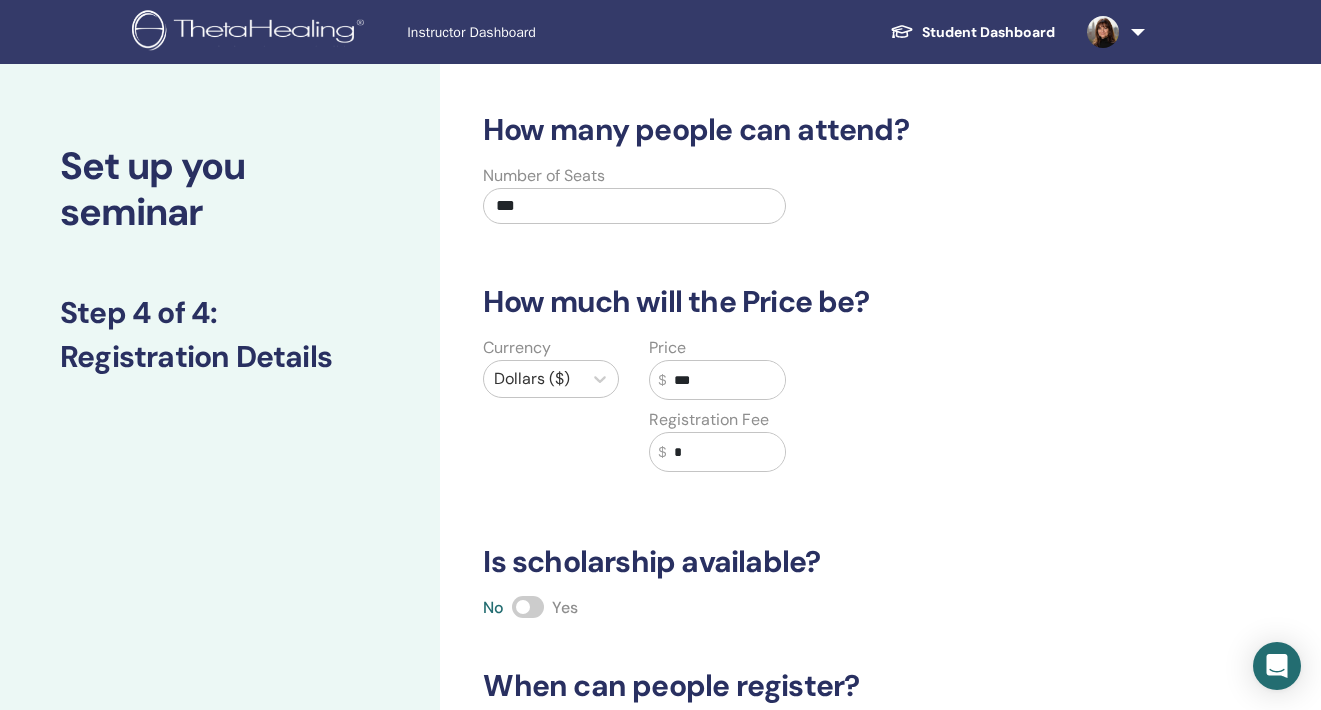 type on "***" 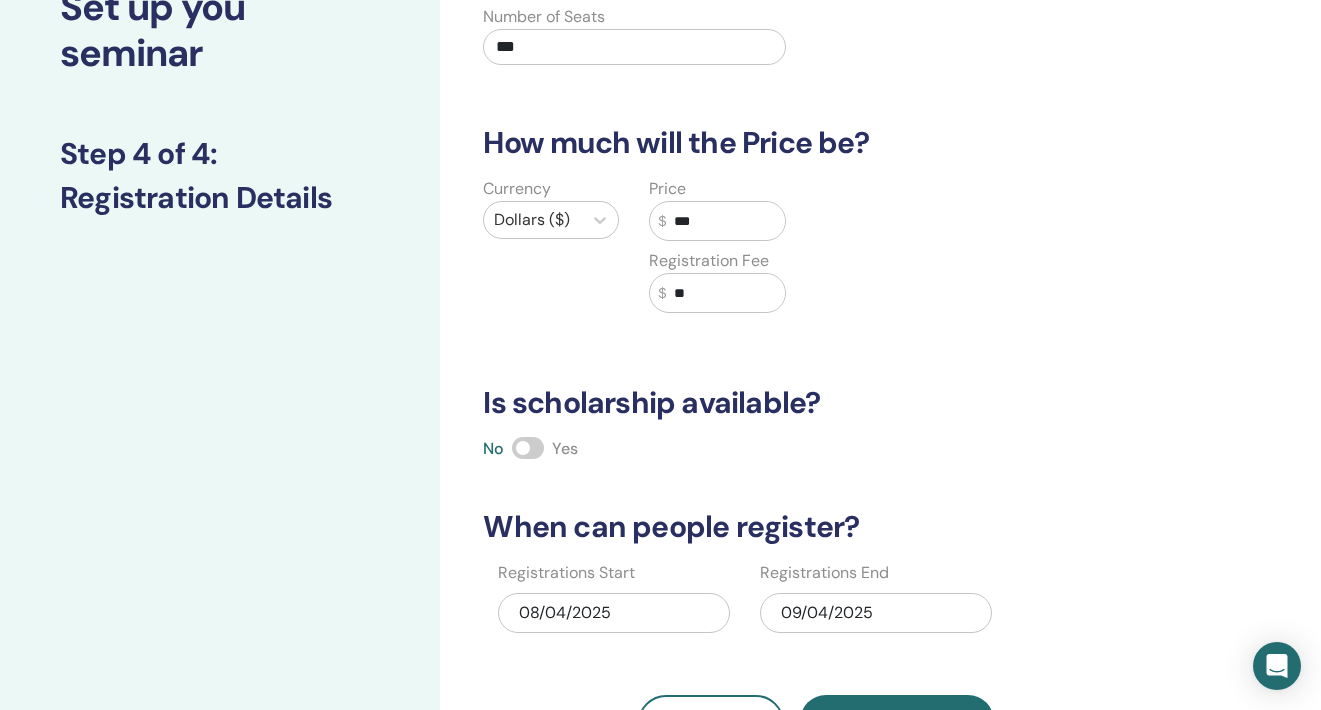 scroll, scrollTop: 275, scrollLeft: 0, axis: vertical 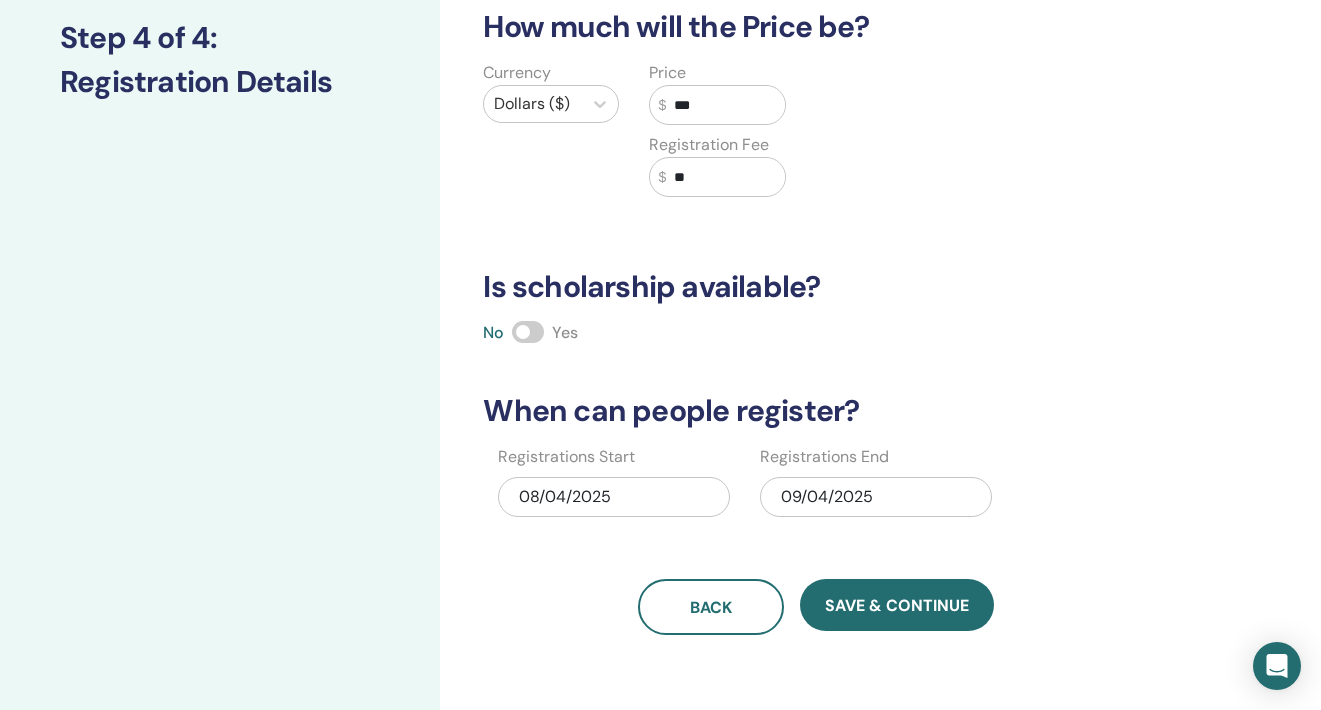 type on "**" 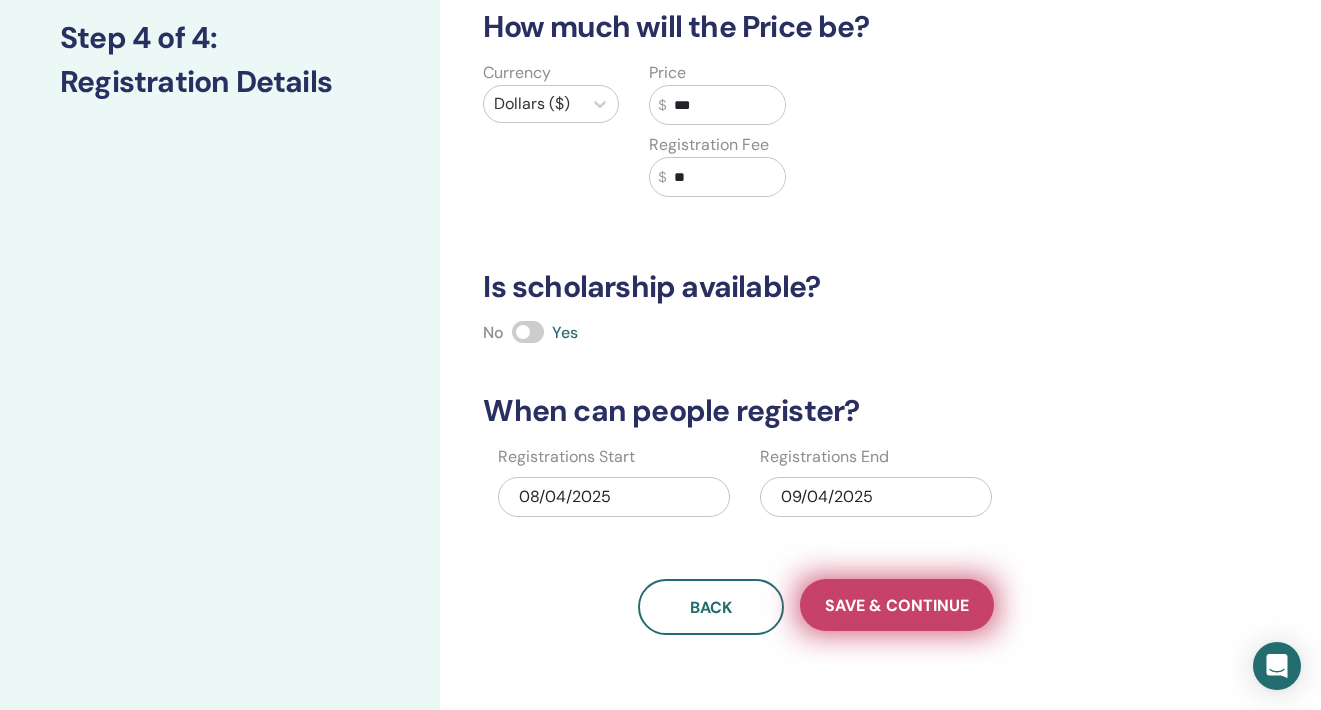 click on "Save & Continue" at bounding box center (897, 605) 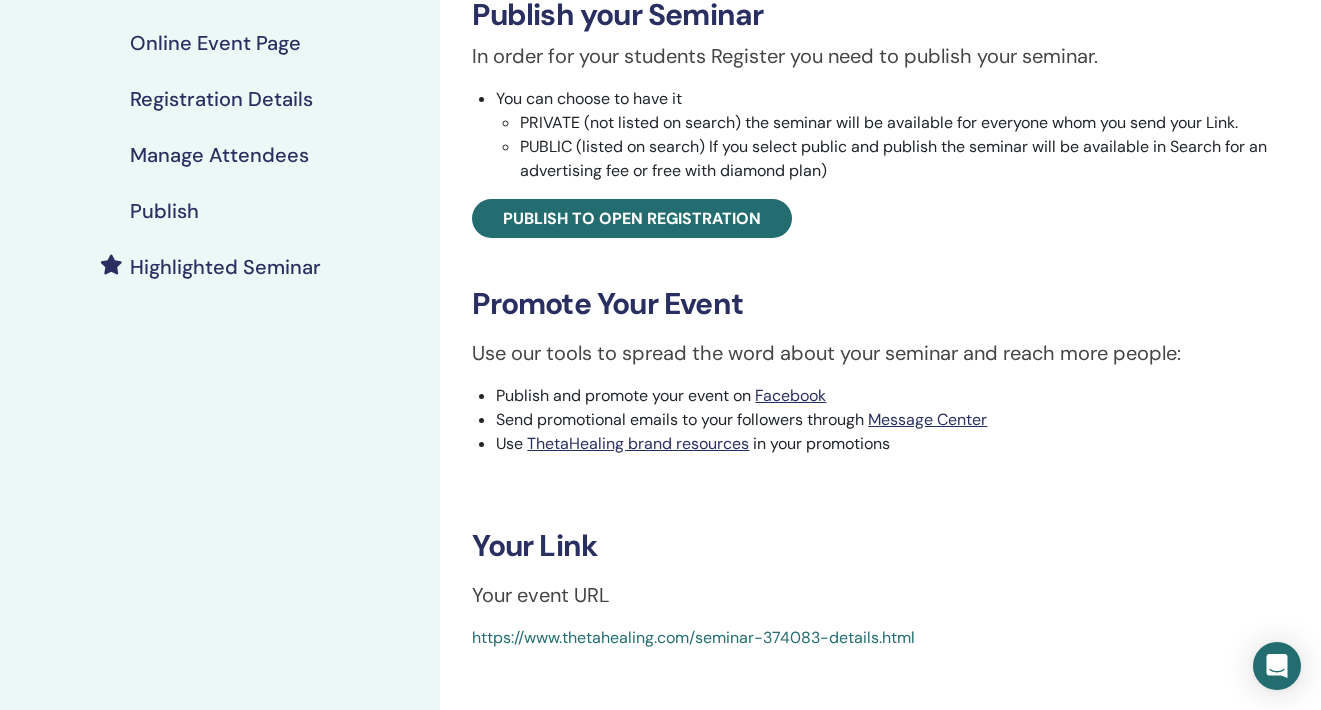 scroll, scrollTop: 337, scrollLeft: 0, axis: vertical 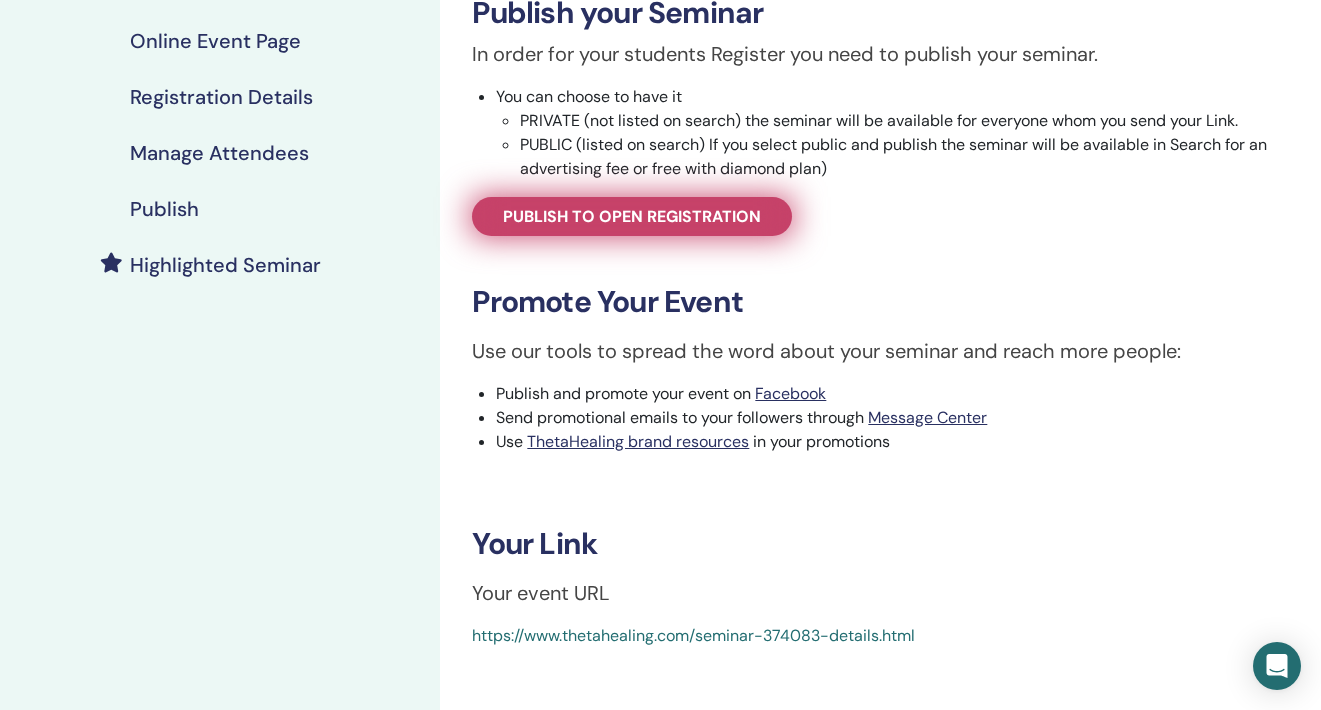 click on "Publish to open registration" at bounding box center (632, 216) 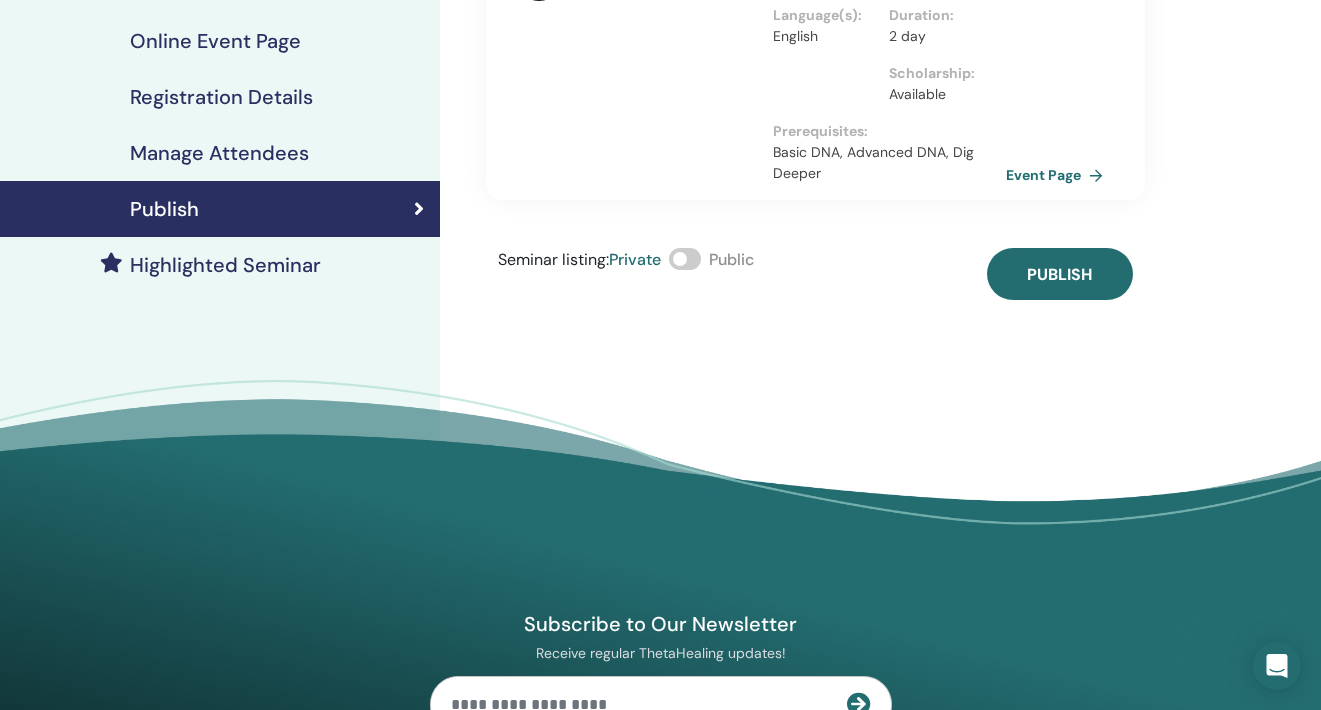 click at bounding box center (685, 259) 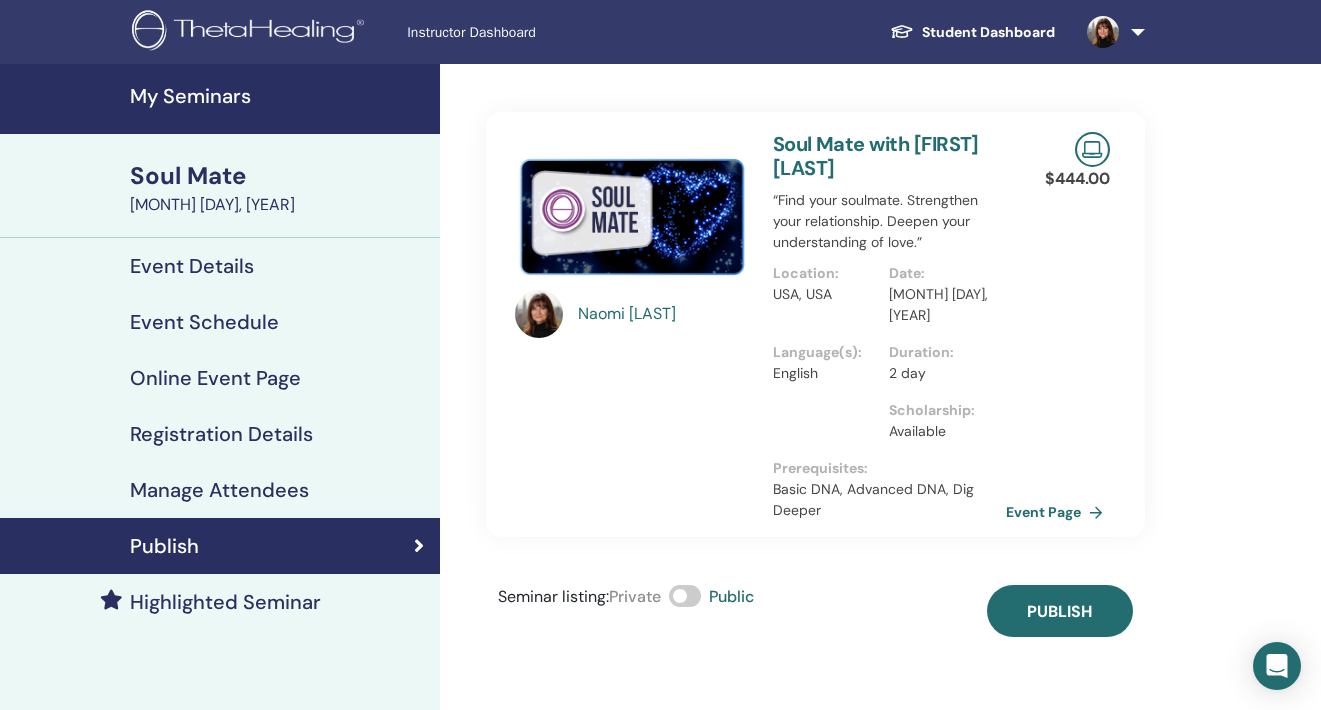 scroll, scrollTop: 0, scrollLeft: 0, axis: both 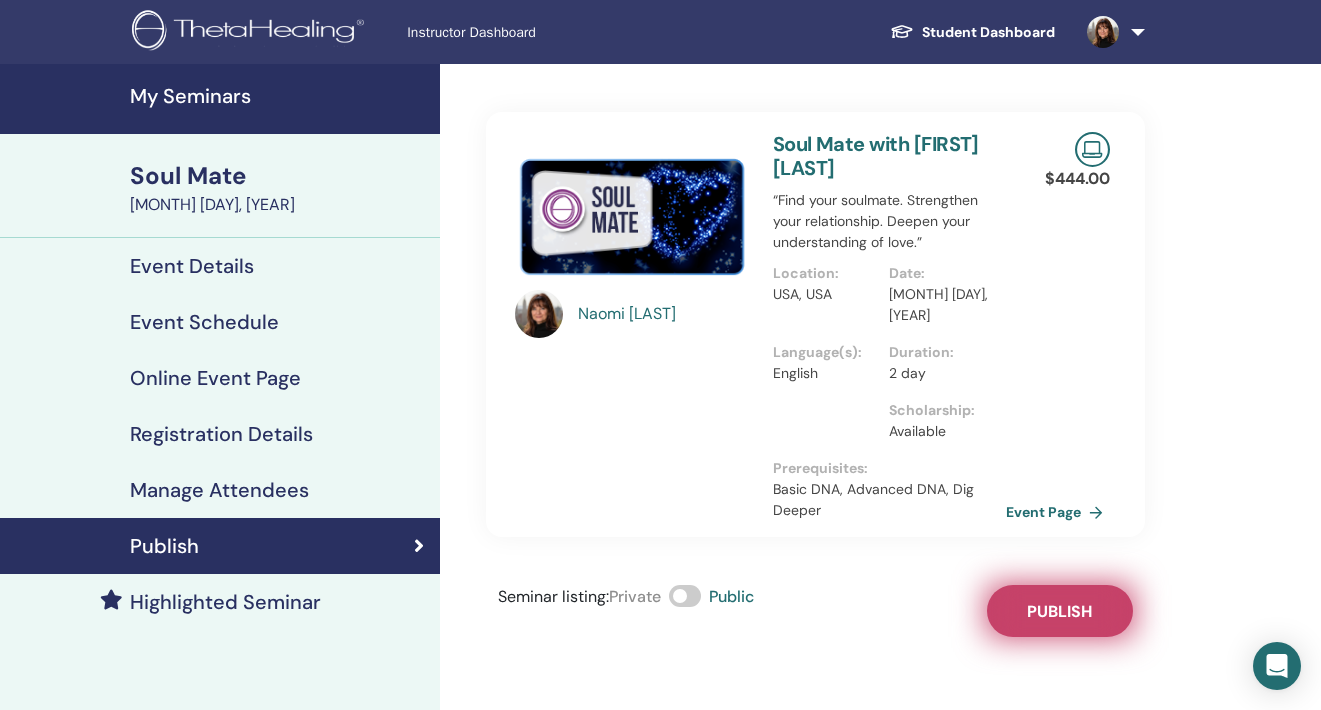 click on "Publish" at bounding box center (1059, 611) 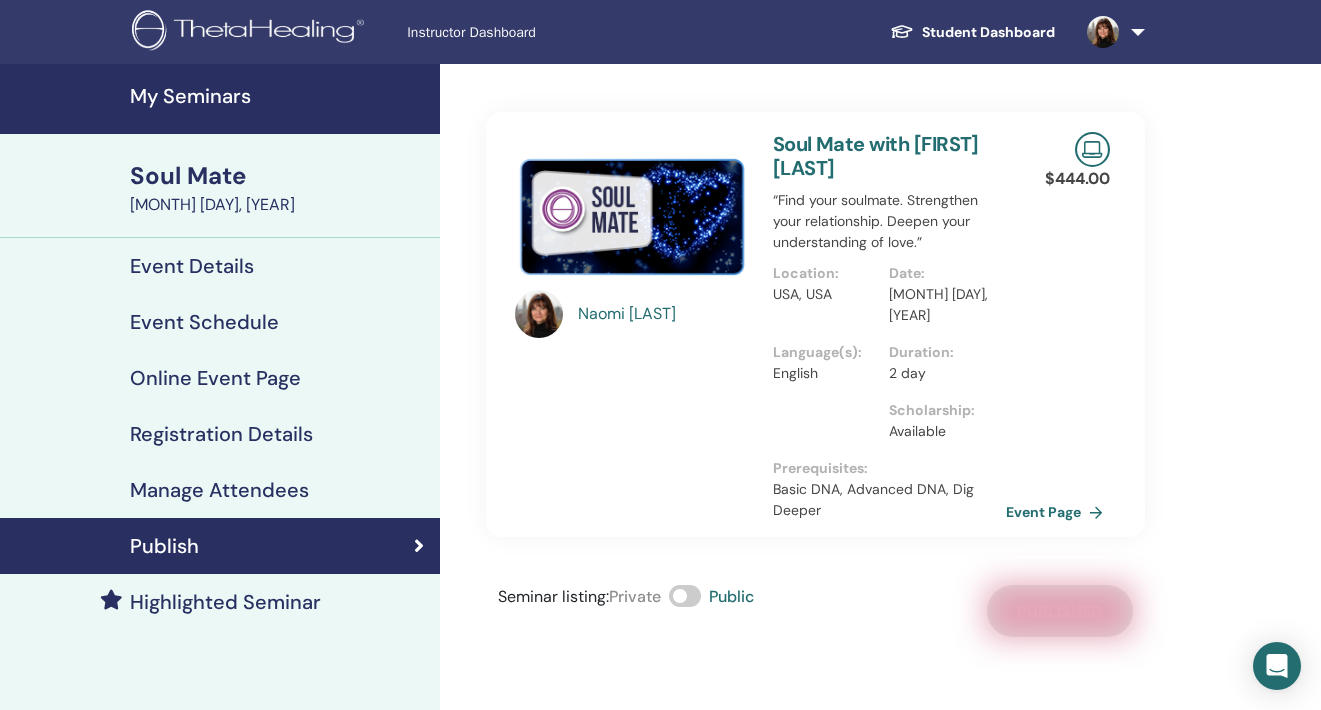 click on "My Seminars" at bounding box center (279, 96) 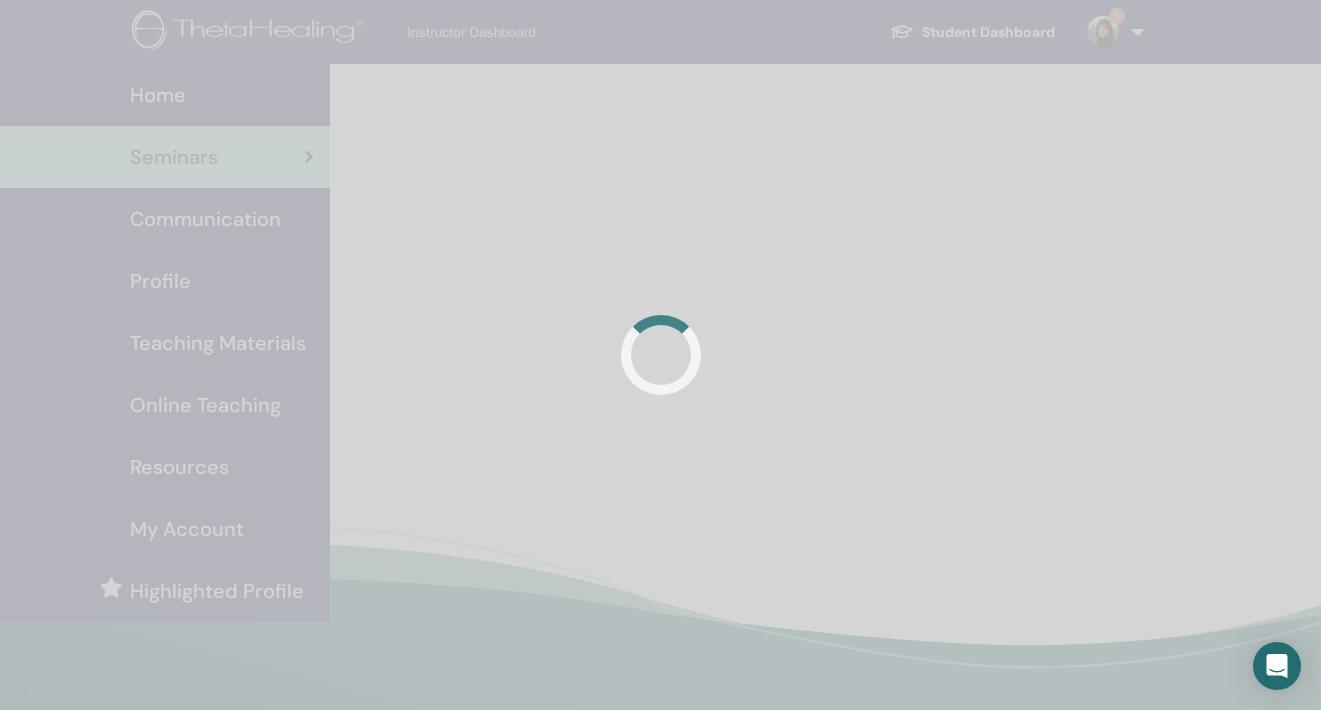 scroll, scrollTop: 0, scrollLeft: 0, axis: both 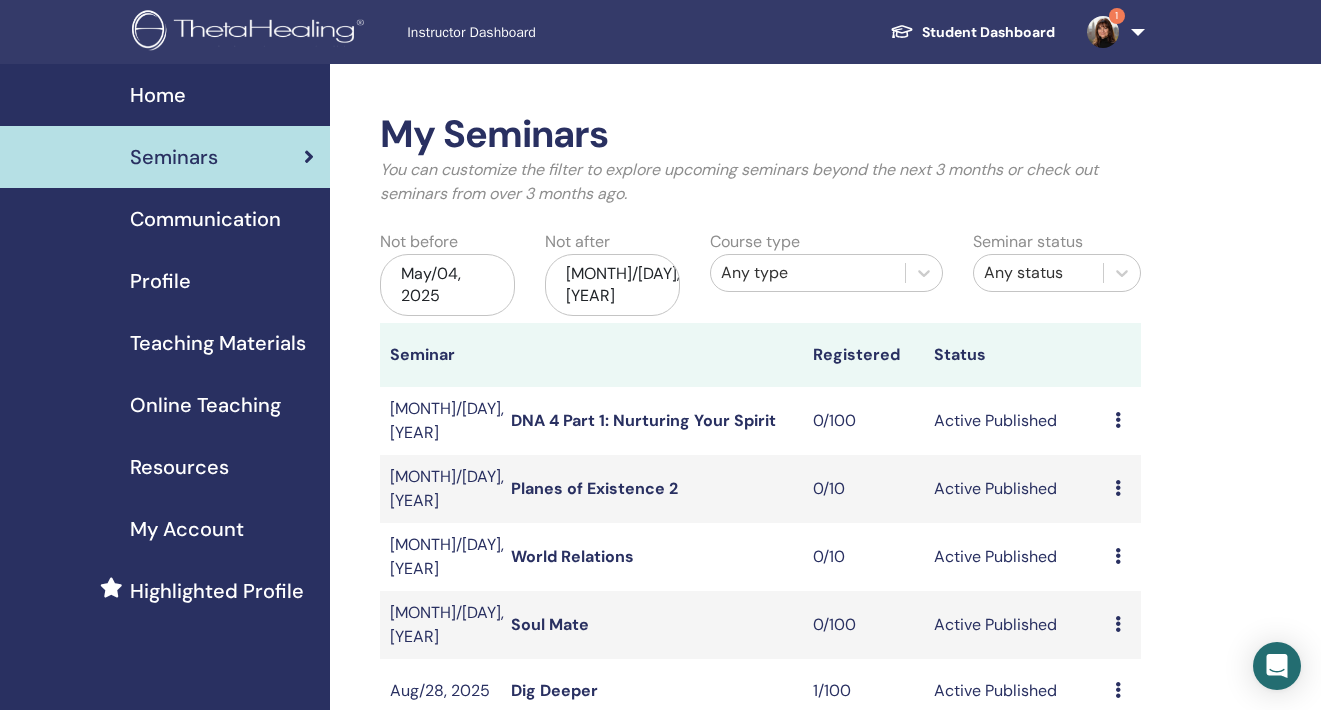 click at bounding box center (1103, 32) 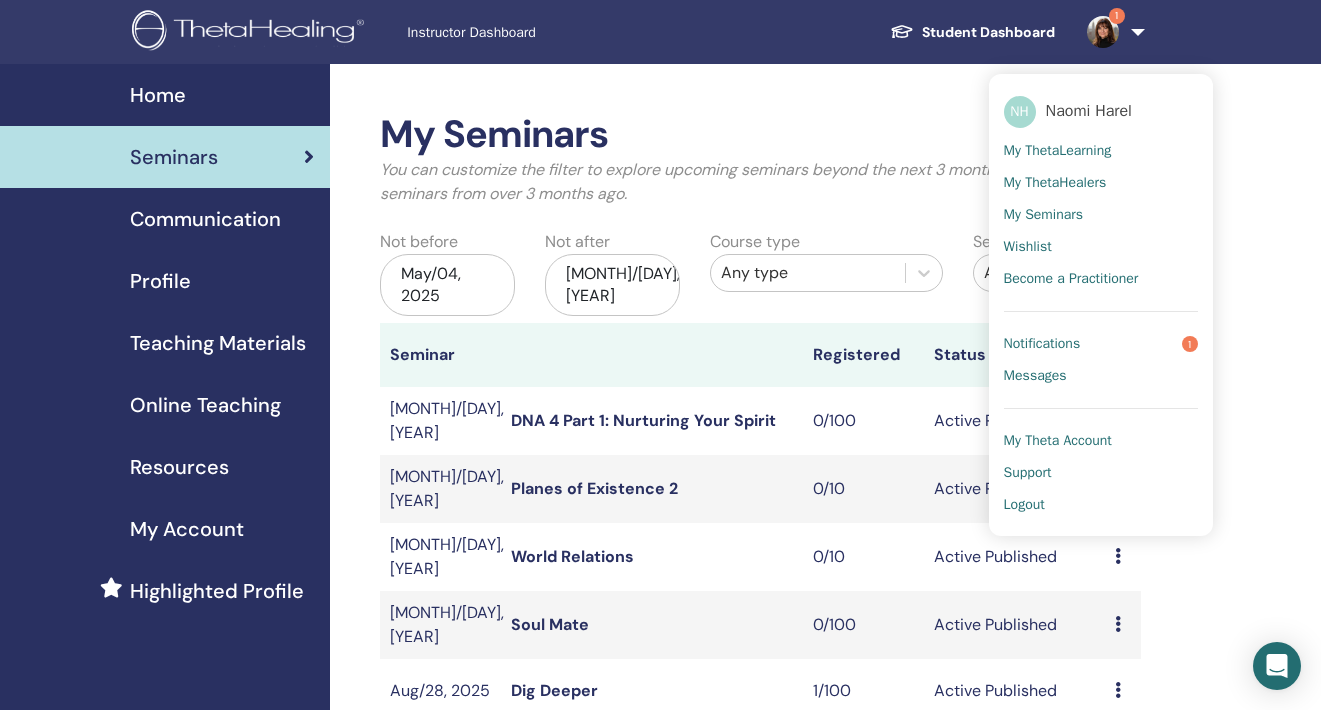 click on "Notifications 1" at bounding box center [1101, 344] 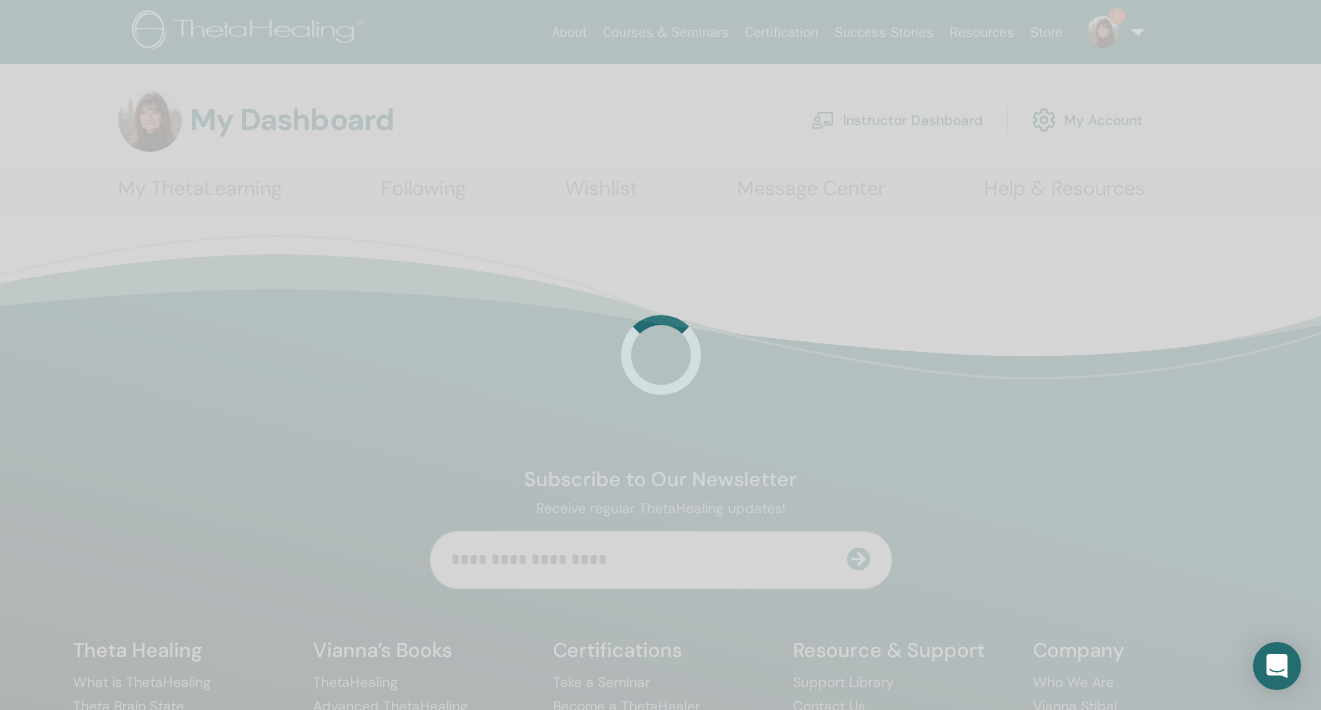 scroll, scrollTop: 0, scrollLeft: 0, axis: both 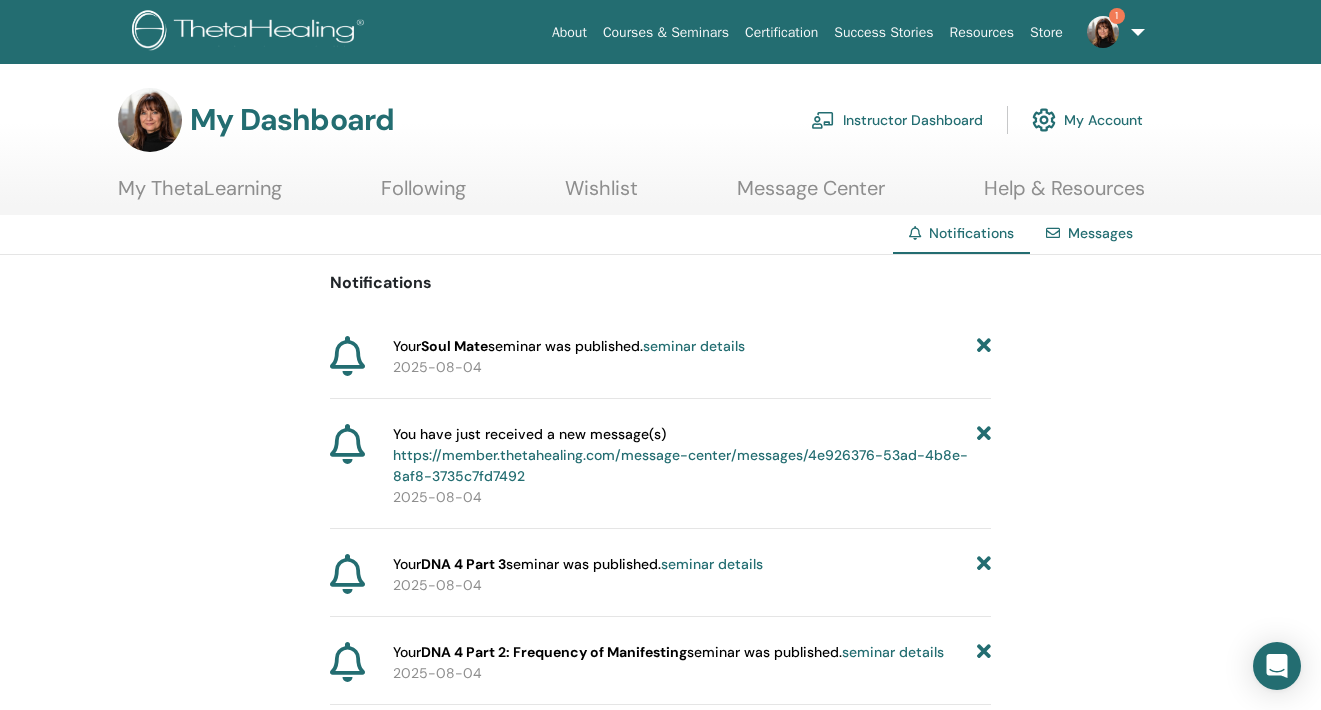 click on "Instructor Dashboard" at bounding box center [897, 120] 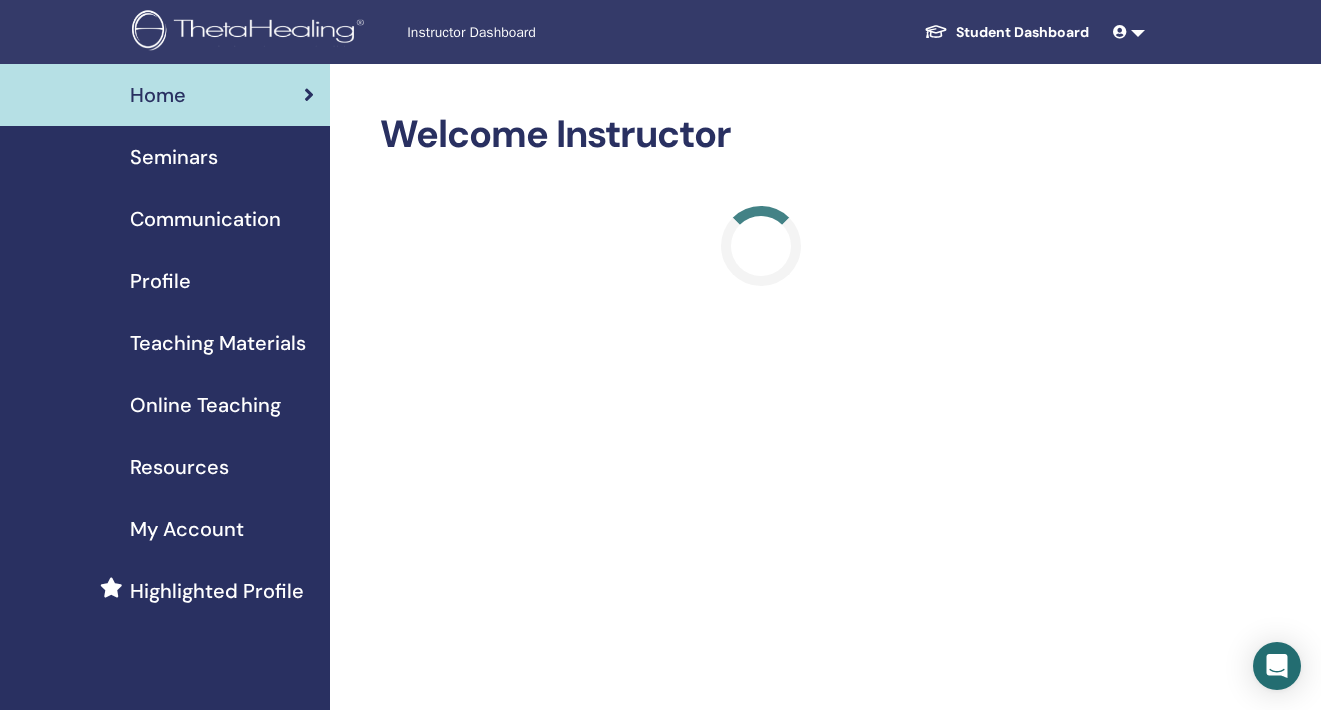 scroll, scrollTop: 0, scrollLeft: 0, axis: both 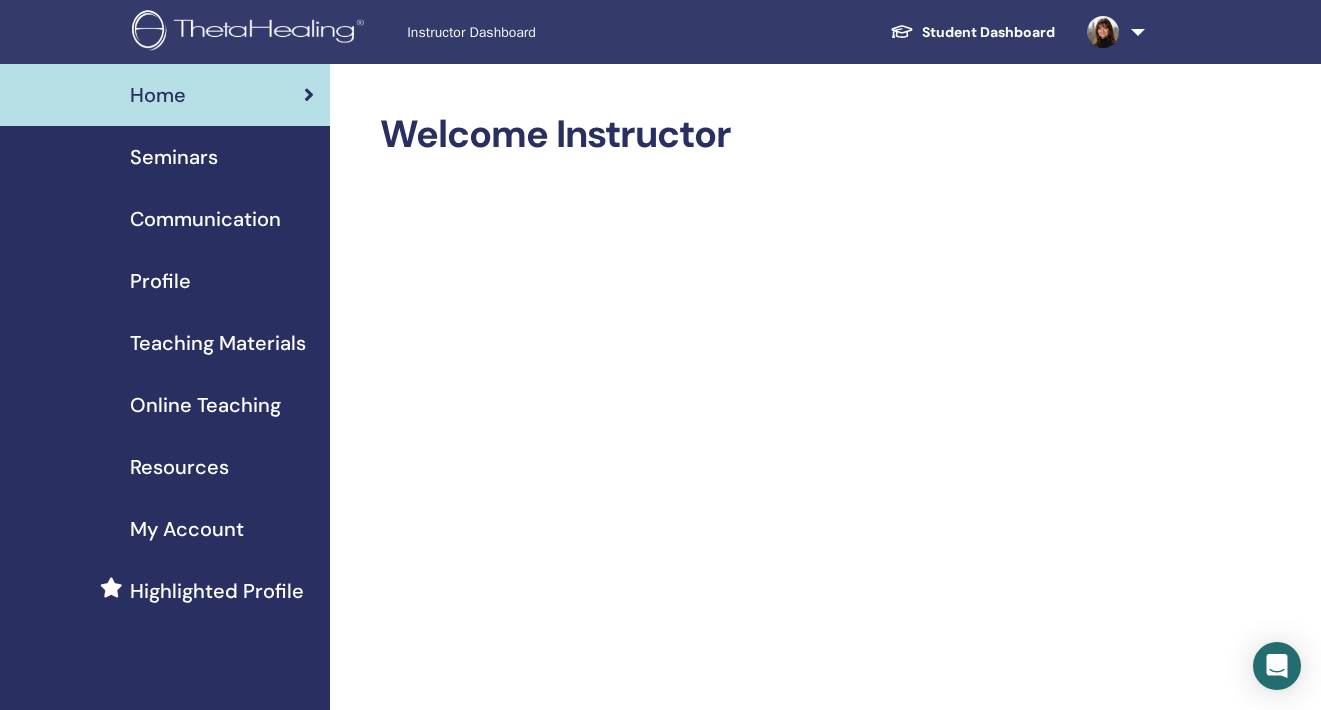 click on "Seminars" at bounding box center (174, 157) 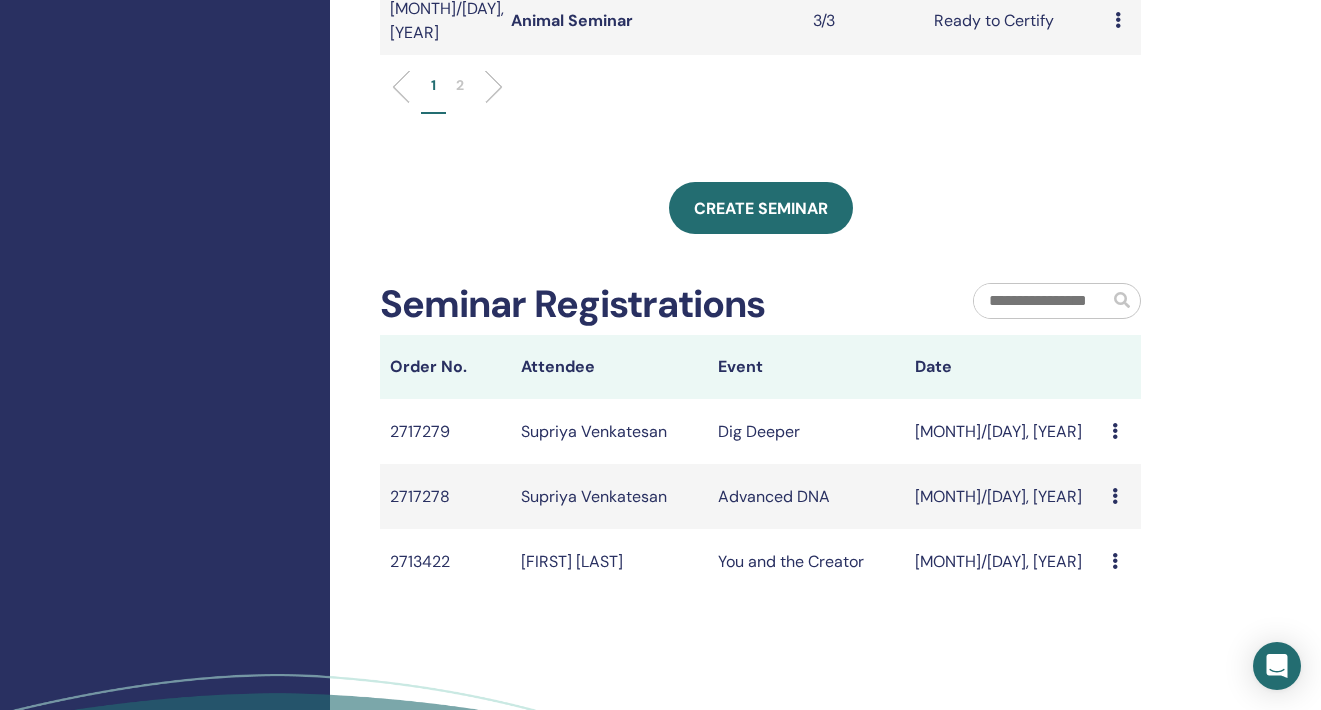 scroll, scrollTop: 1004, scrollLeft: 0, axis: vertical 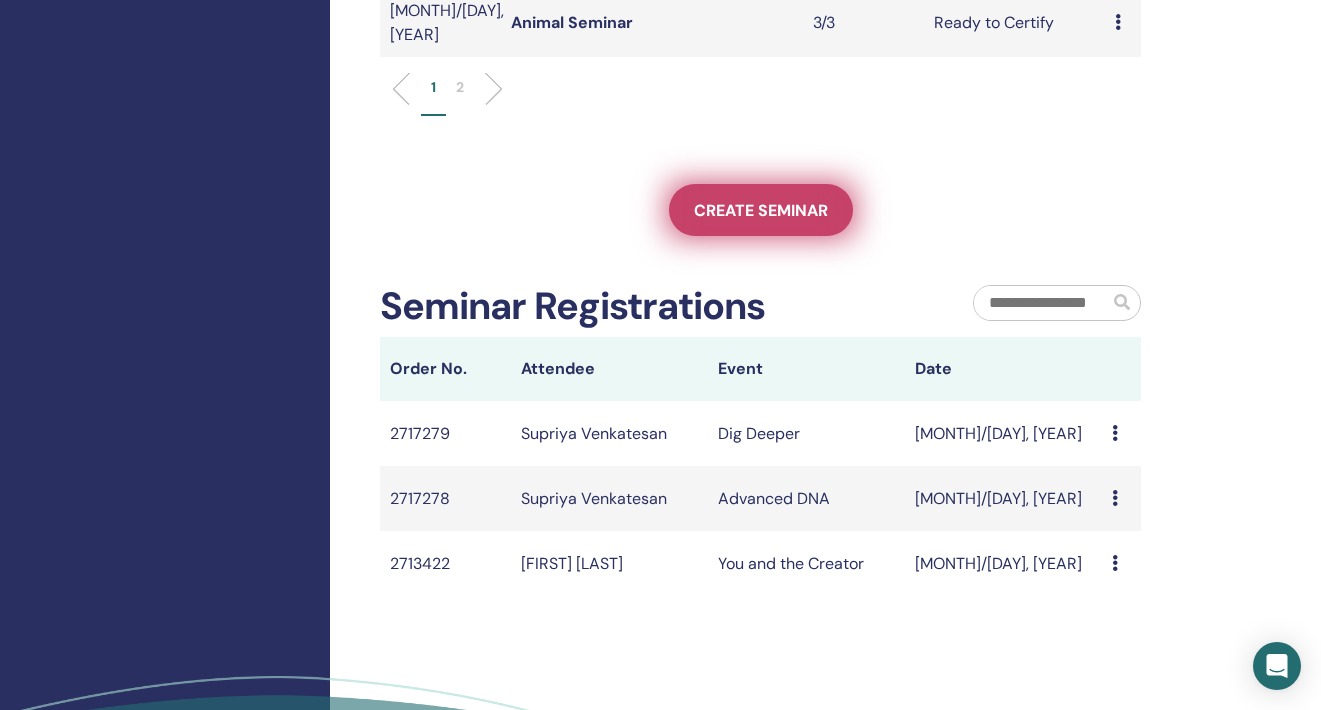 click on "Create seminar" at bounding box center [761, 210] 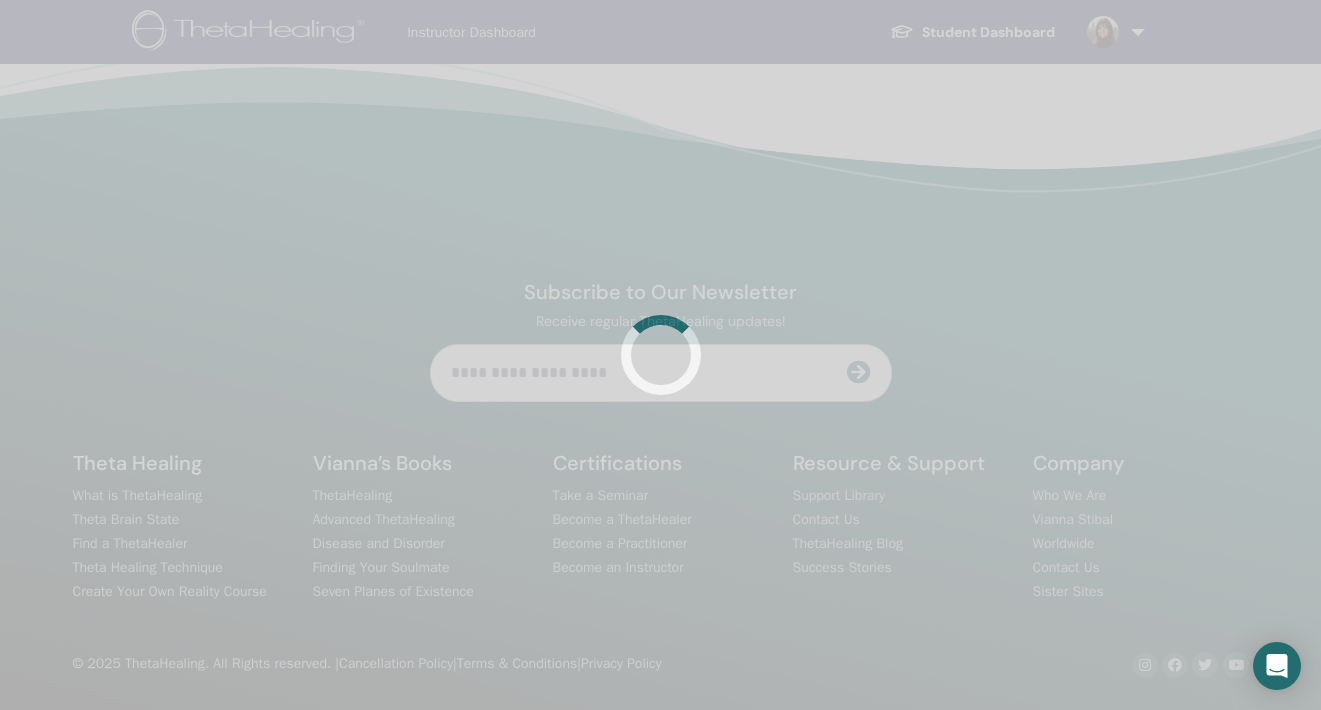 scroll, scrollTop: 0, scrollLeft: 0, axis: both 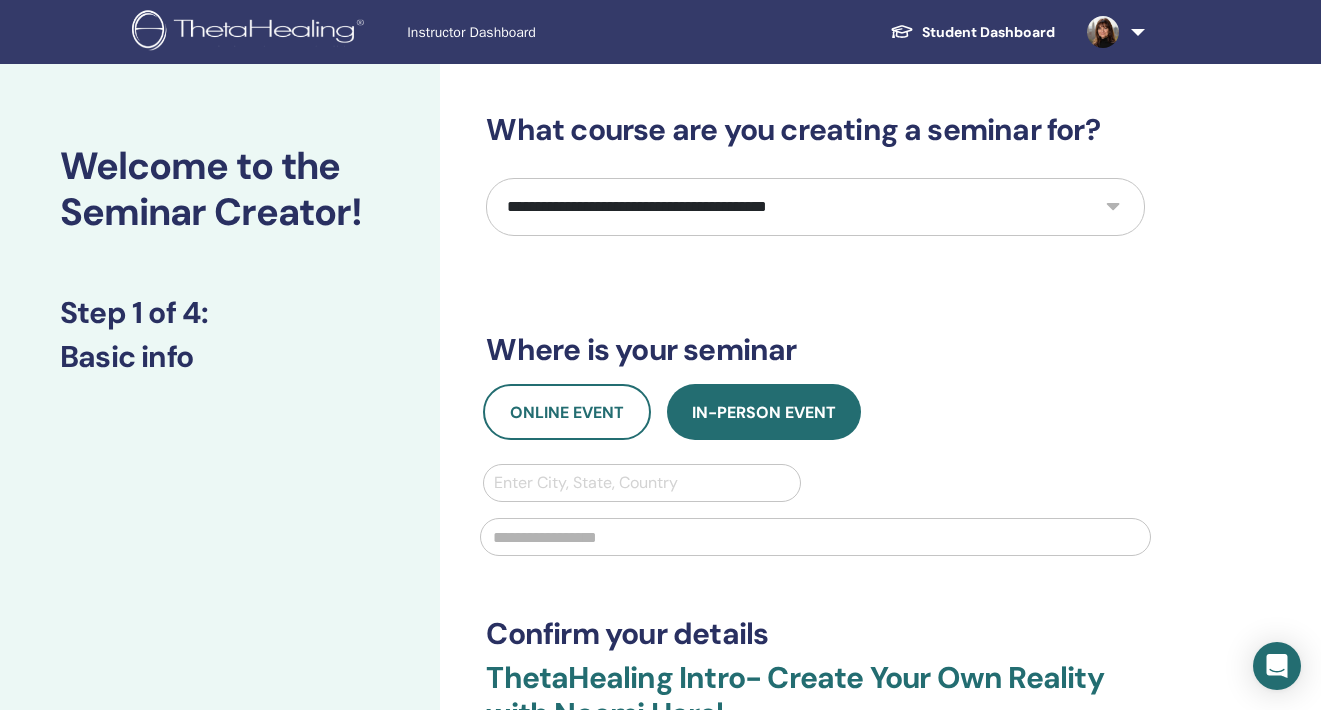 select on "****" 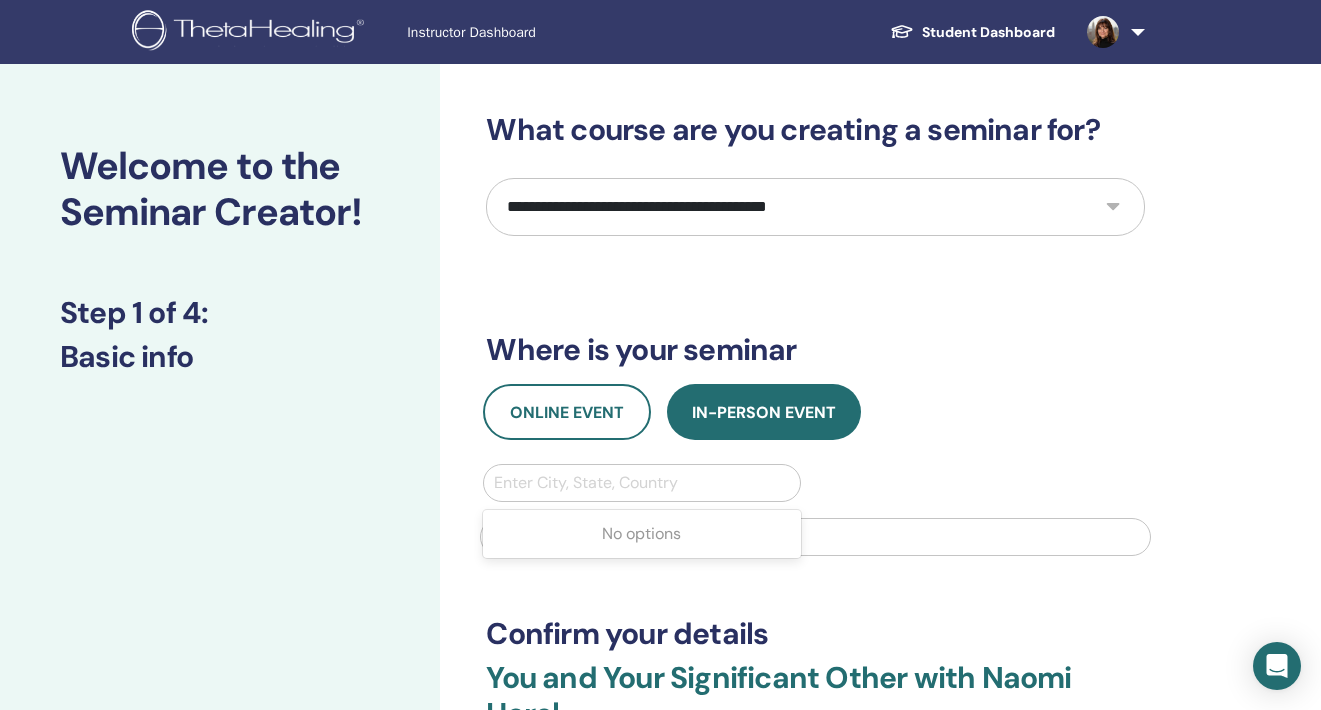 click at bounding box center (641, 483) 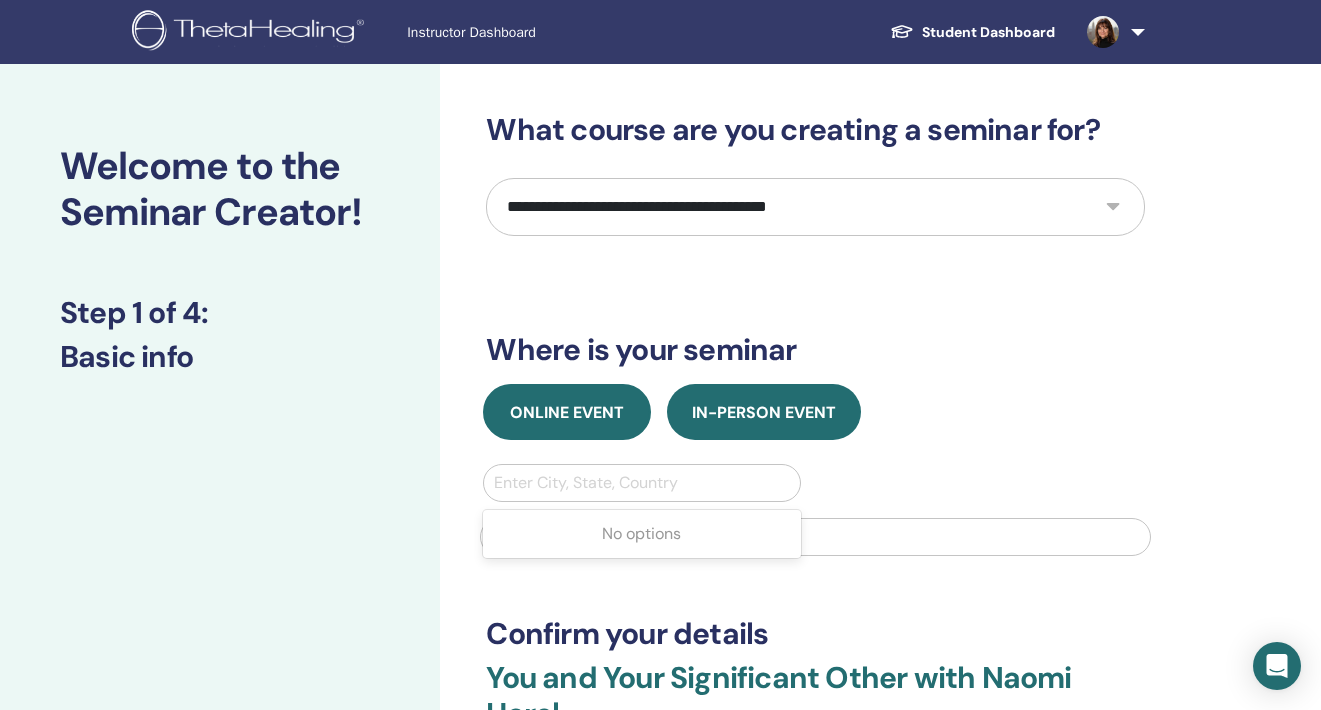 click on "Online Event" at bounding box center [567, 412] 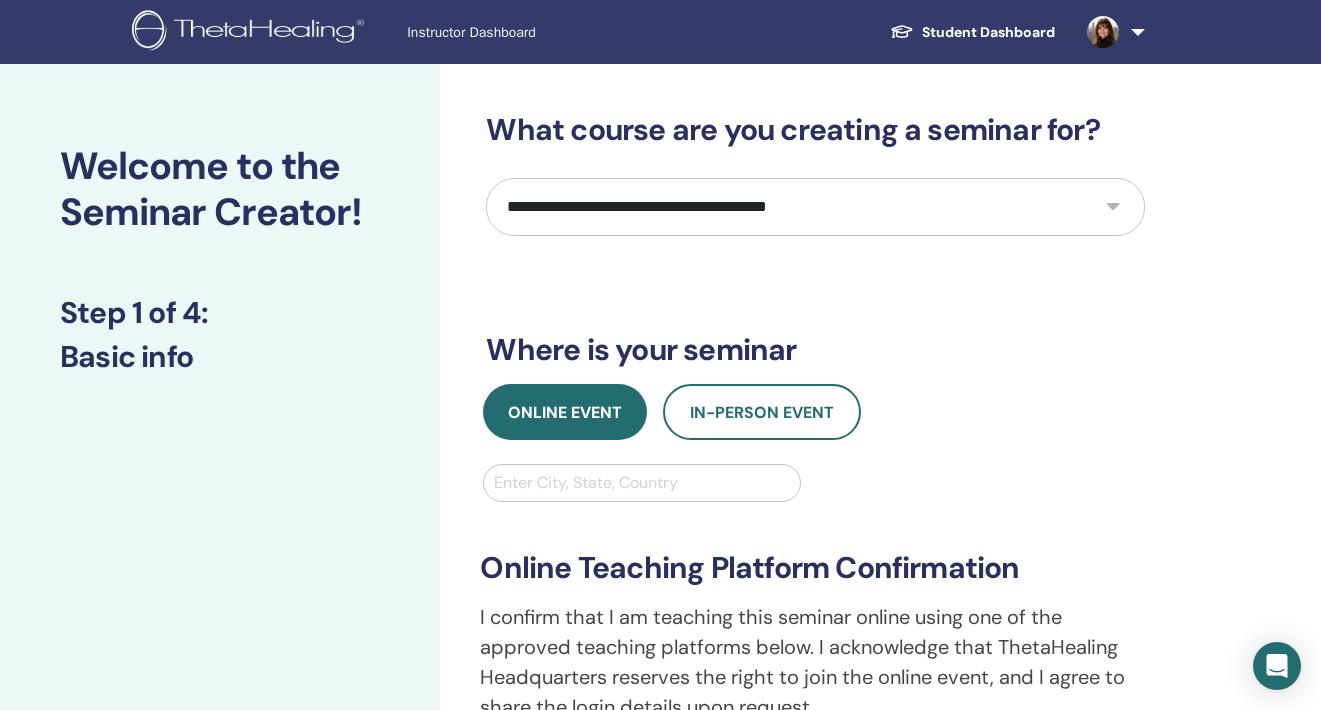 click on "Enter City, State, Country" at bounding box center [641, 483] 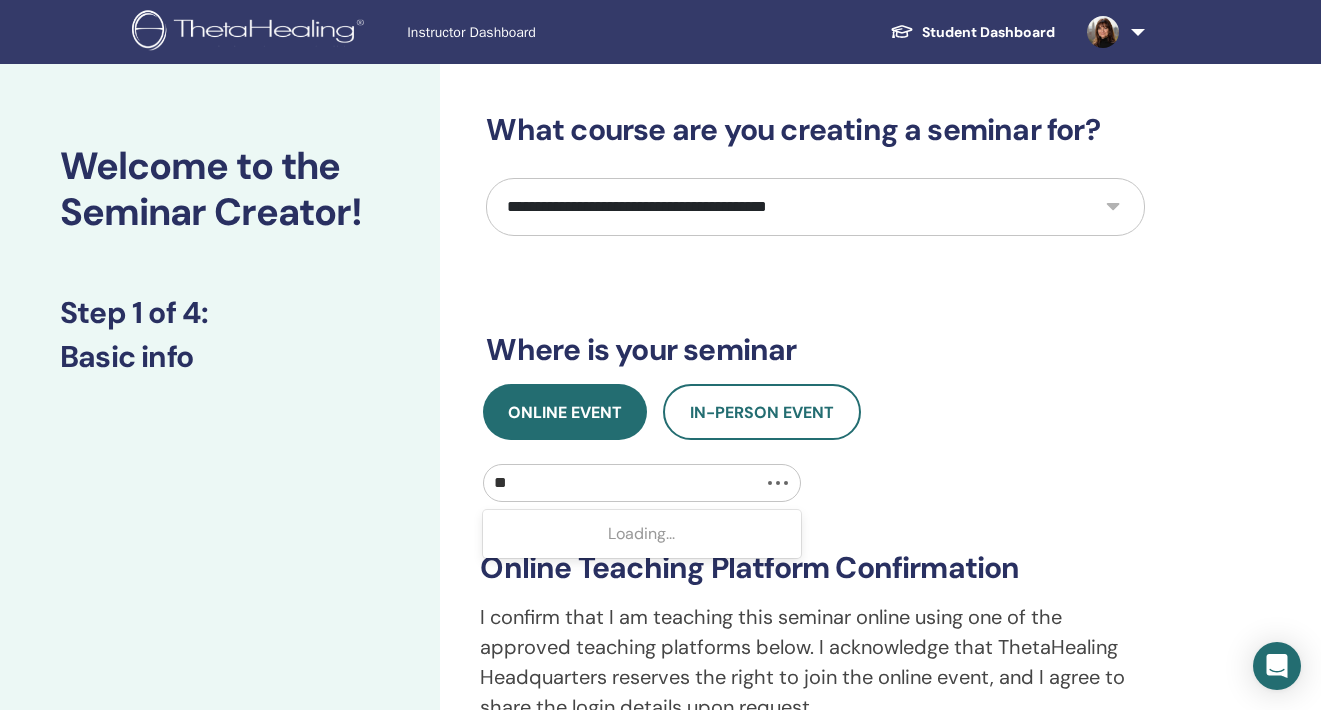 type on "***" 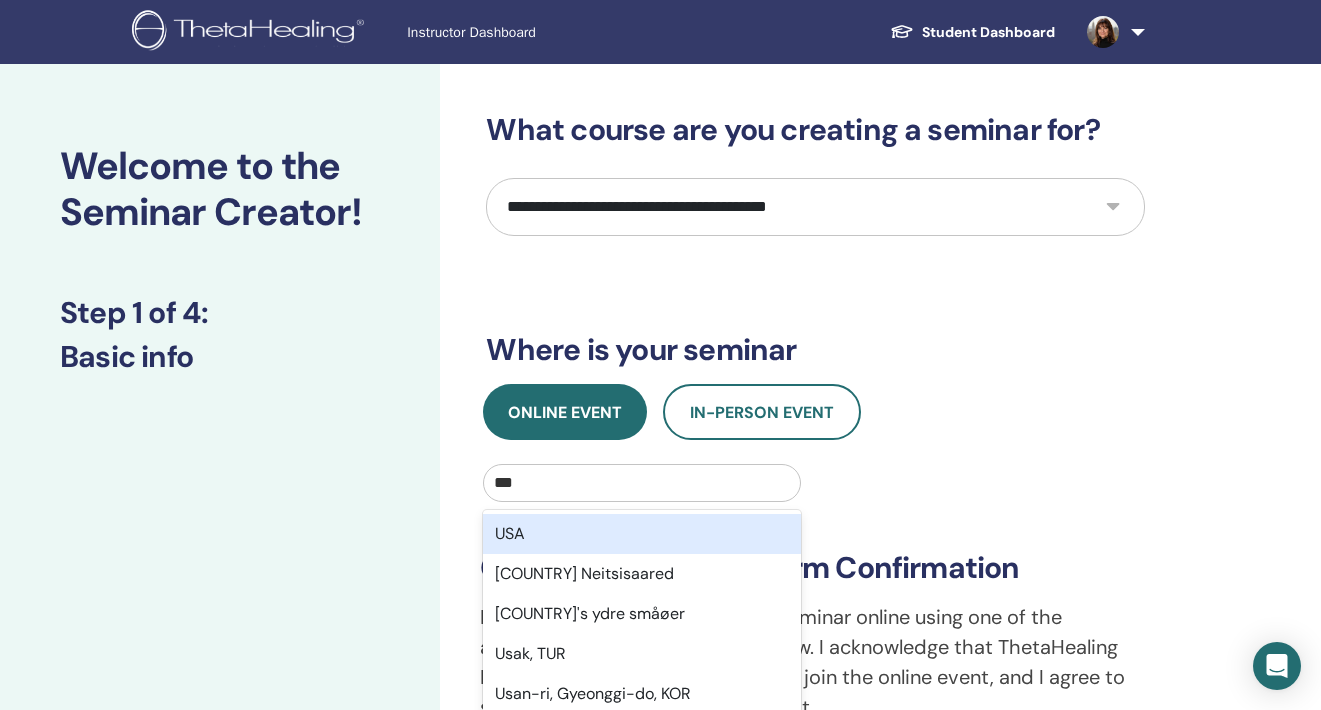 click on "USA" at bounding box center [641, 534] 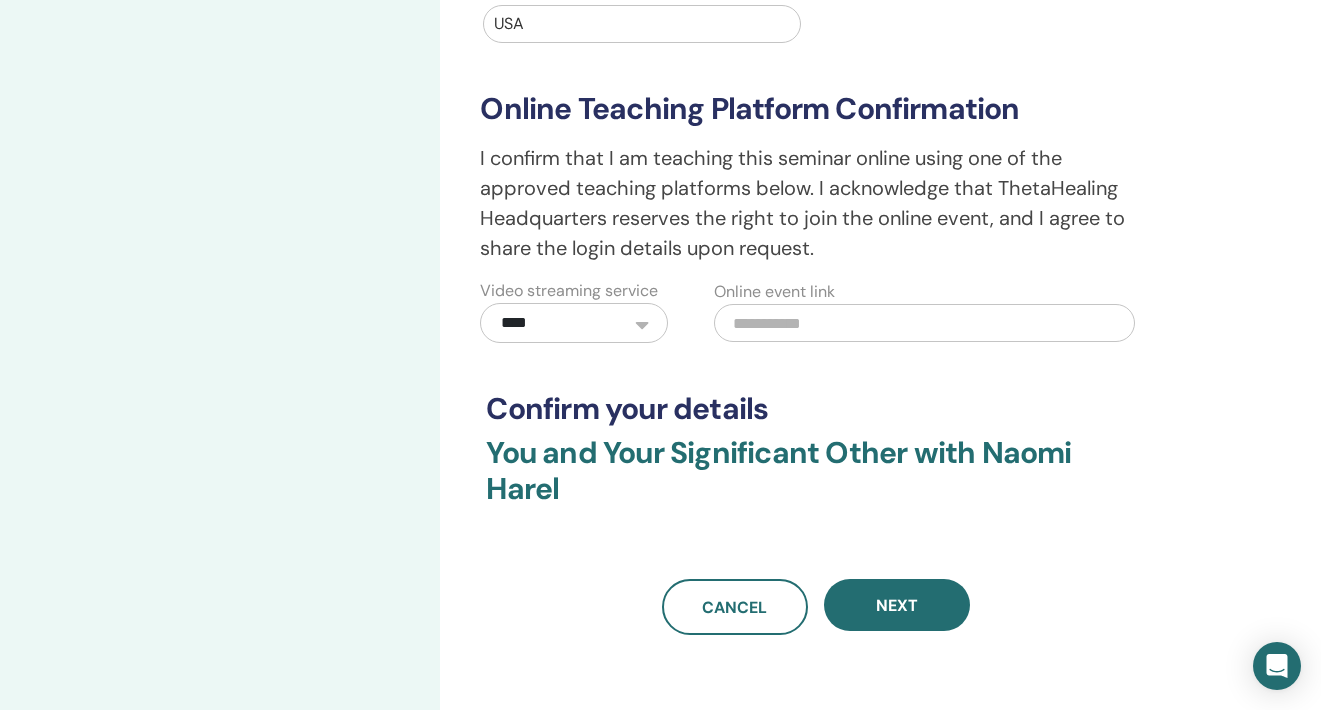 scroll, scrollTop: 526, scrollLeft: 0, axis: vertical 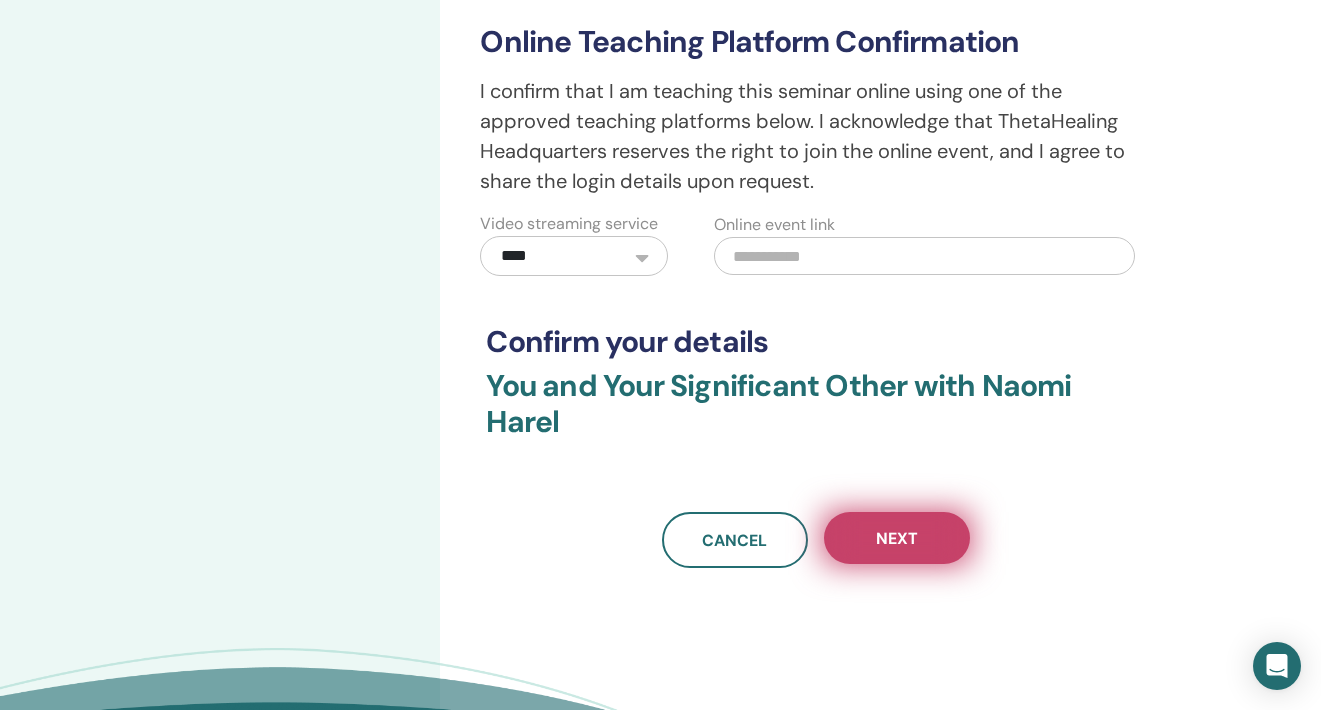 click on "Next" at bounding box center (897, 538) 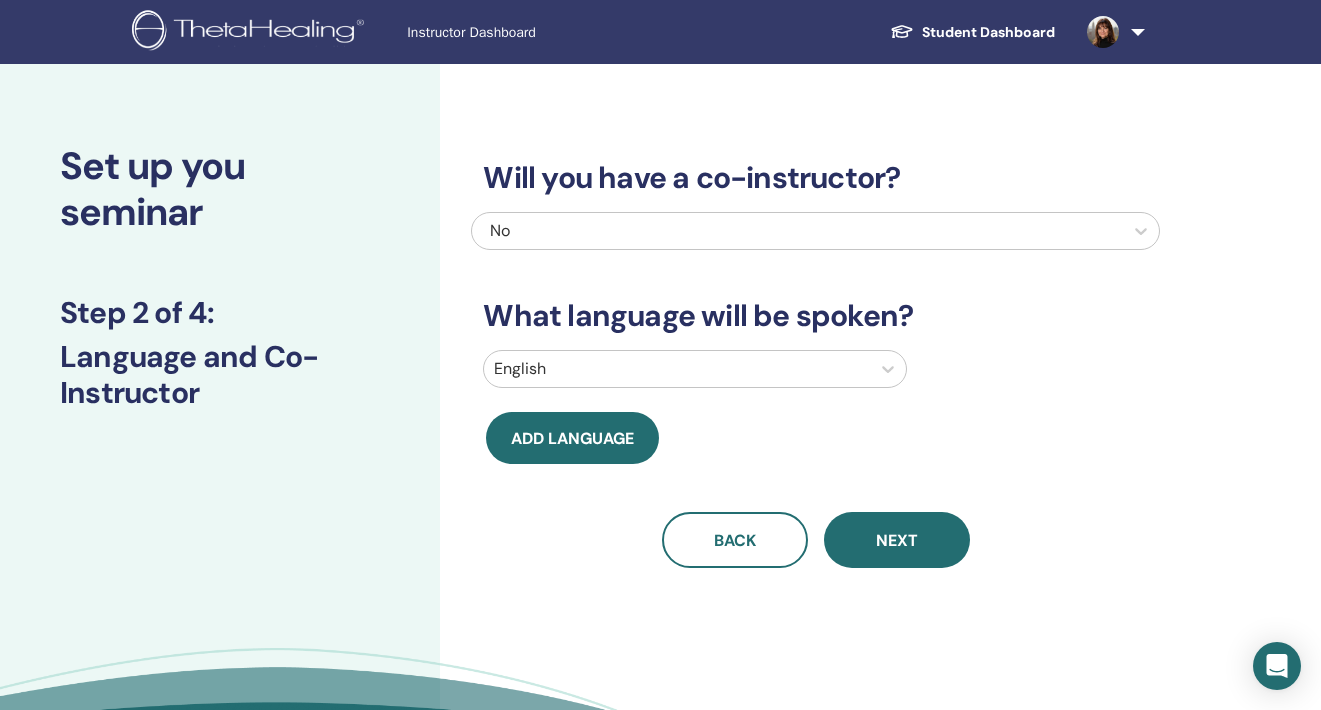 scroll, scrollTop: 0, scrollLeft: 0, axis: both 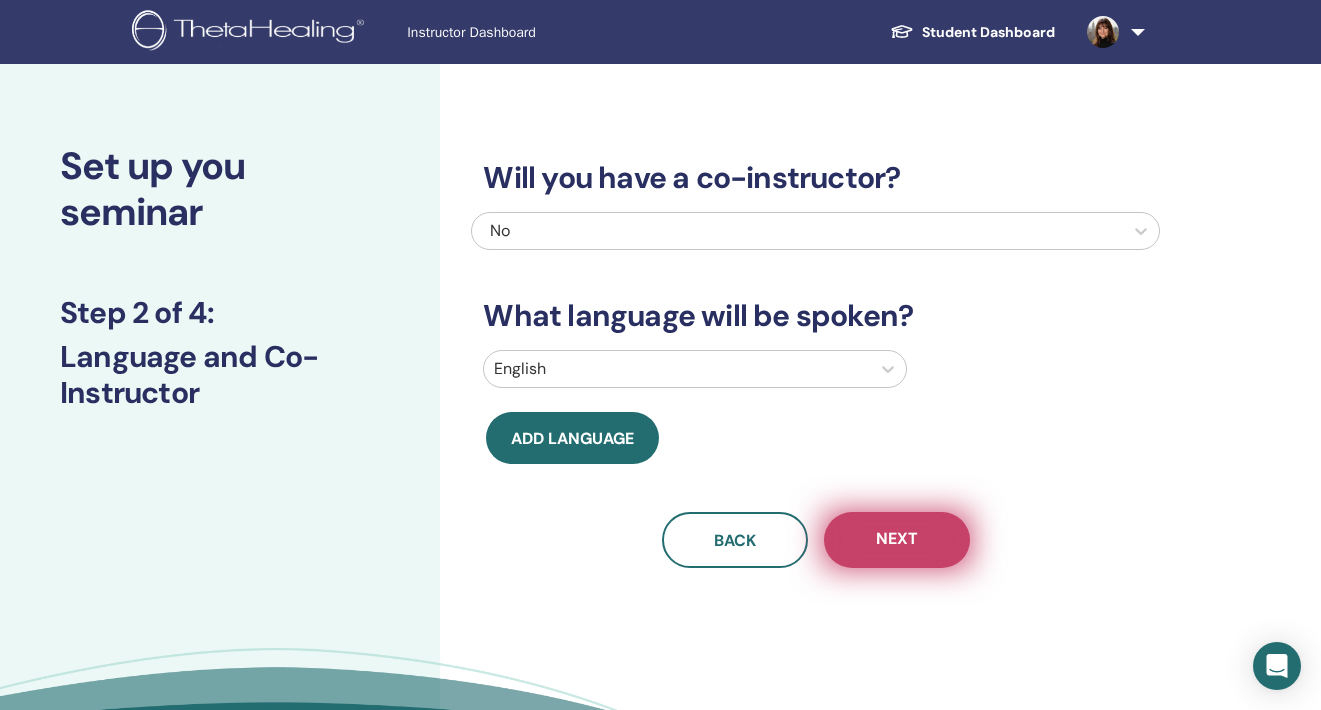 click on "Next" at bounding box center [897, 540] 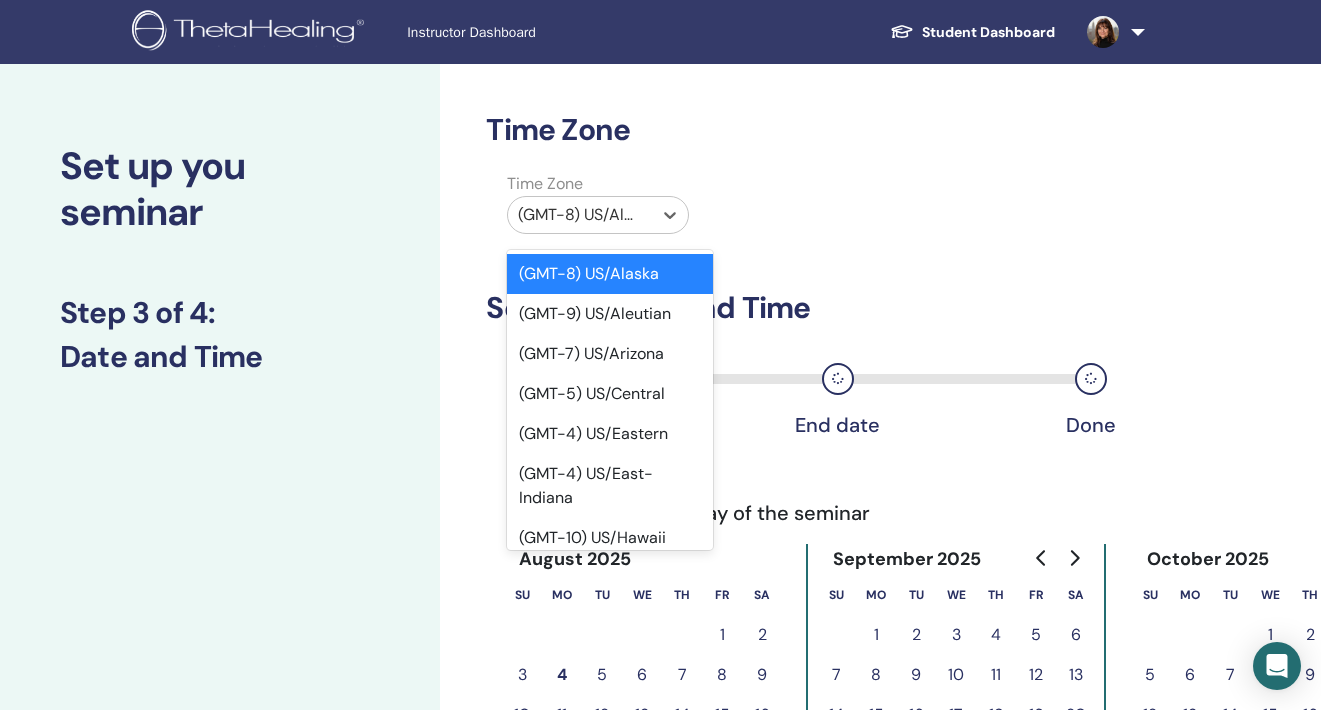 click on "(GMT-8) US/Alaska" at bounding box center [580, 215] 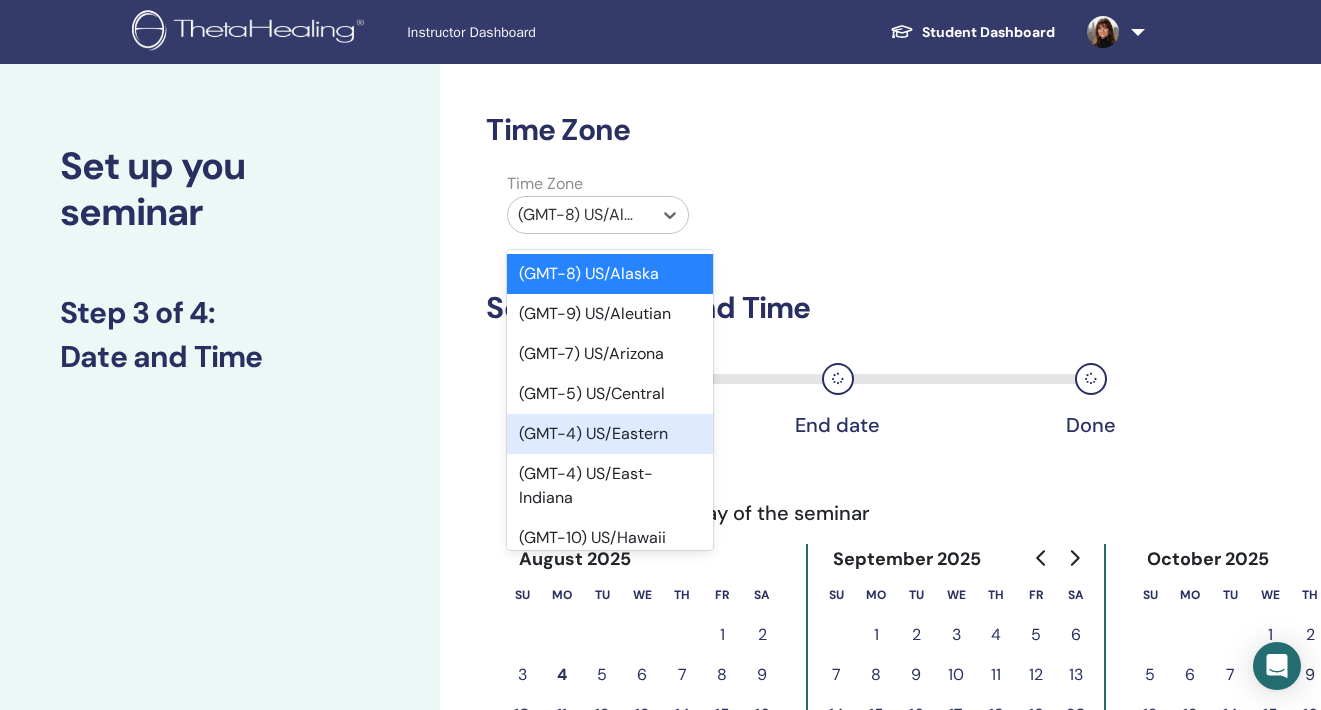 click on "(GMT-4) US/Eastern" at bounding box center [610, 434] 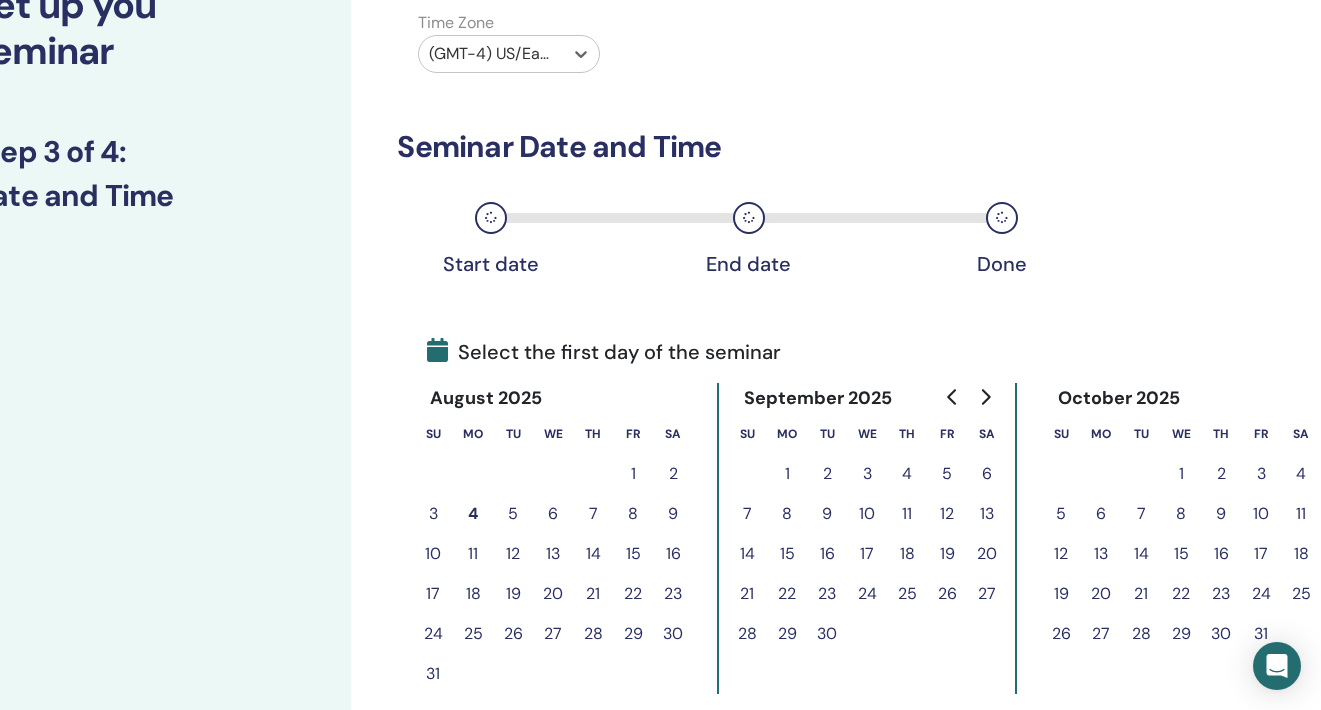 scroll, scrollTop: 166, scrollLeft: 89, axis: both 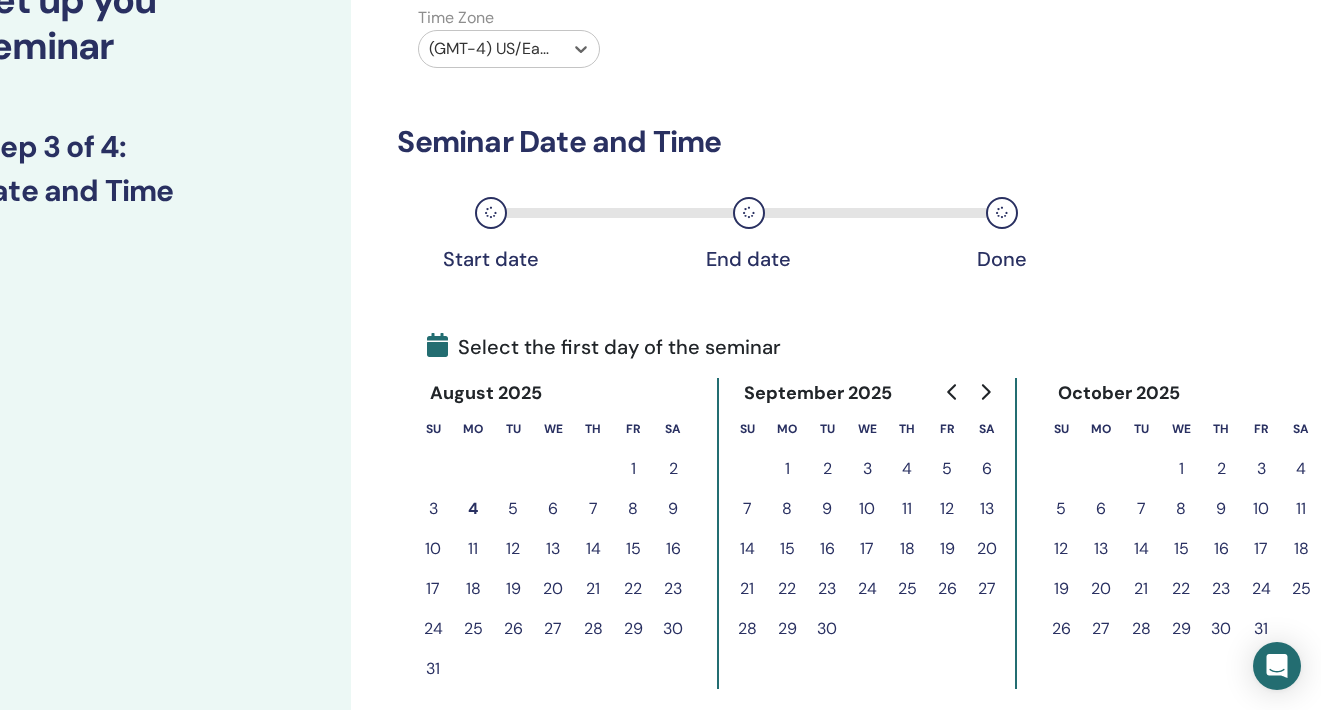 click on "1" at bounding box center [1181, 469] 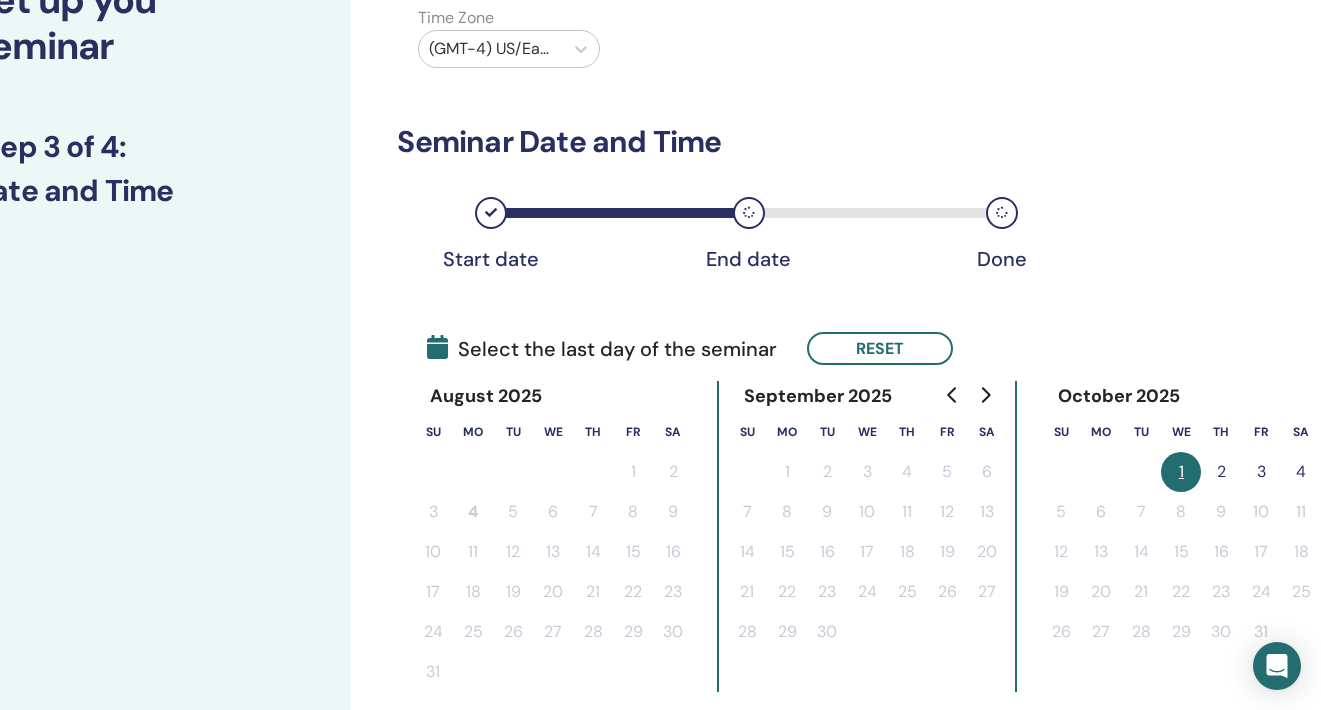 click on "3" at bounding box center (1261, 472) 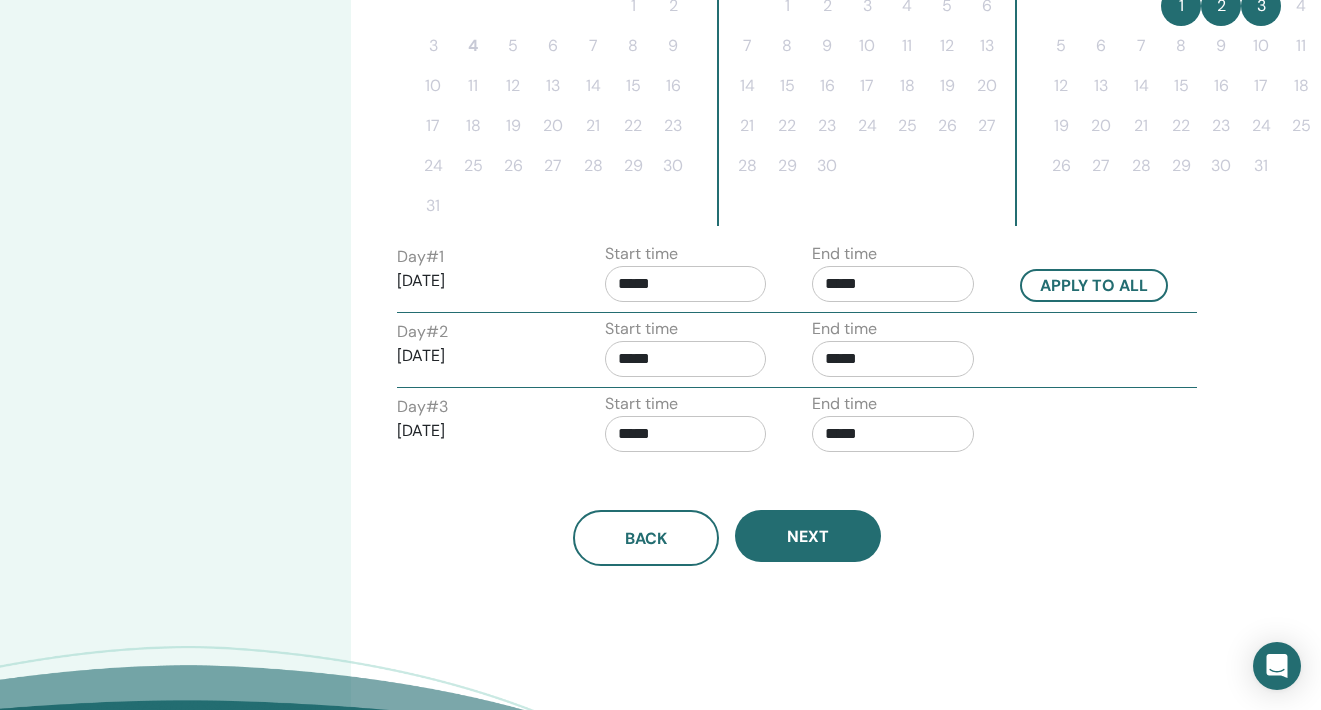 scroll, scrollTop: 648, scrollLeft: 89, axis: both 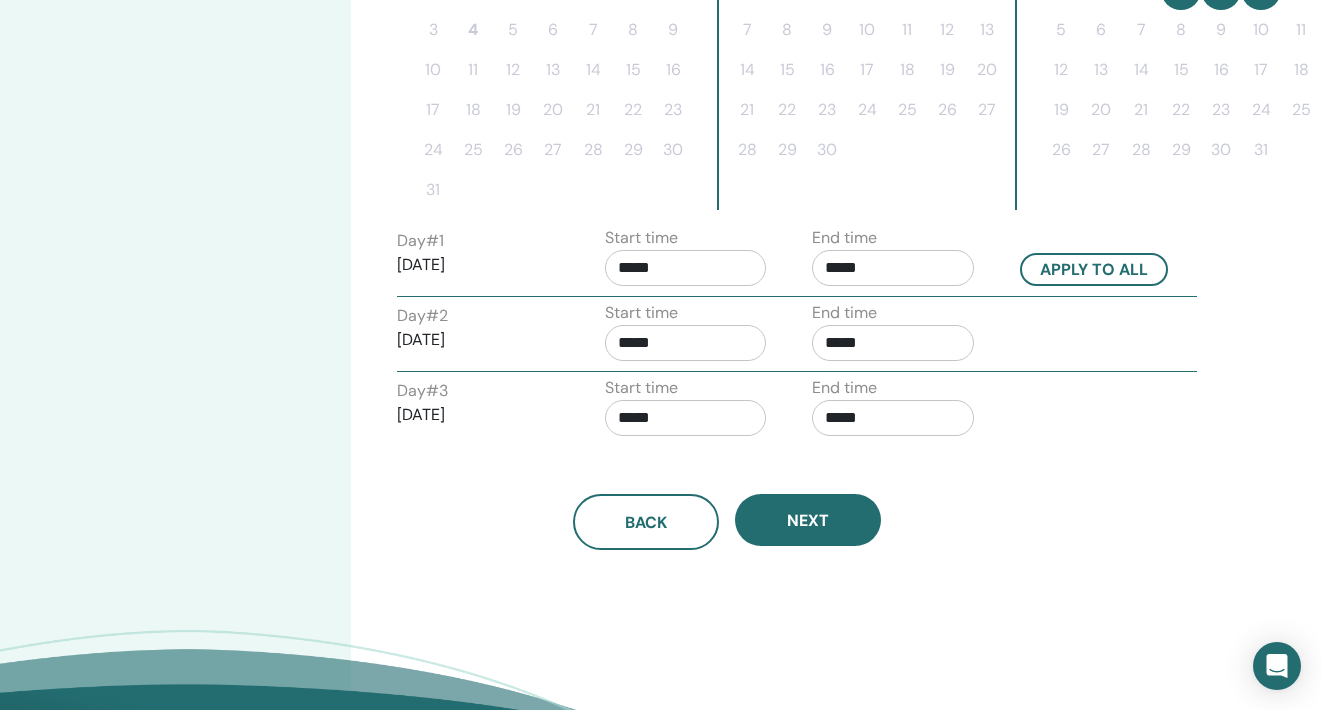 click on "*****" at bounding box center [893, 268] 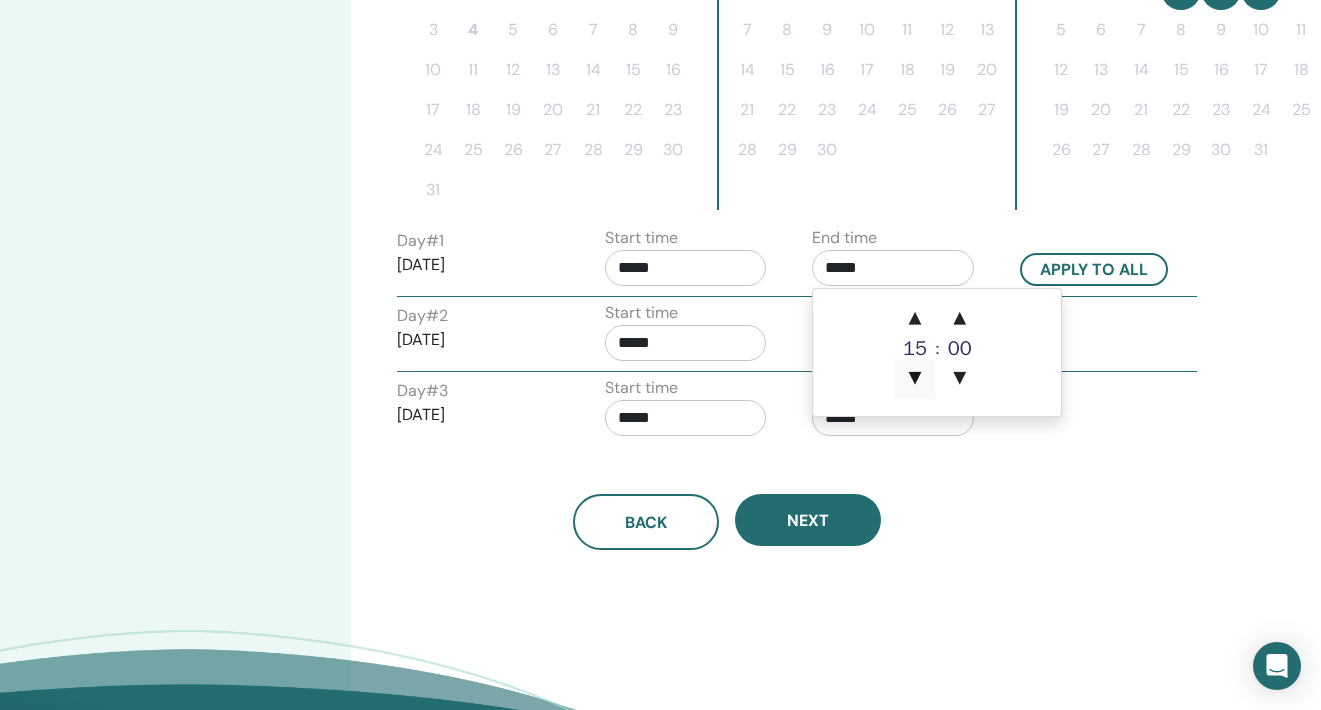 click on "▼" at bounding box center [915, 379] 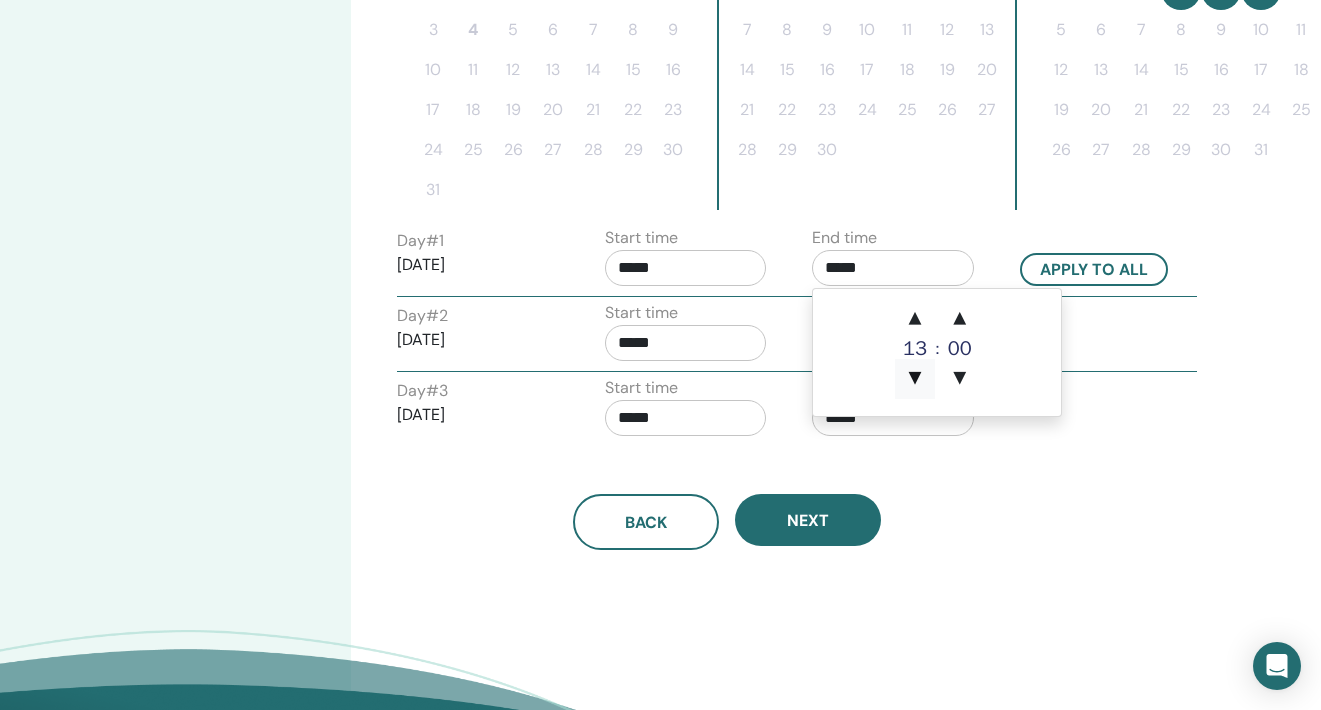 click on "▼" at bounding box center [915, 379] 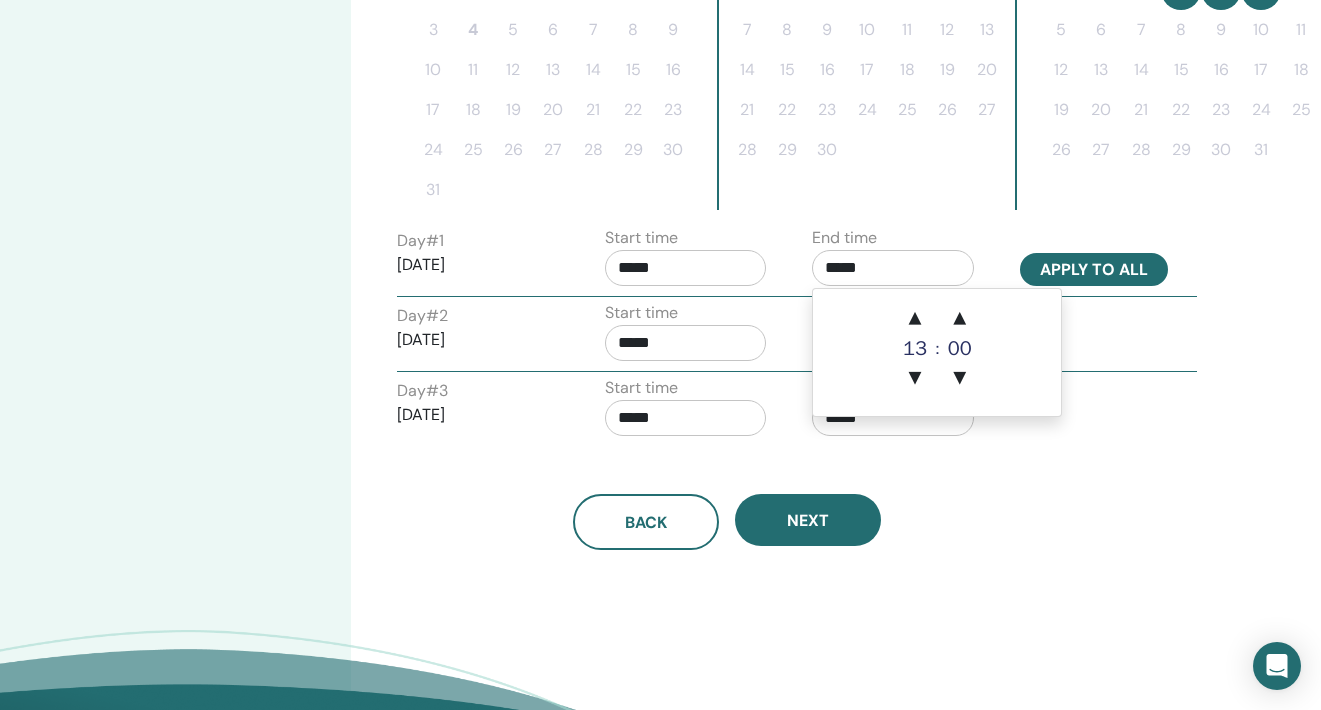 click on "Apply to all" at bounding box center [1094, 269] 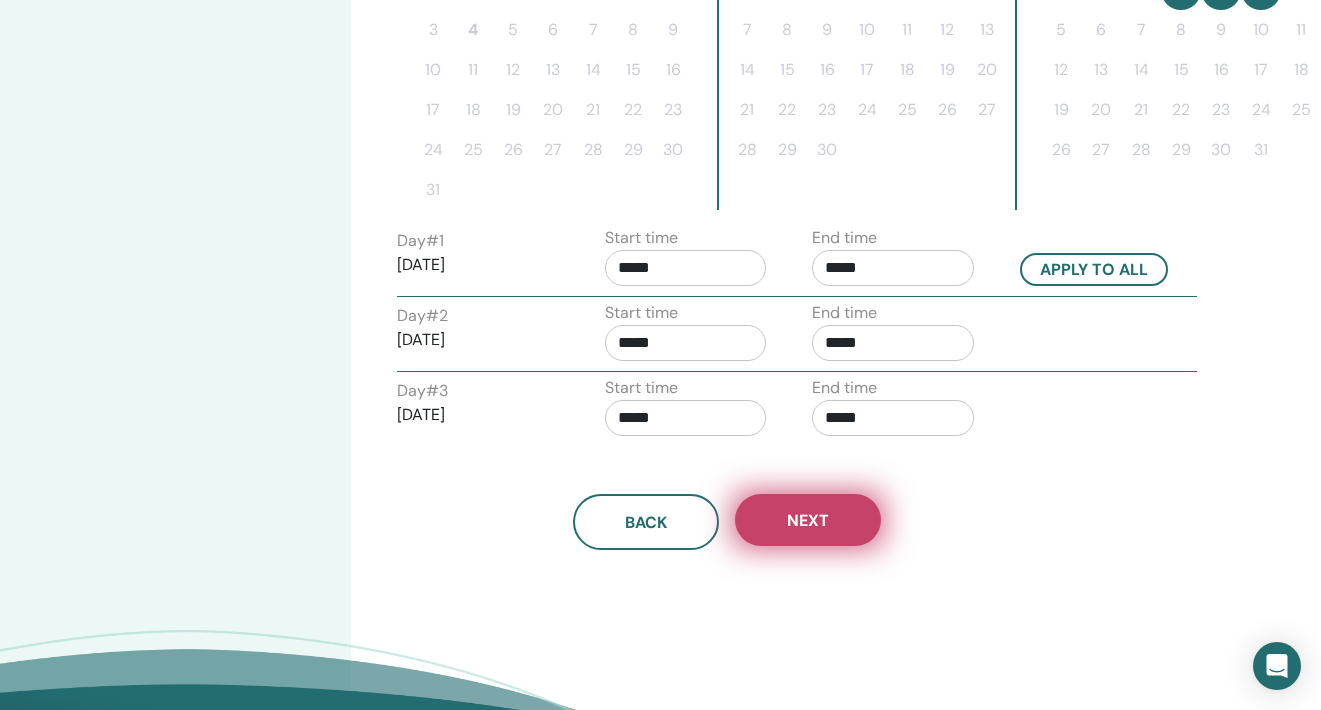 click on "Next" at bounding box center (808, 520) 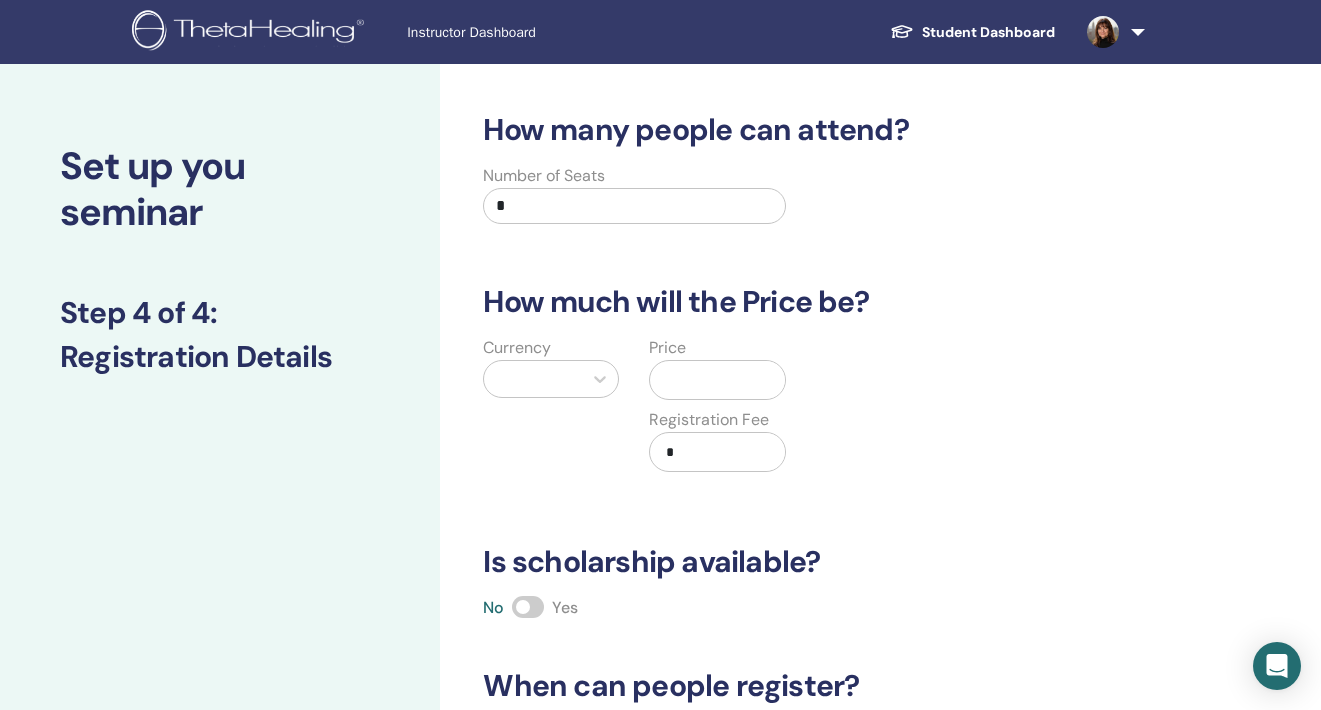 scroll, scrollTop: 0, scrollLeft: 0, axis: both 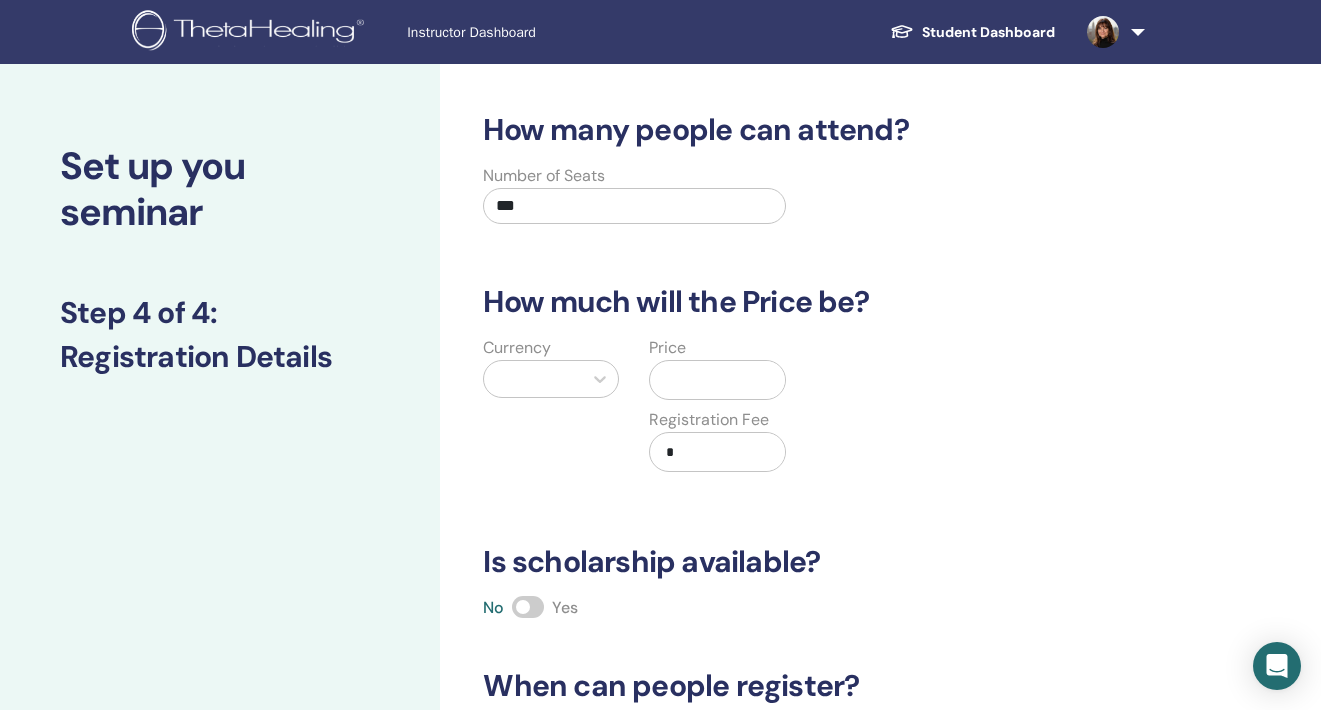 type on "***" 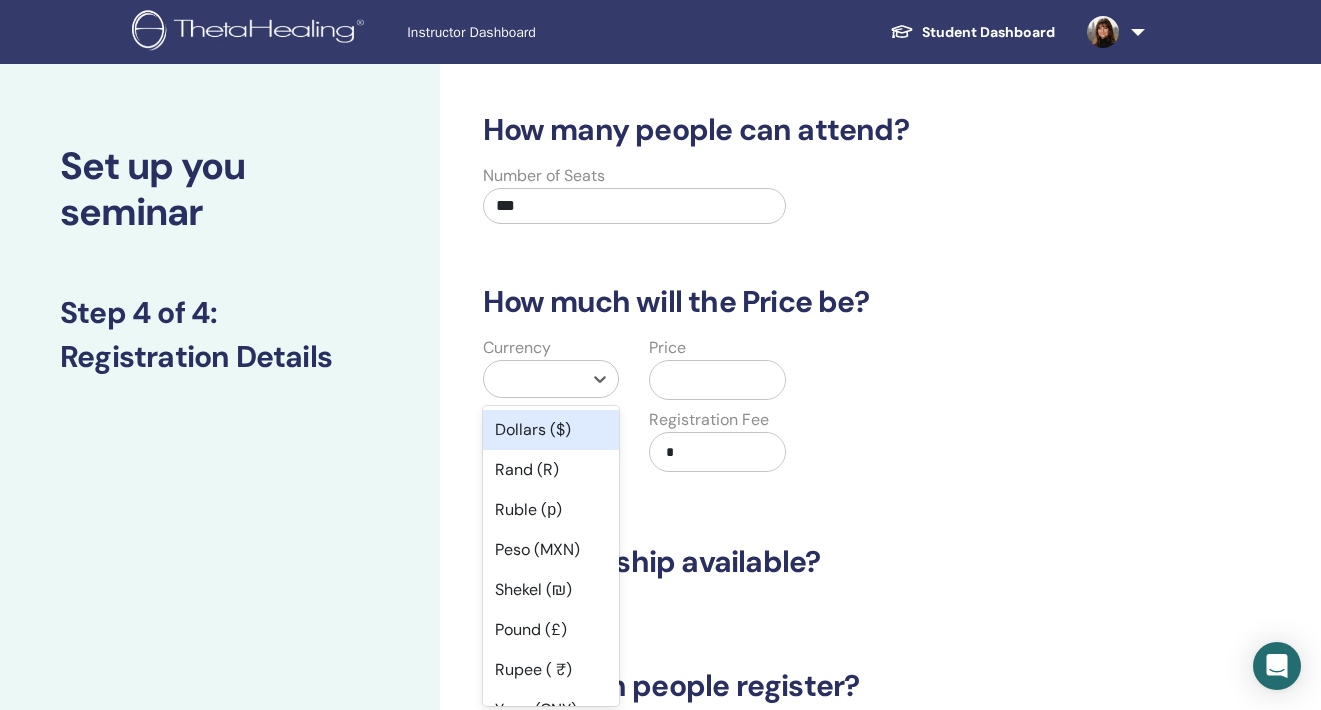 click at bounding box center (533, 379) 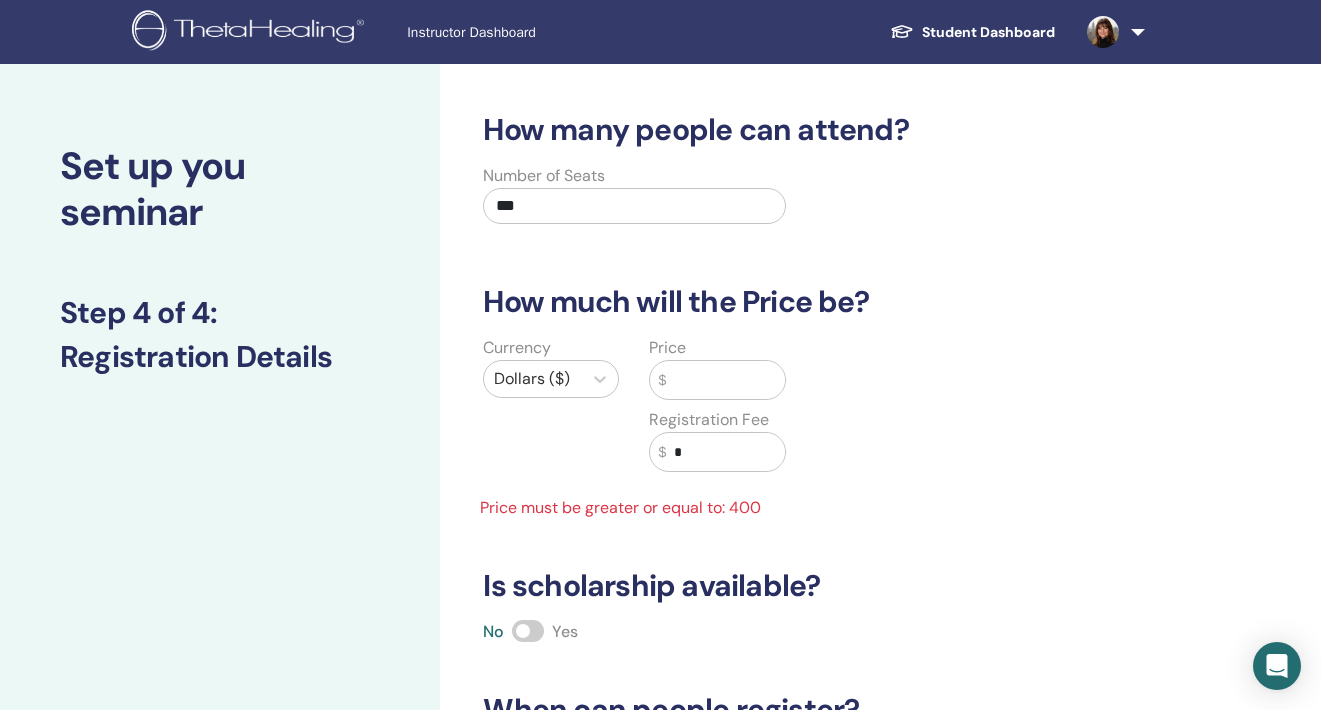 click at bounding box center [725, 380] 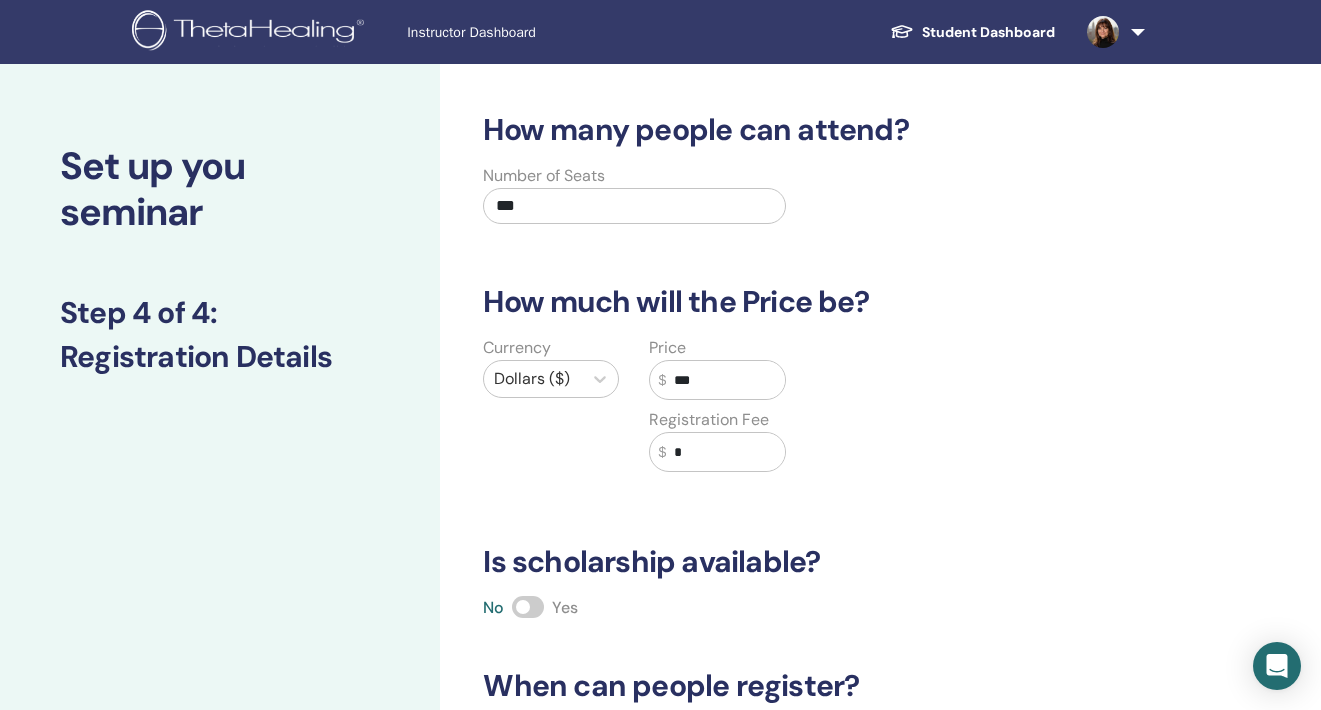type on "***" 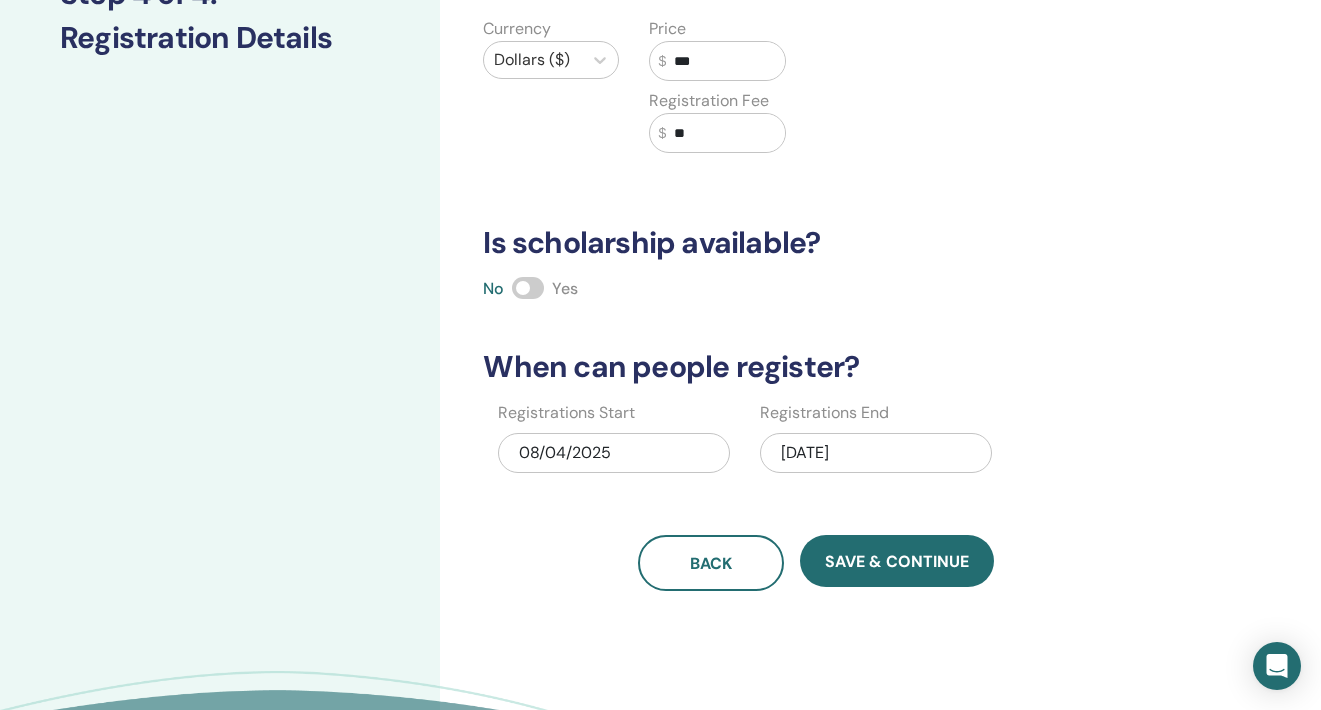 scroll, scrollTop: 321, scrollLeft: 0, axis: vertical 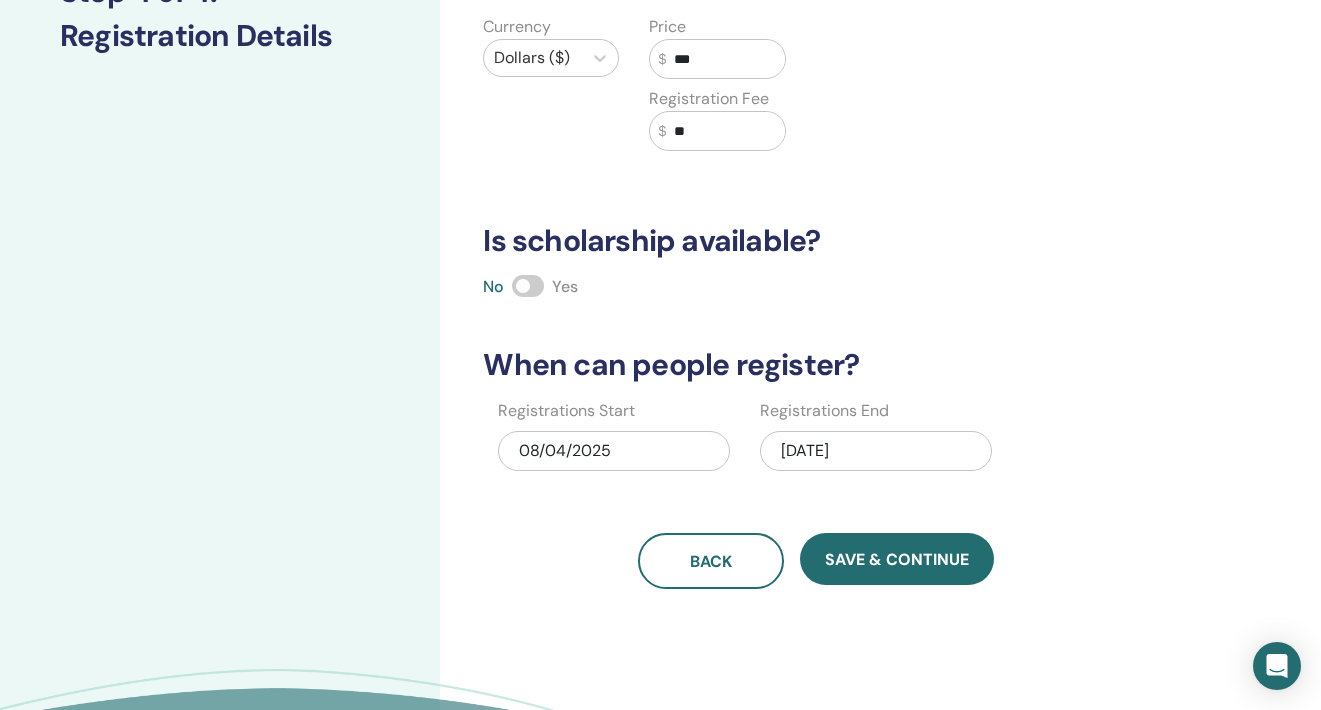 type on "**" 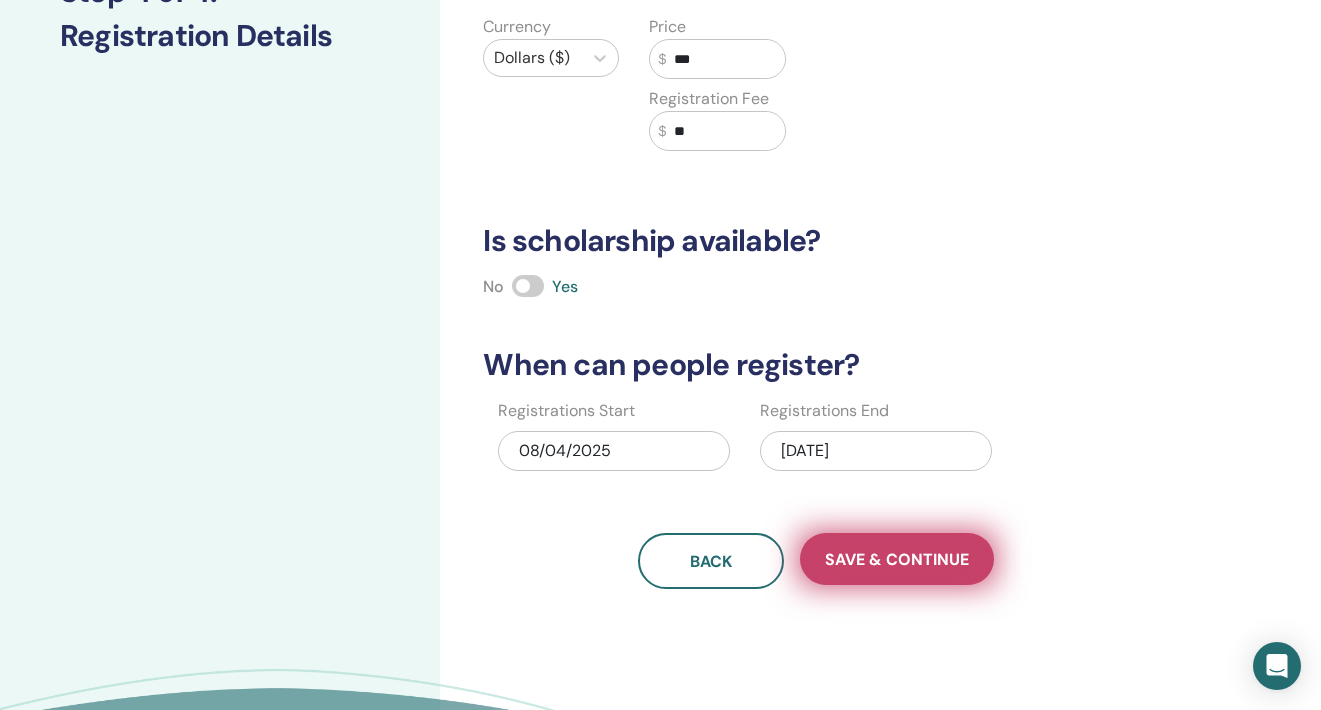 click on "Save & Continue" at bounding box center [897, 559] 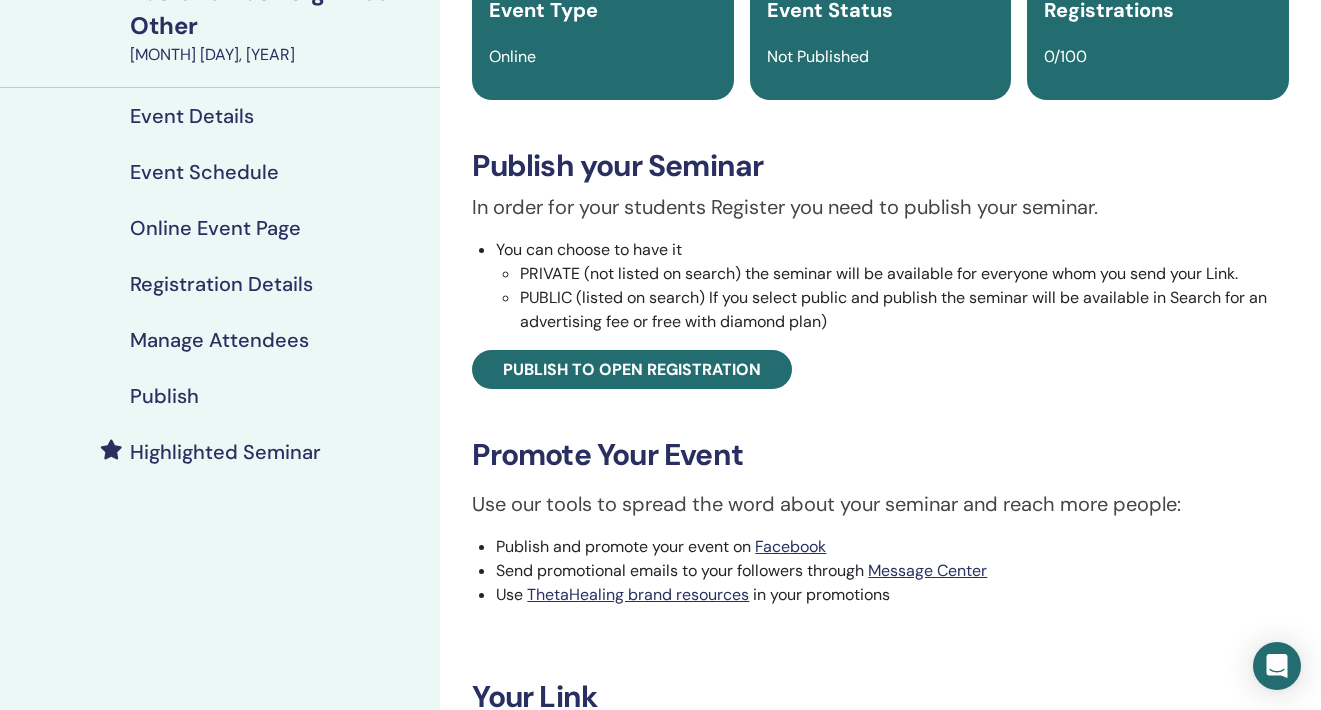 scroll, scrollTop: 245, scrollLeft: 0, axis: vertical 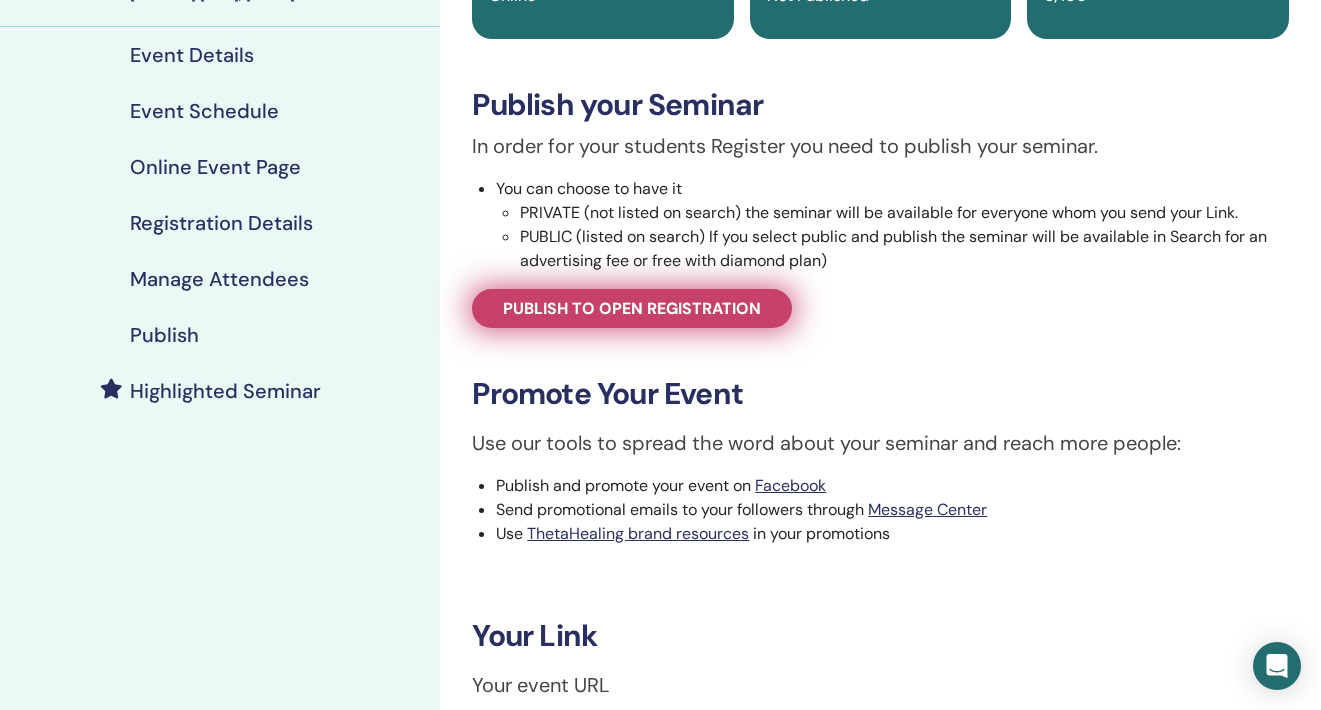 click on "Publish to open registration" at bounding box center [632, 308] 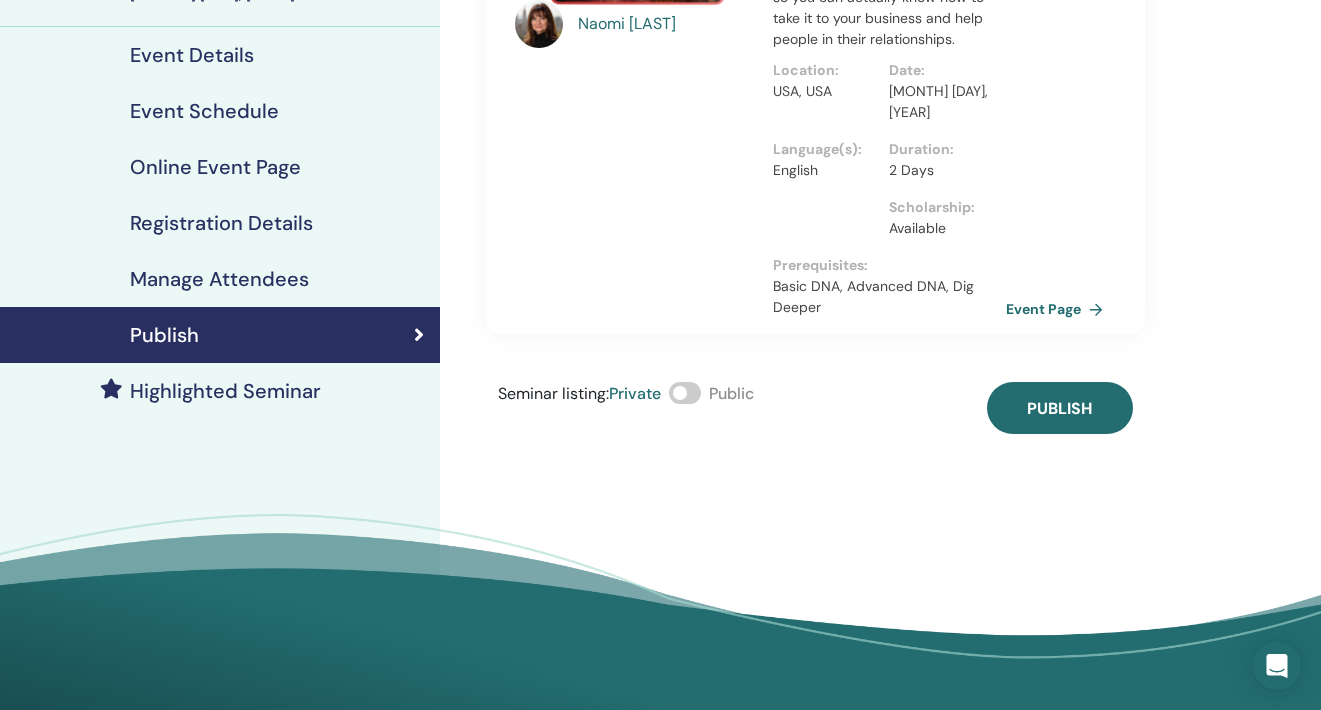 click at bounding box center (685, 393) 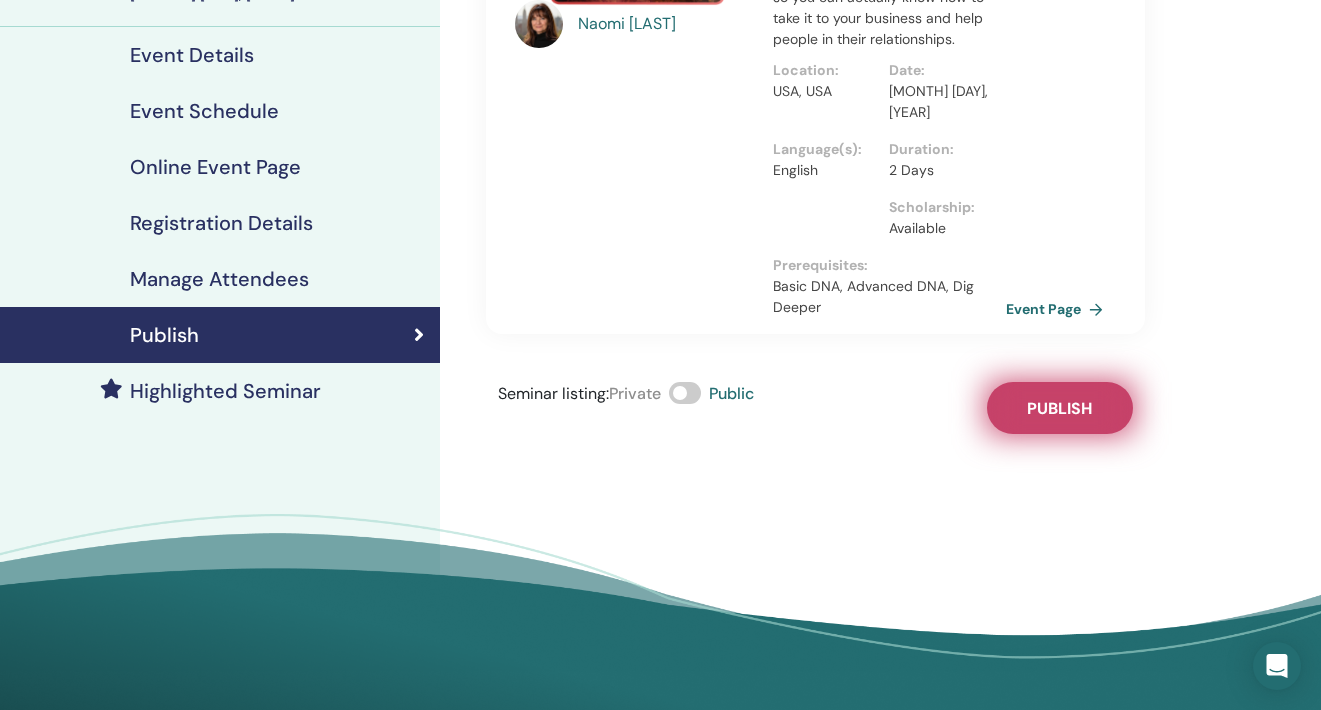 click on "Publish" at bounding box center [1059, 408] 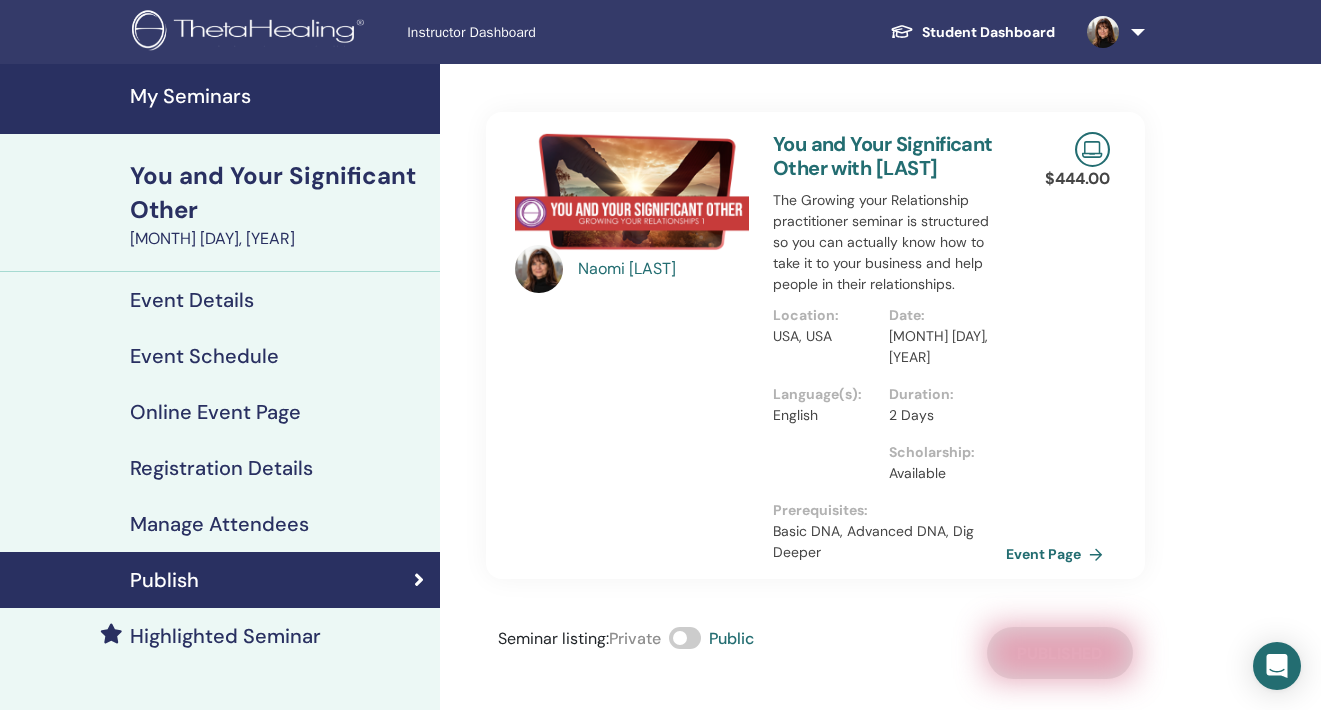 scroll, scrollTop: 0, scrollLeft: 0, axis: both 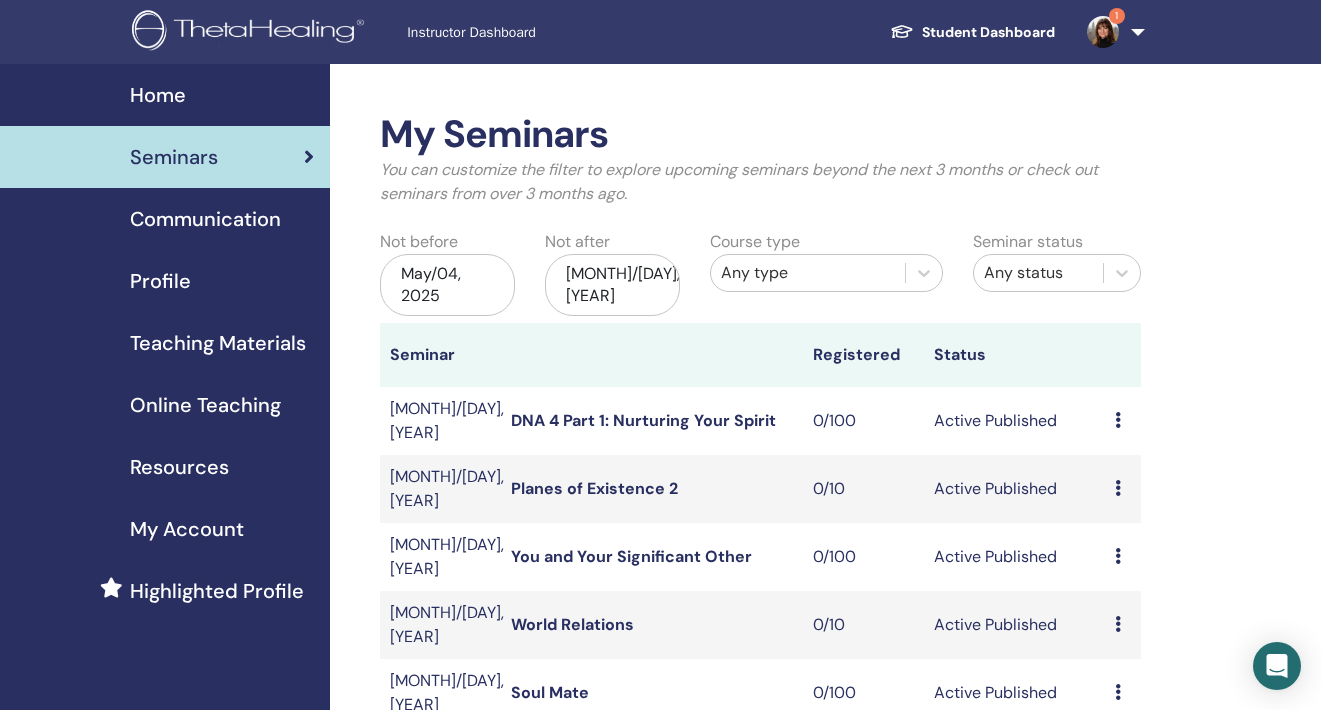 click at bounding box center (1103, 32) 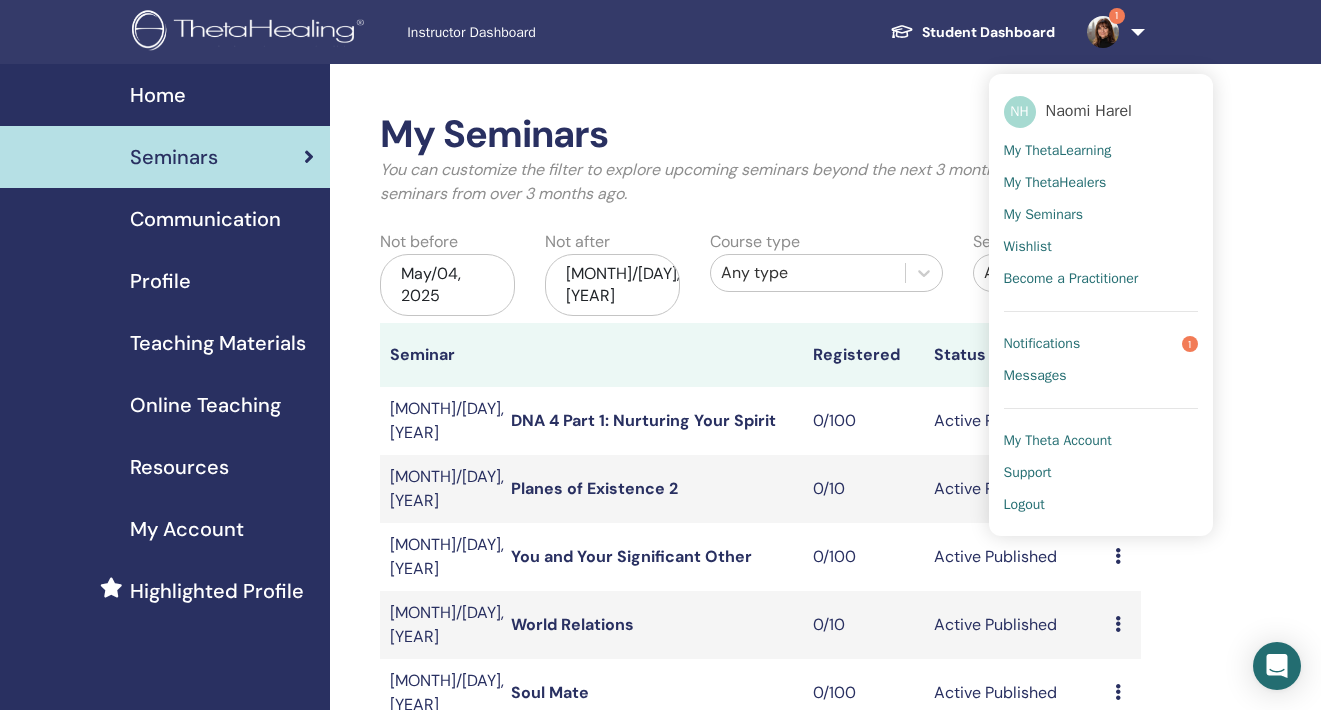 click on "Notifications" at bounding box center [1042, 344] 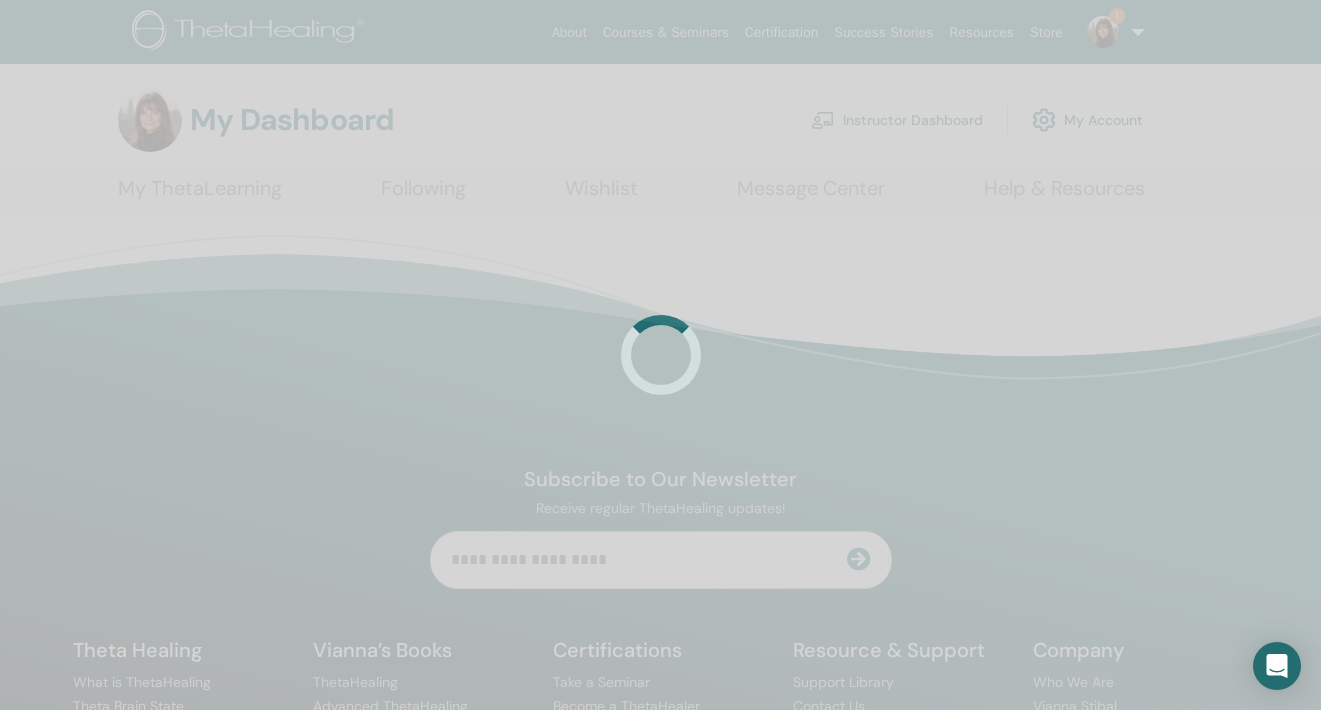 scroll, scrollTop: 0, scrollLeft: 0, axis: both 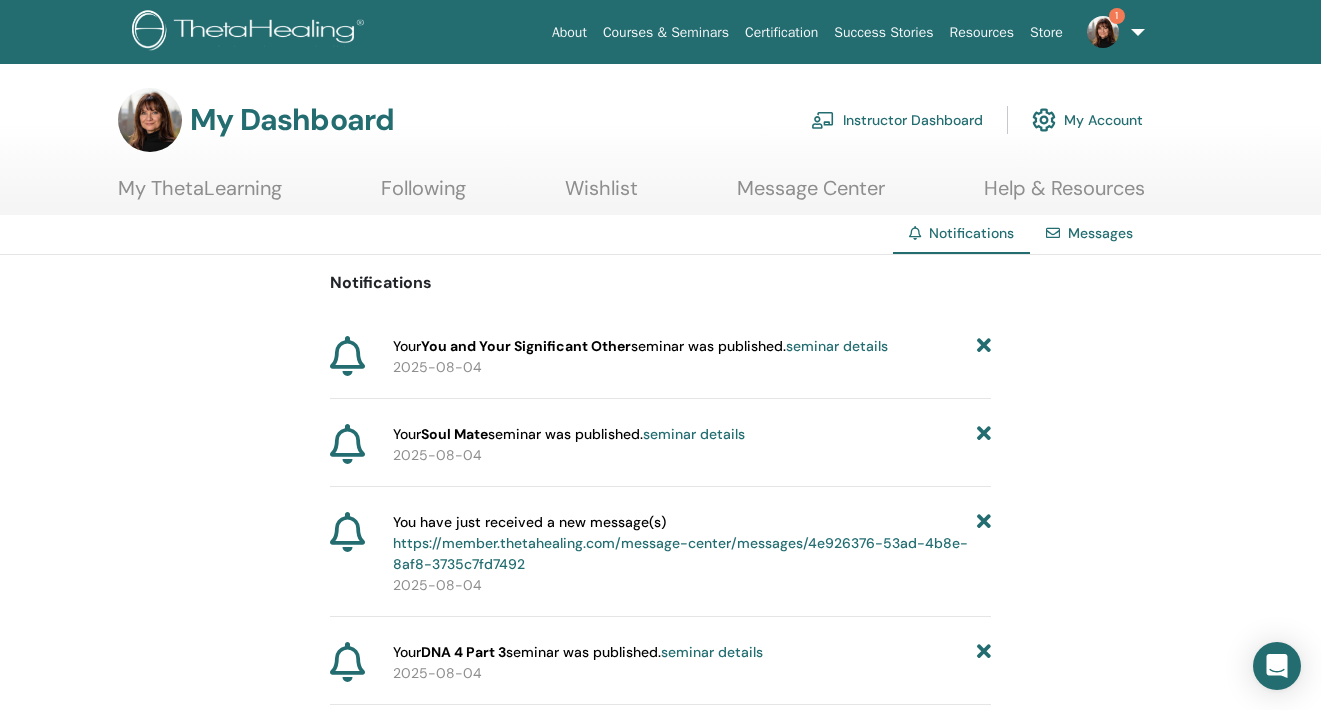 click on "Instructor Dashboard" at bounding box center [897, 120] 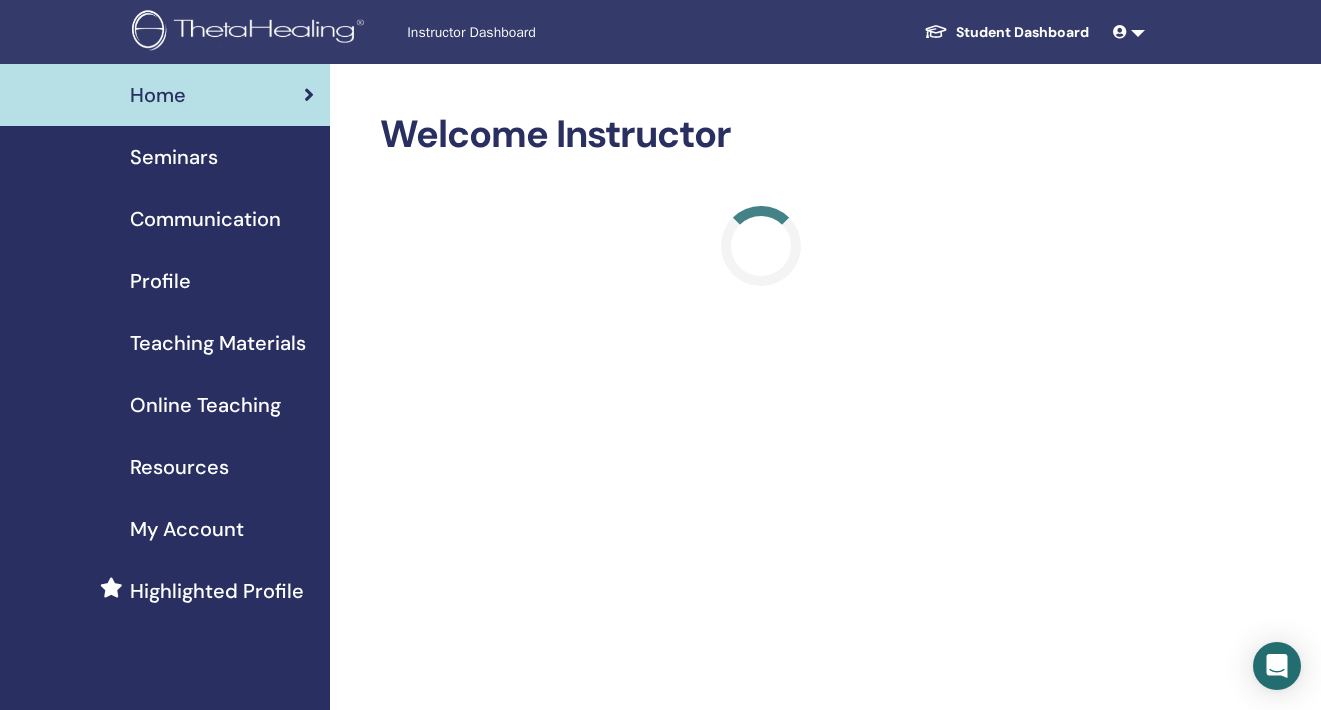 scroll, scrollTop: 0, scrollLeft: 0, axis: both 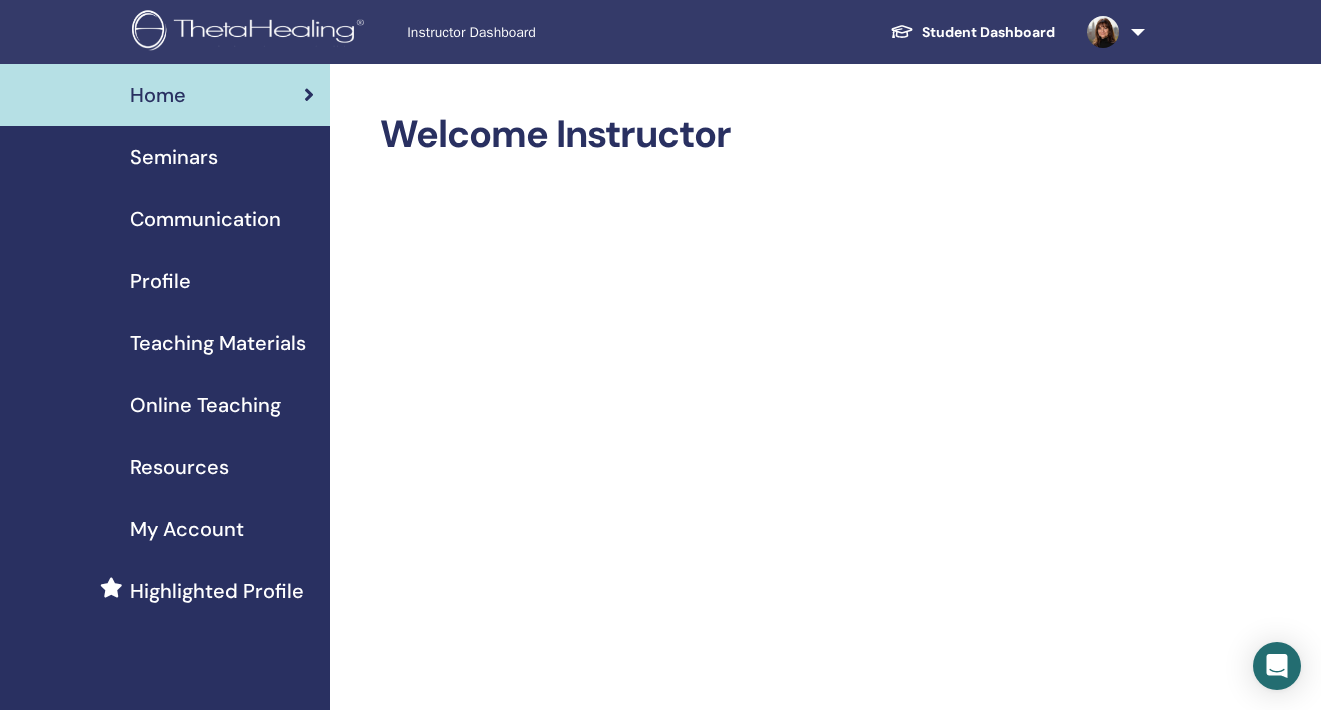 click on "Seminars" at bounding box center [174, 157] 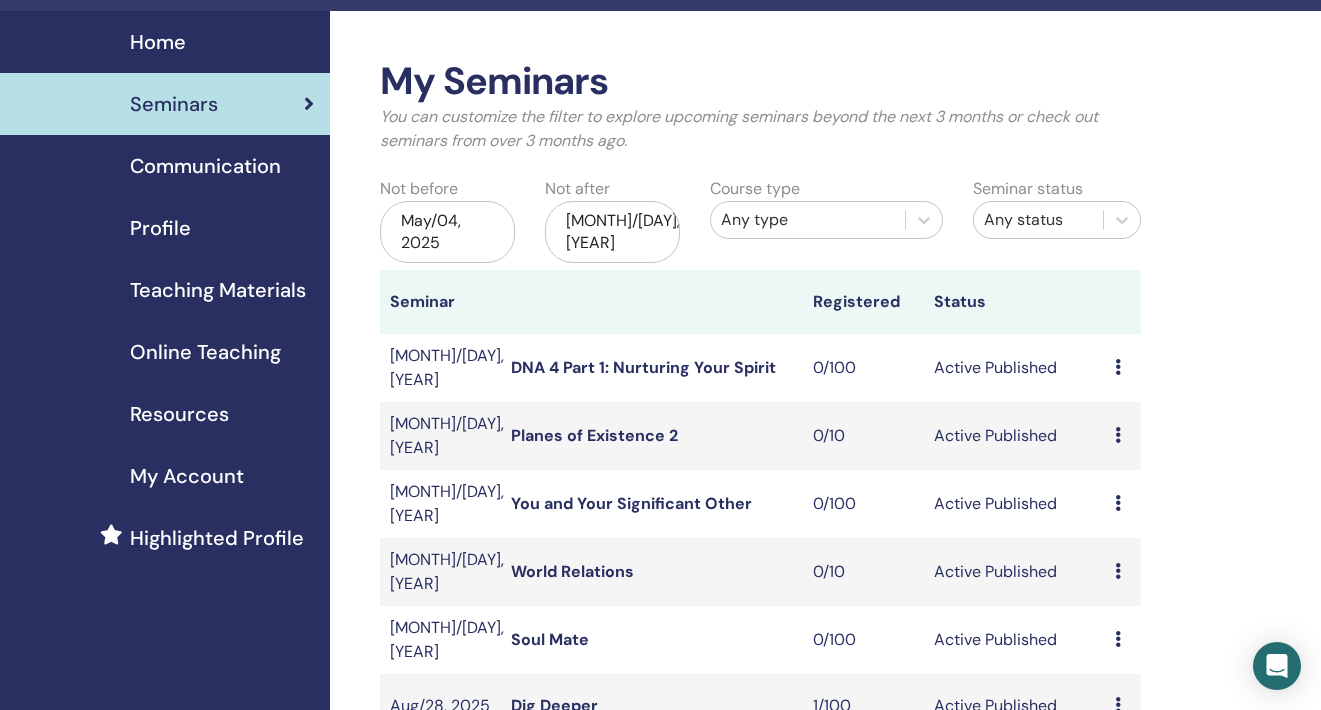 scroll, scrollTop: 52, scrollLeft: 0, axis: vertical 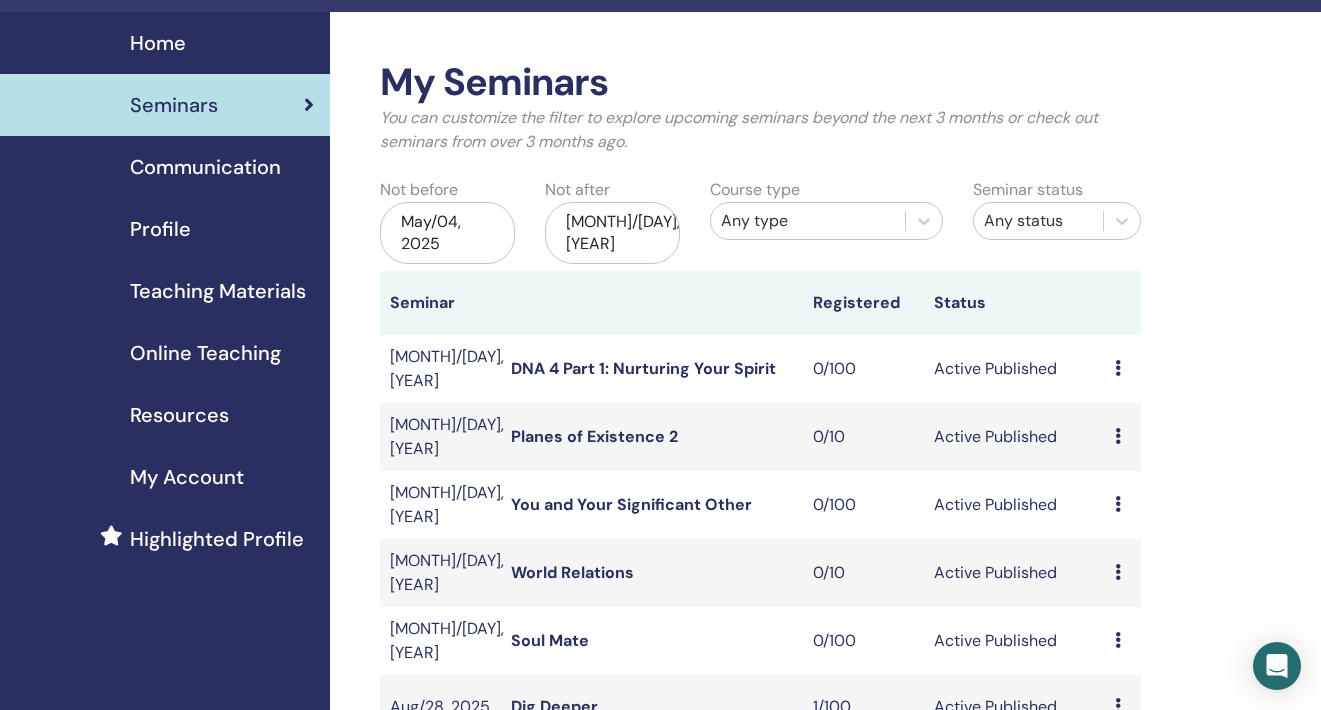 click on "Nov/04, 2025" at bounding box center [612, 233] 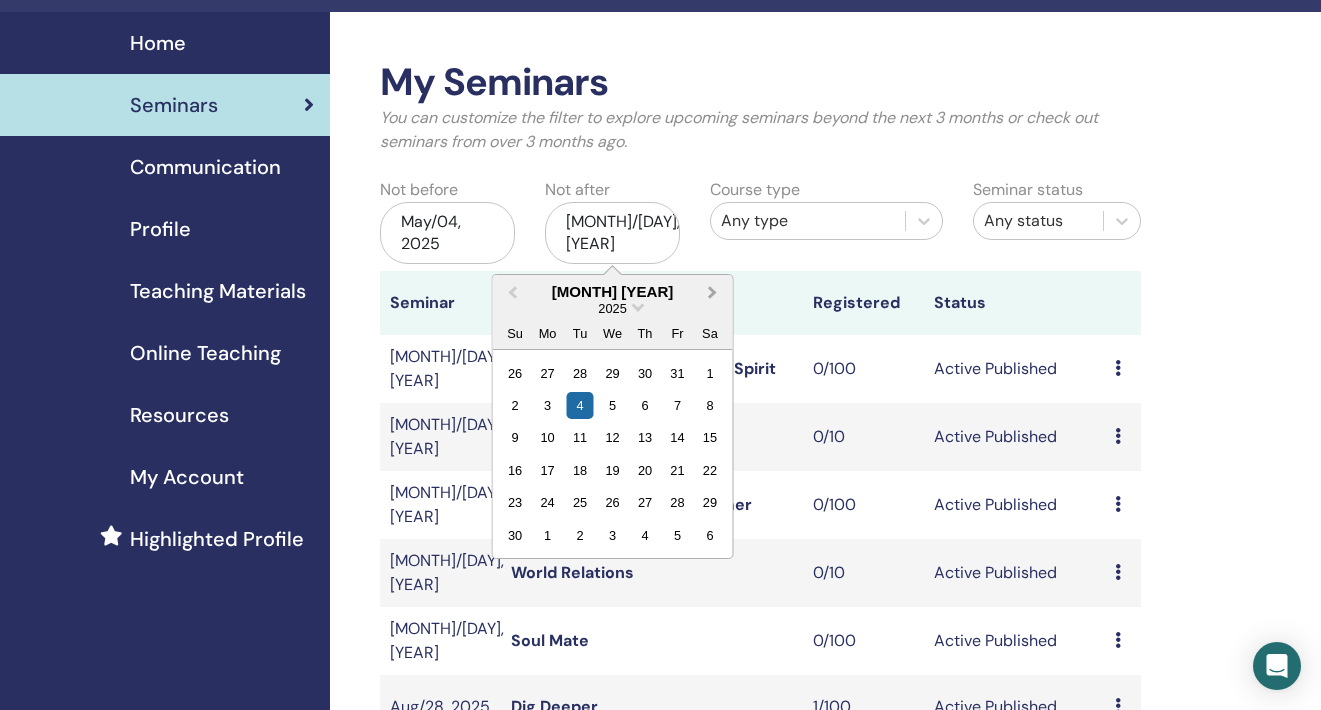 click on "Next Month" at bounding box center [713, 291] 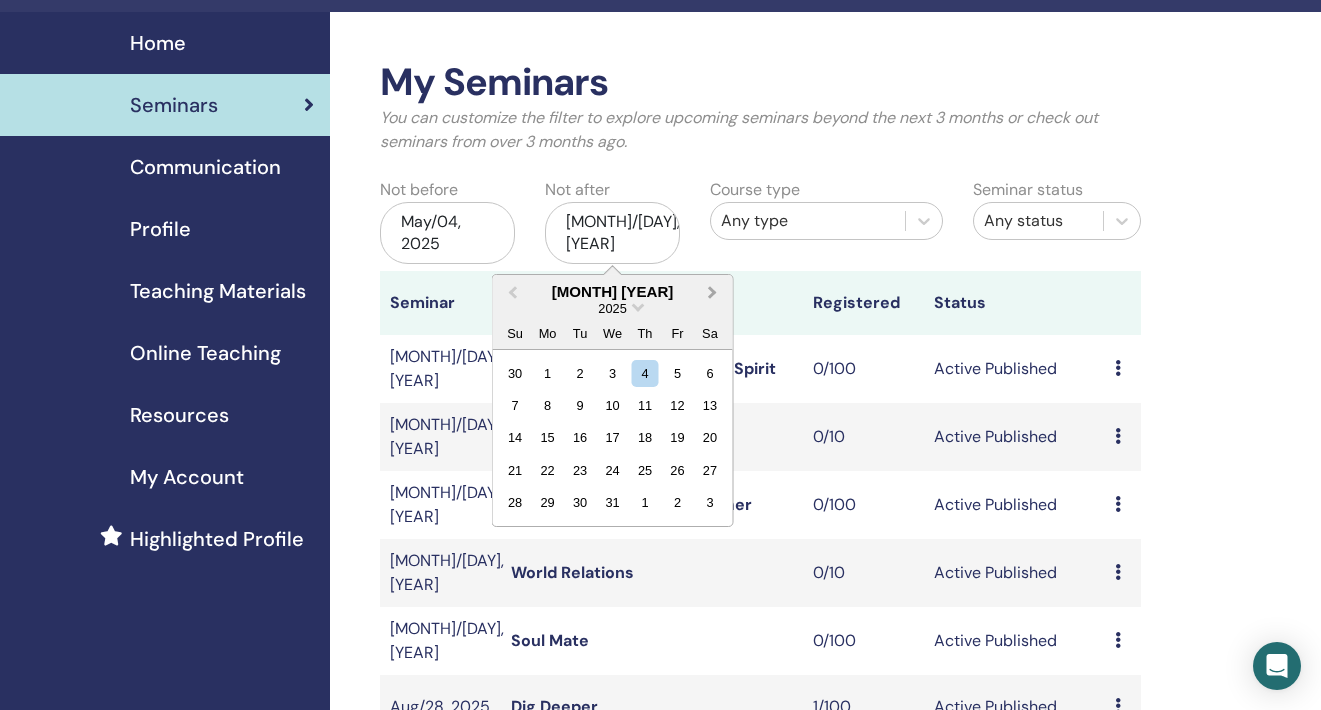 click on "Next Month" at bounding box center [713, 291] 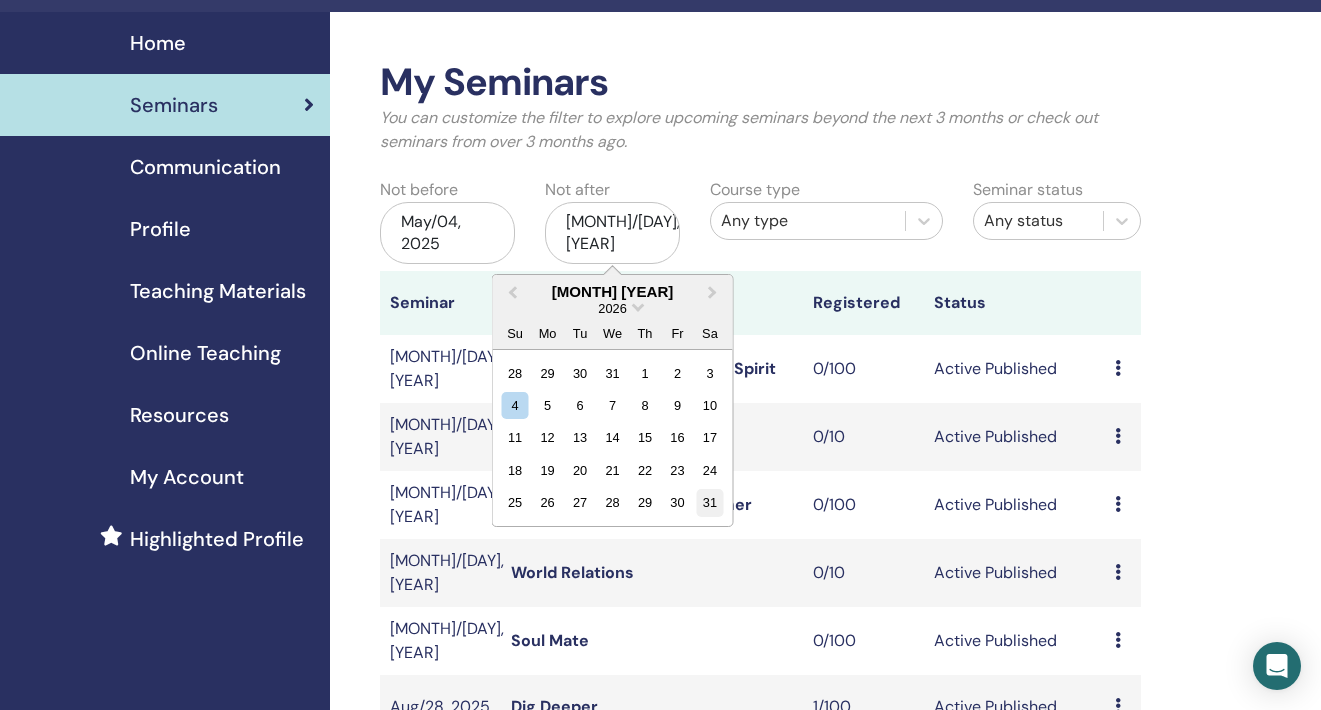 click on "31" at bounding box center [709, 502] 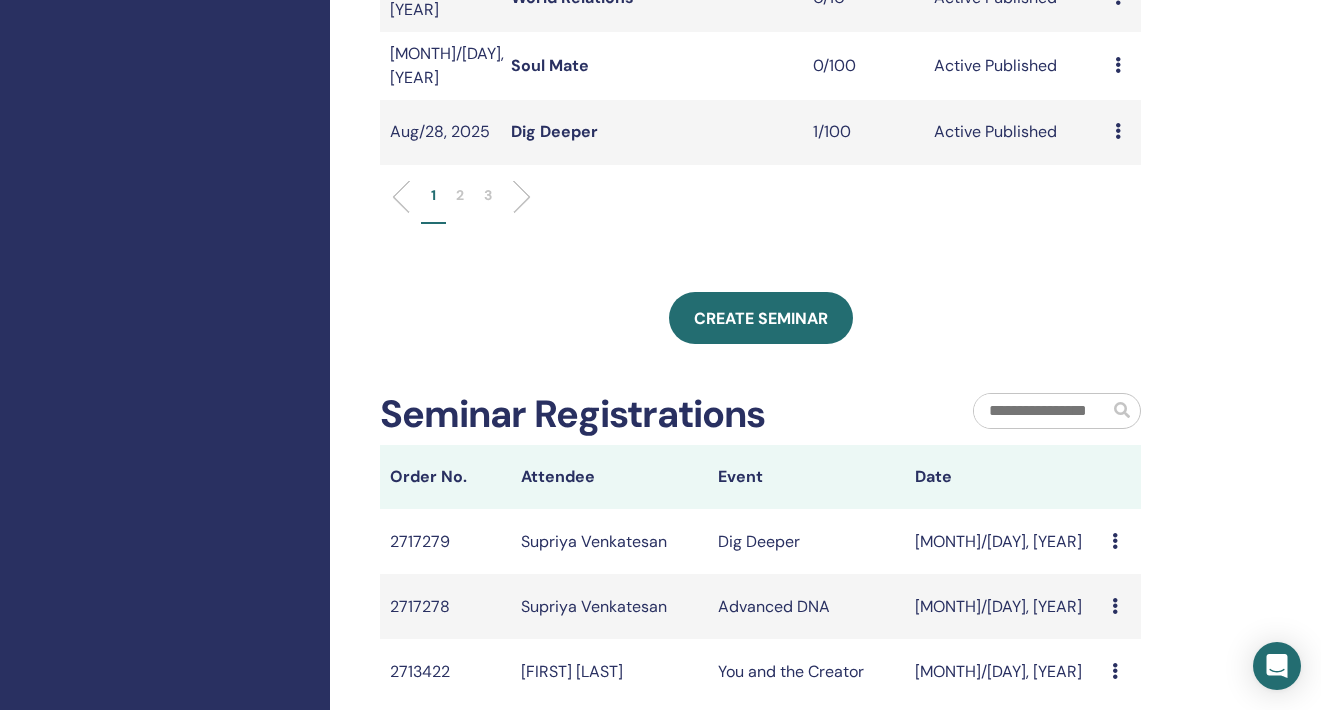 scroll, scrollTop: 893, scrollLeft: 0, axis: vertical 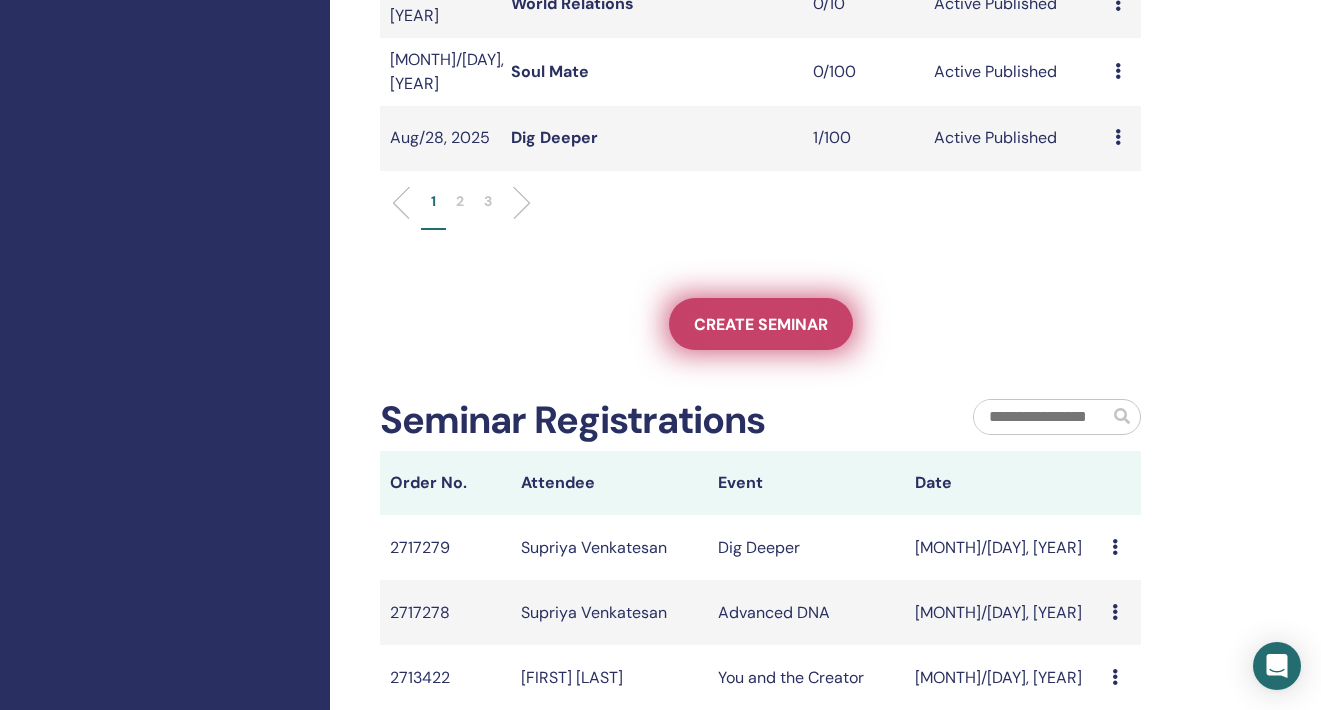 click on "Create seminar" at bounding box center (761, 324) 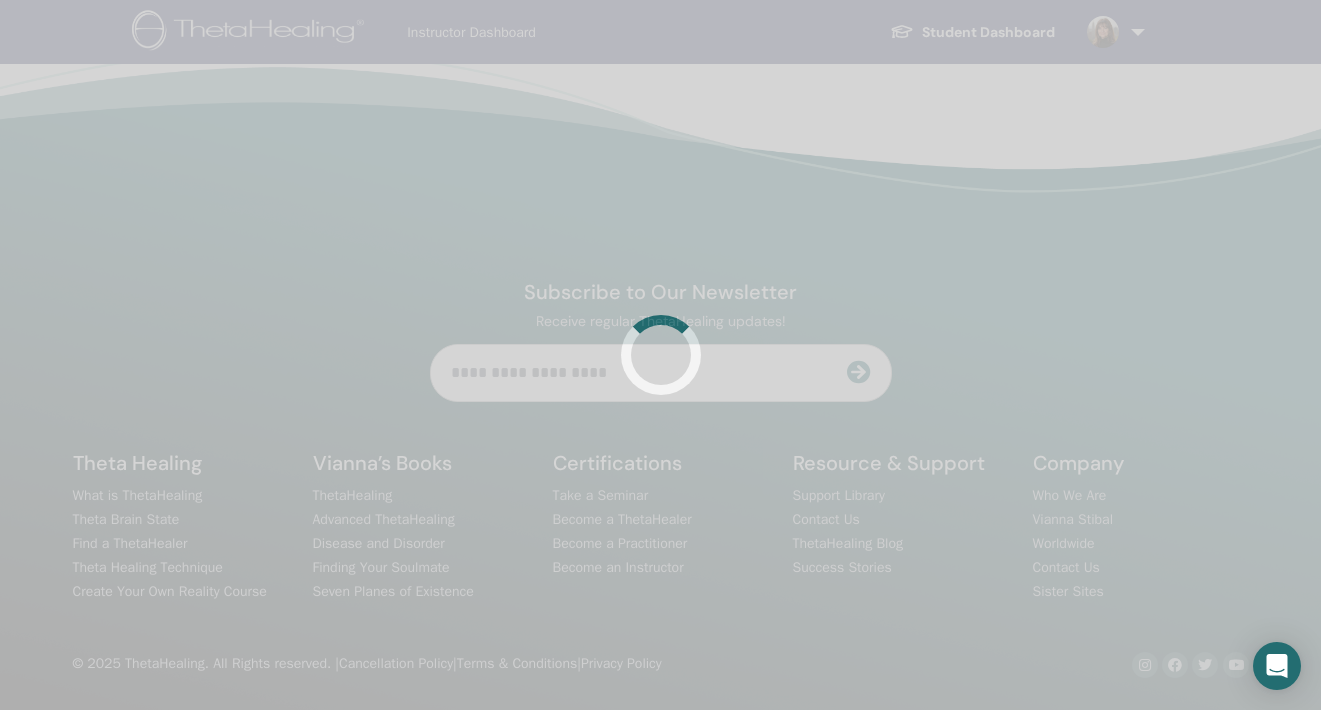 scroll, scrollTop: 0, scrollLeft: 0, axis: both 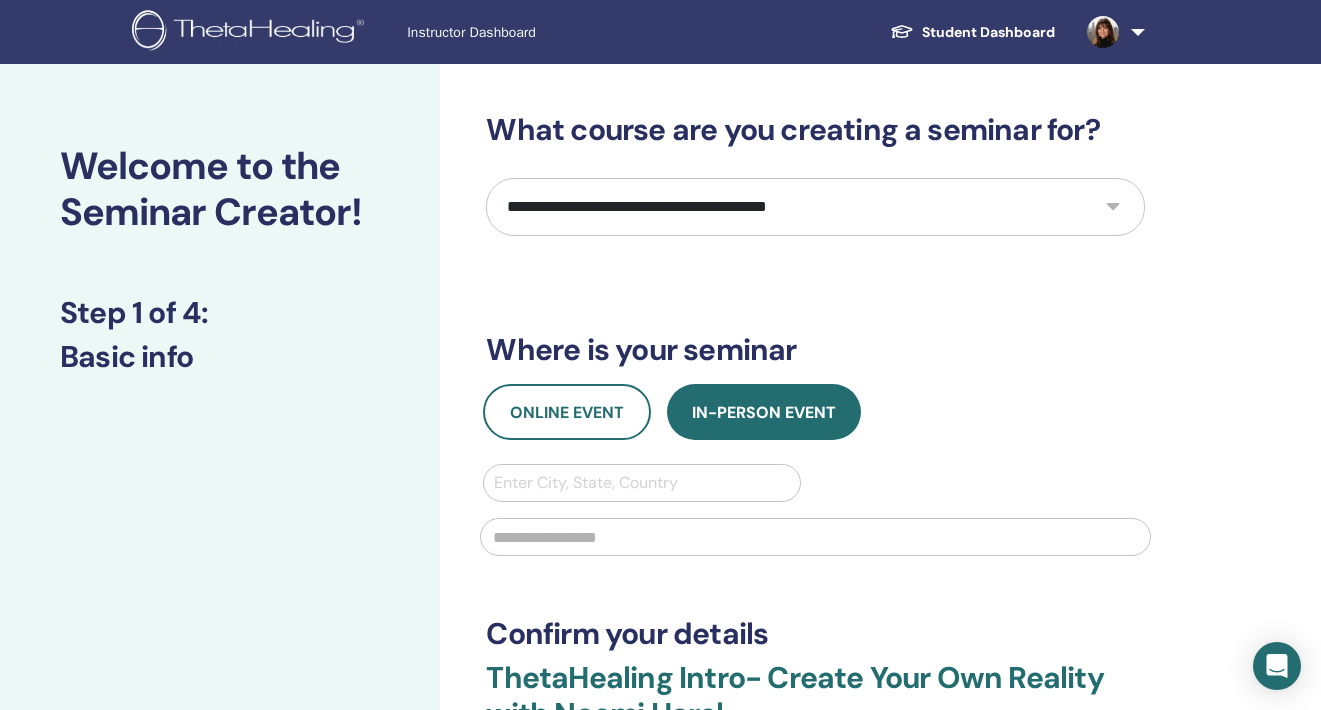 select on "****" 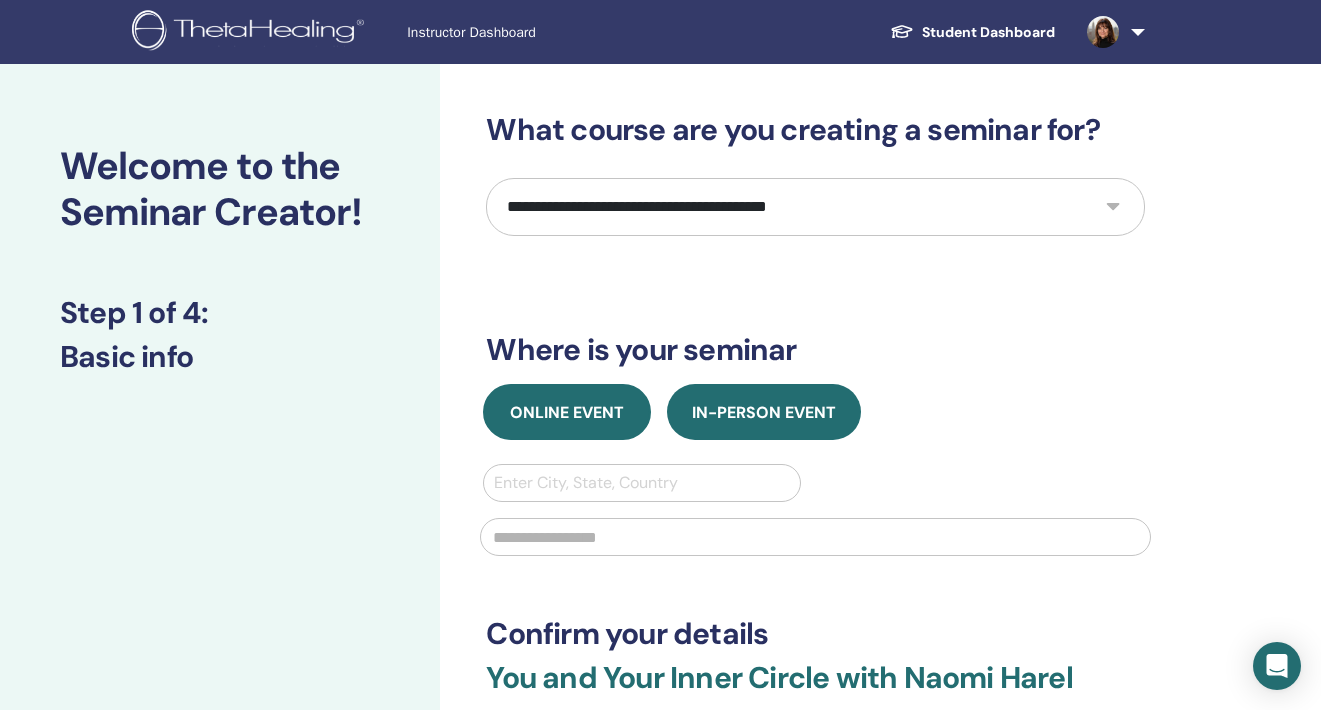 click on "Online Event" at bounding box center [567, 412] 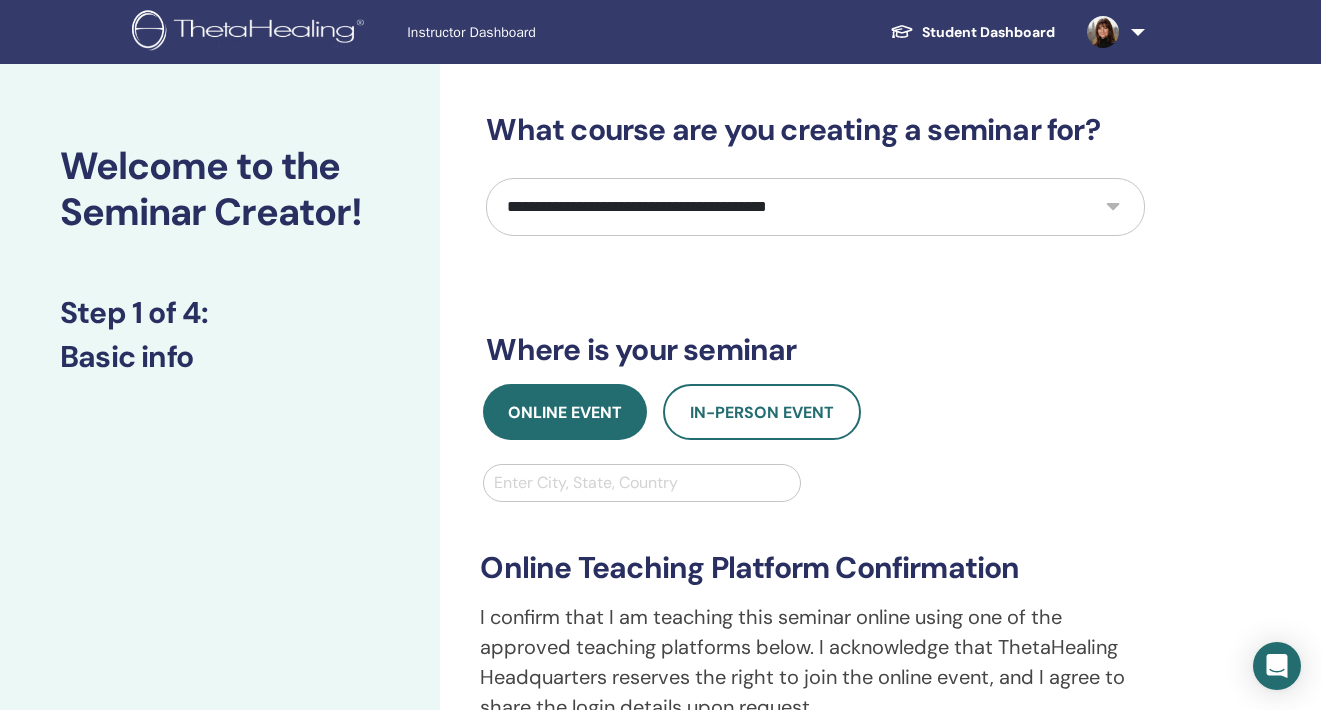 click on "Enter City, State, Country" at bounding box center (641, 483) 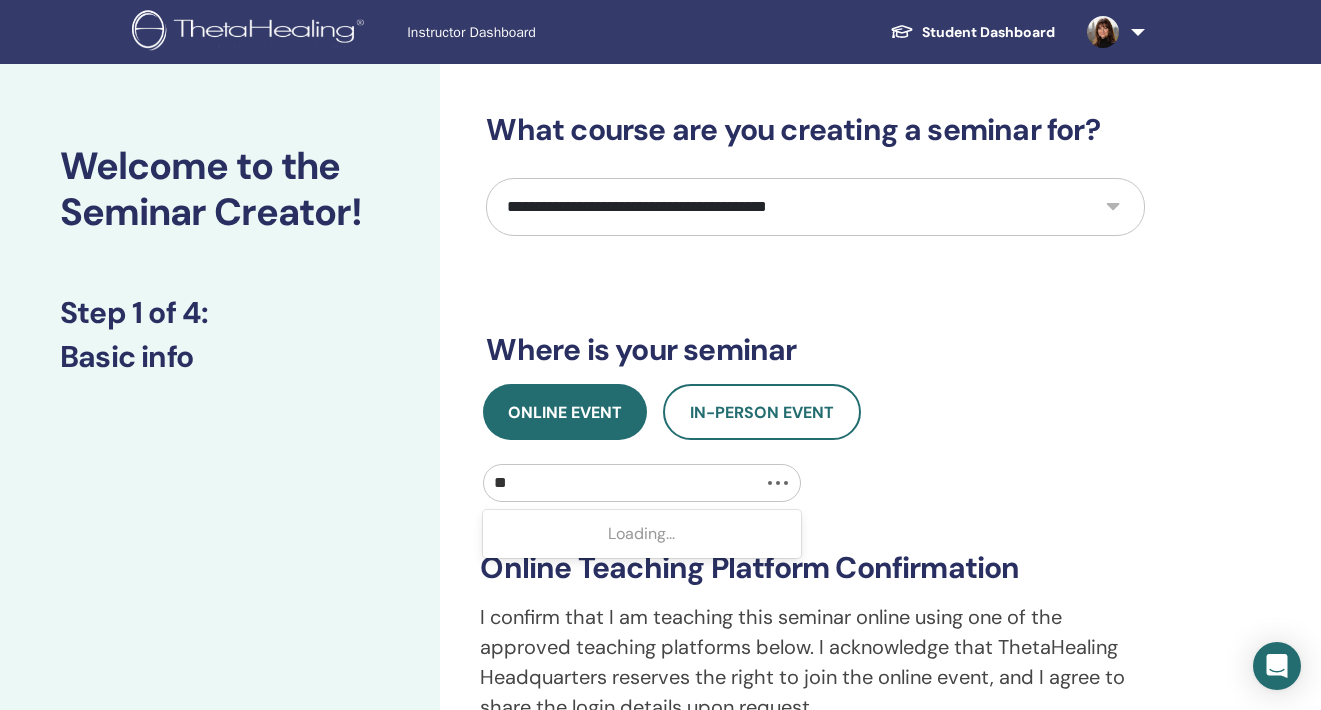 type on "***" 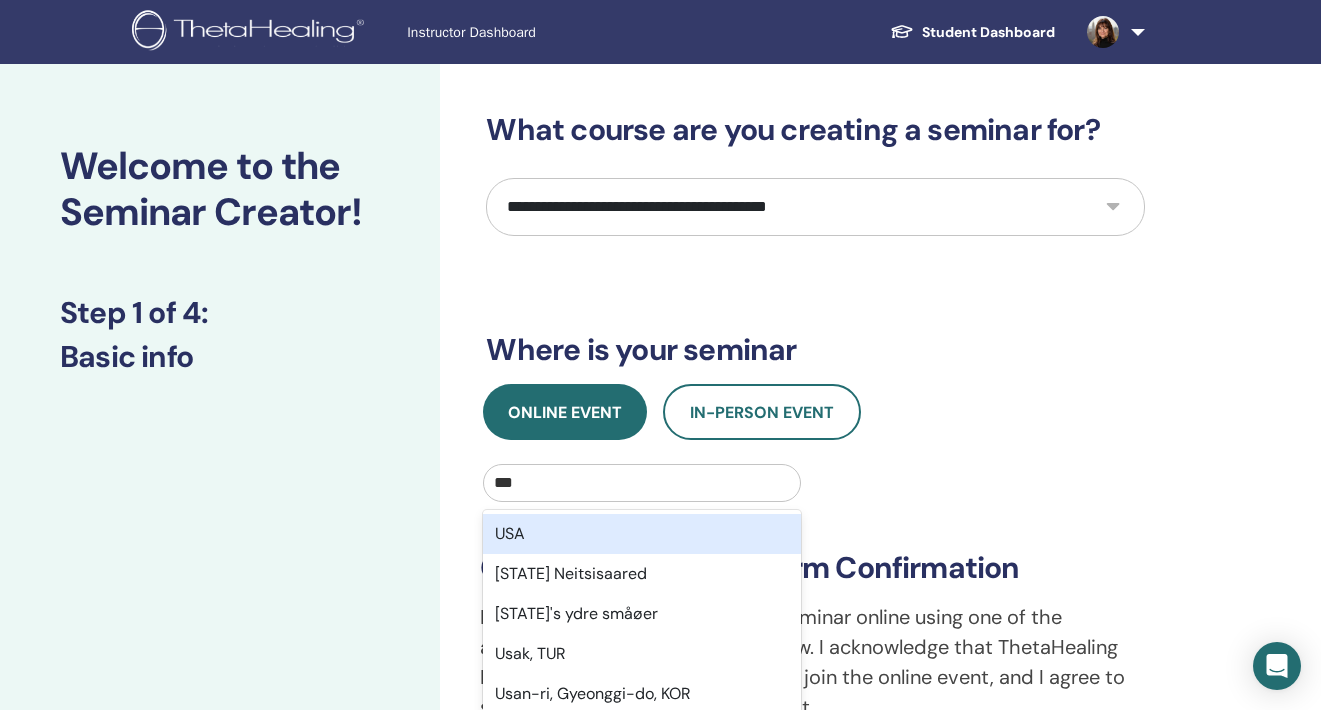 click on "USA" at bounding box center (641, 534) 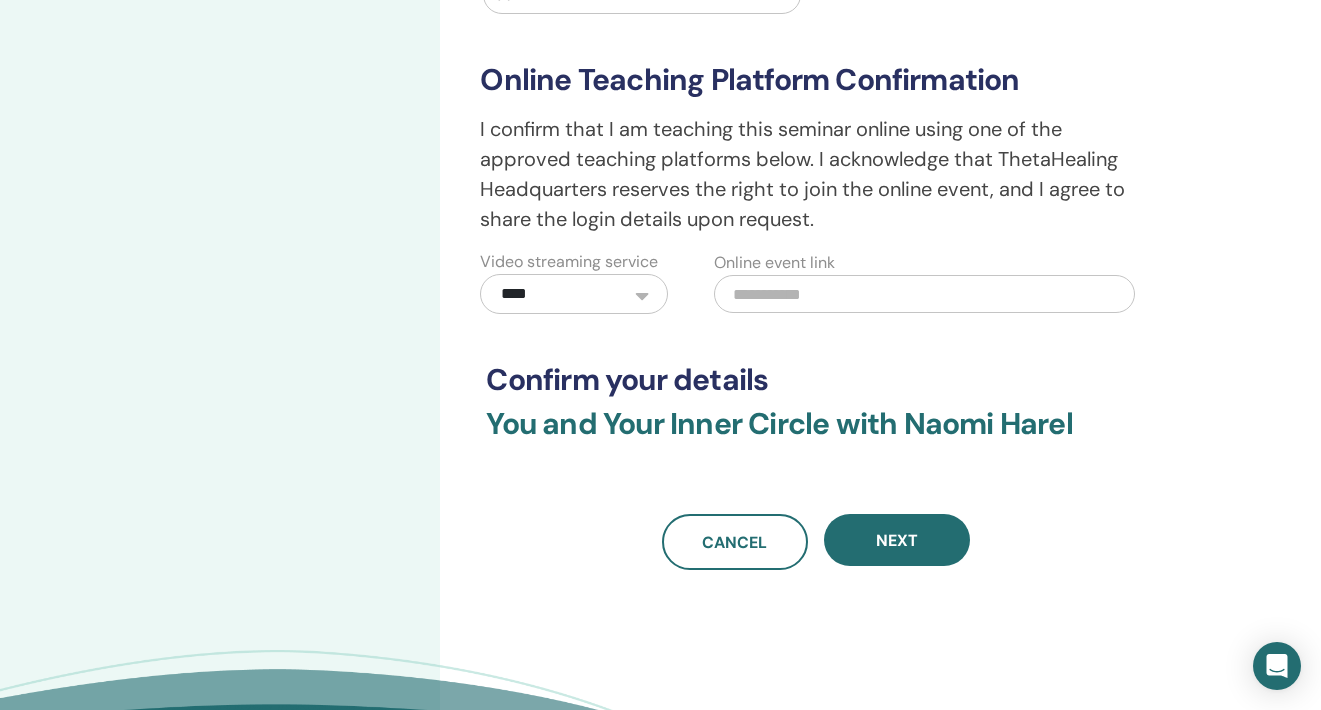 scroll, scrollTop: 520, scrollLeft: 0, axis: vertical 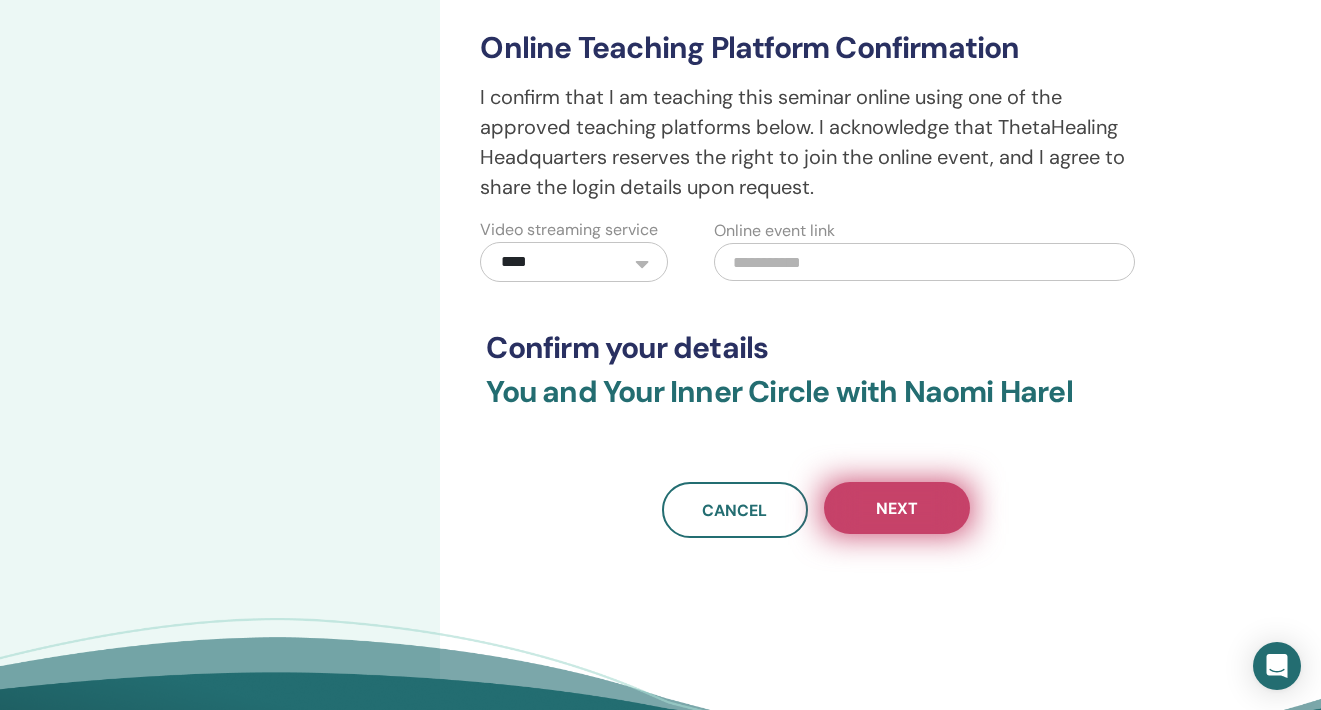 click on "Next" at bounding box center [897, 508] 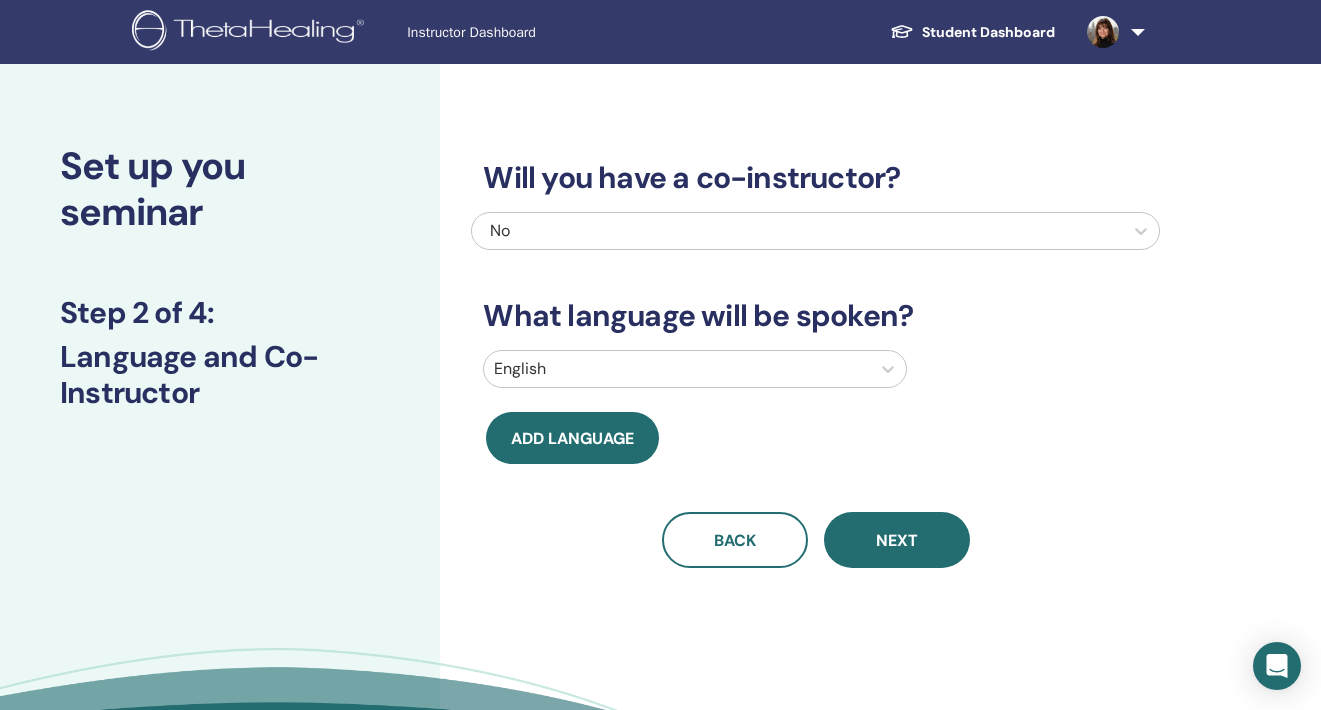 scroll, scrollTop: 0, scrollLeft: 0, axis: both 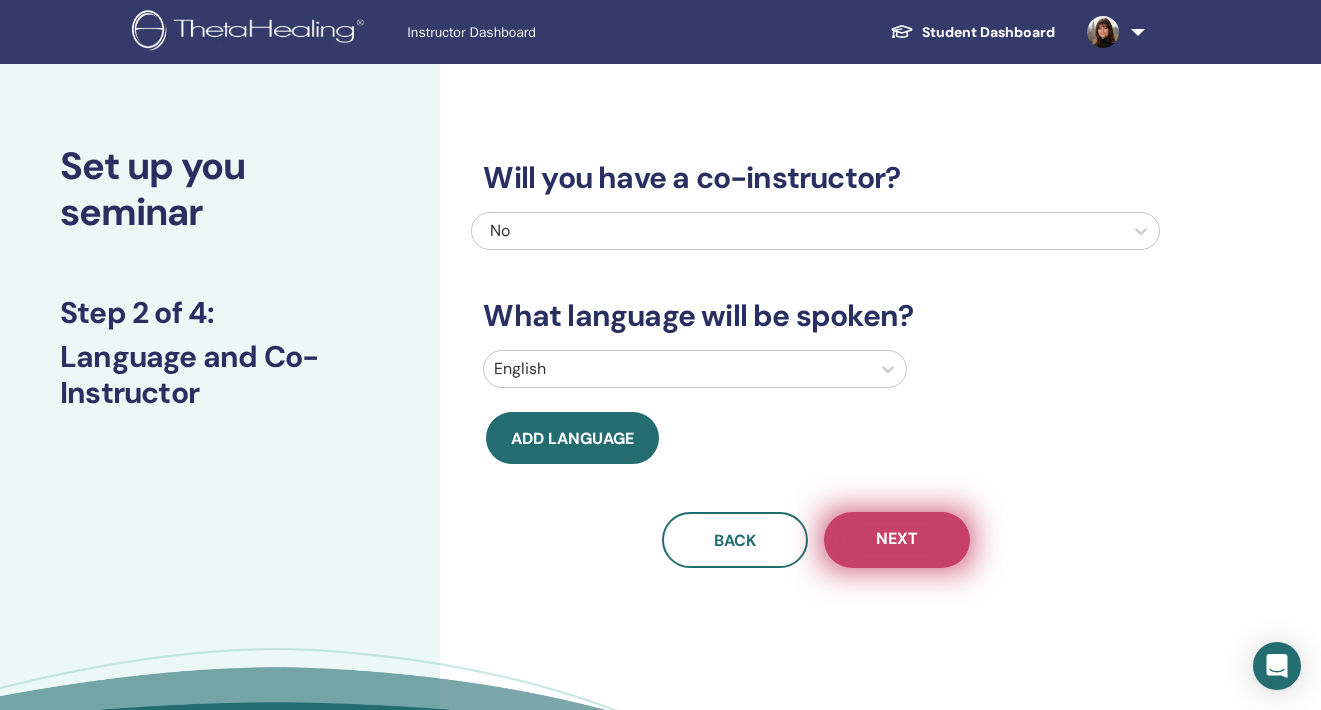 click on "Next" at bounding box center [897, 540] 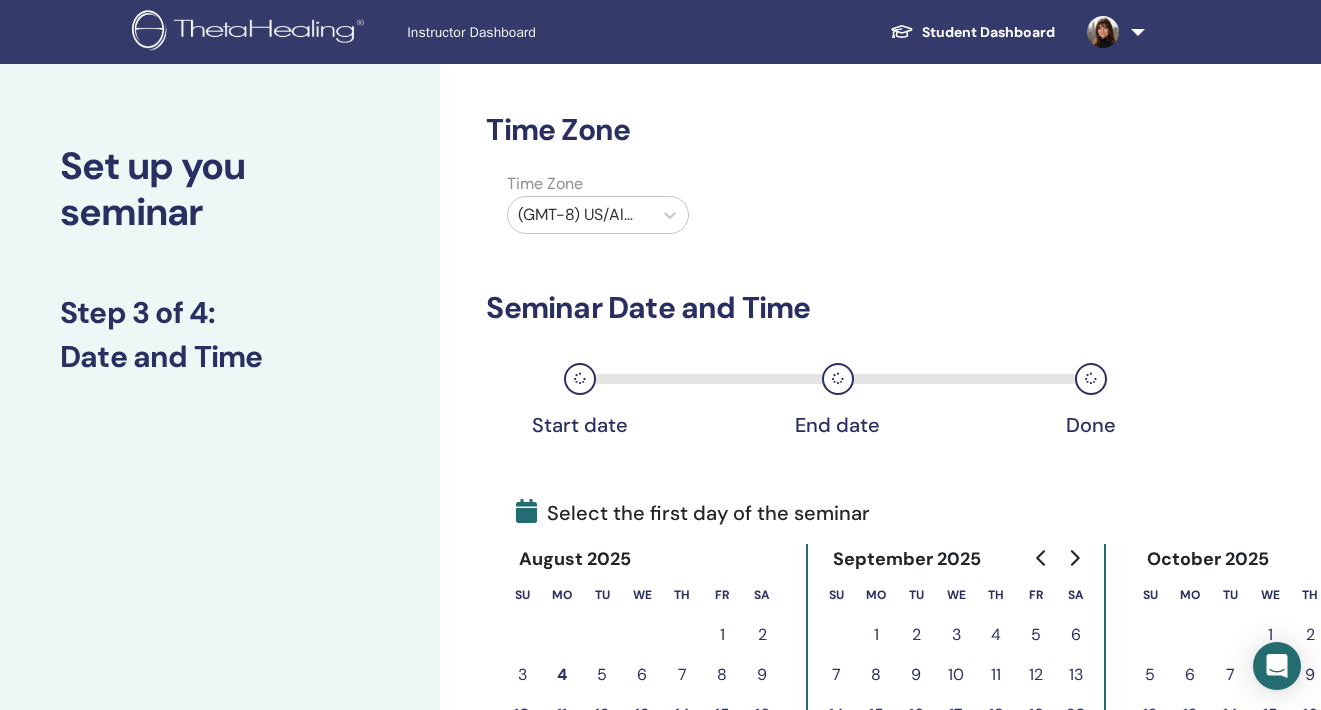 click on "(GMT-8) US/Alaska" at bounding box center [580, 215] 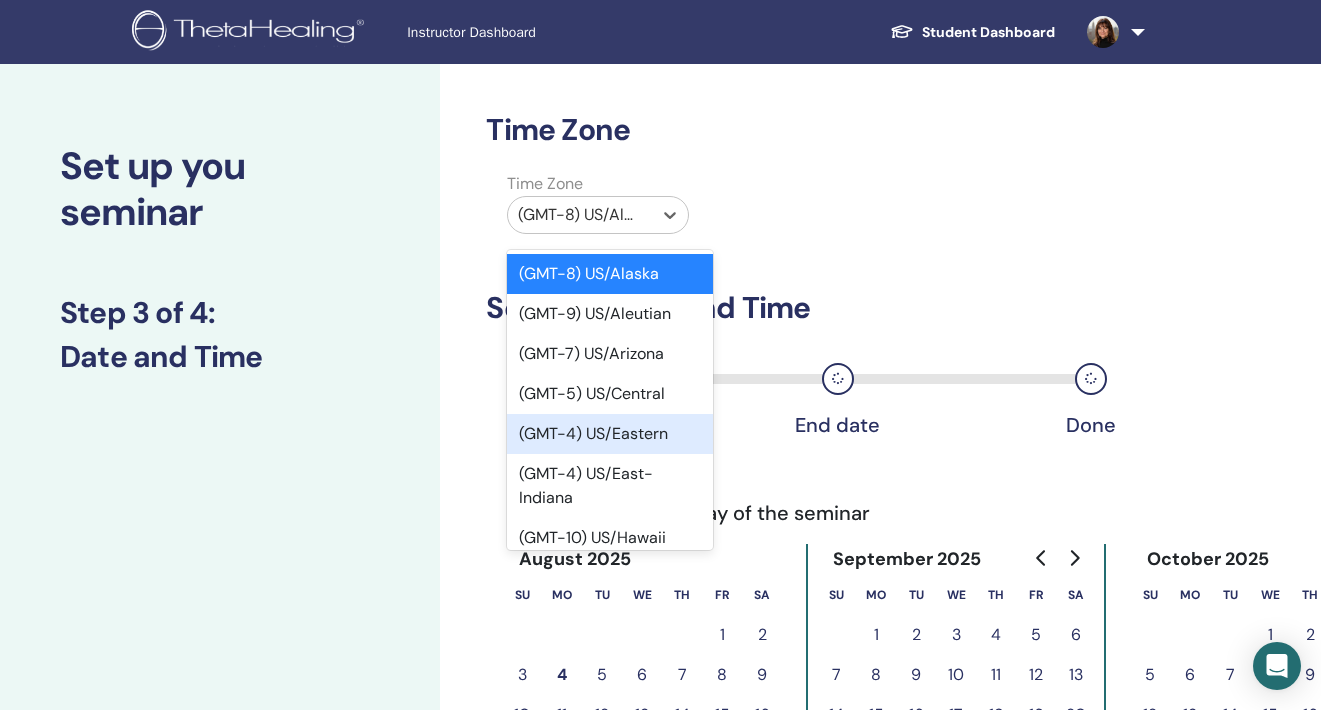 click on "(GMT-4) US/Eastern" at bounding box center [610, 434] 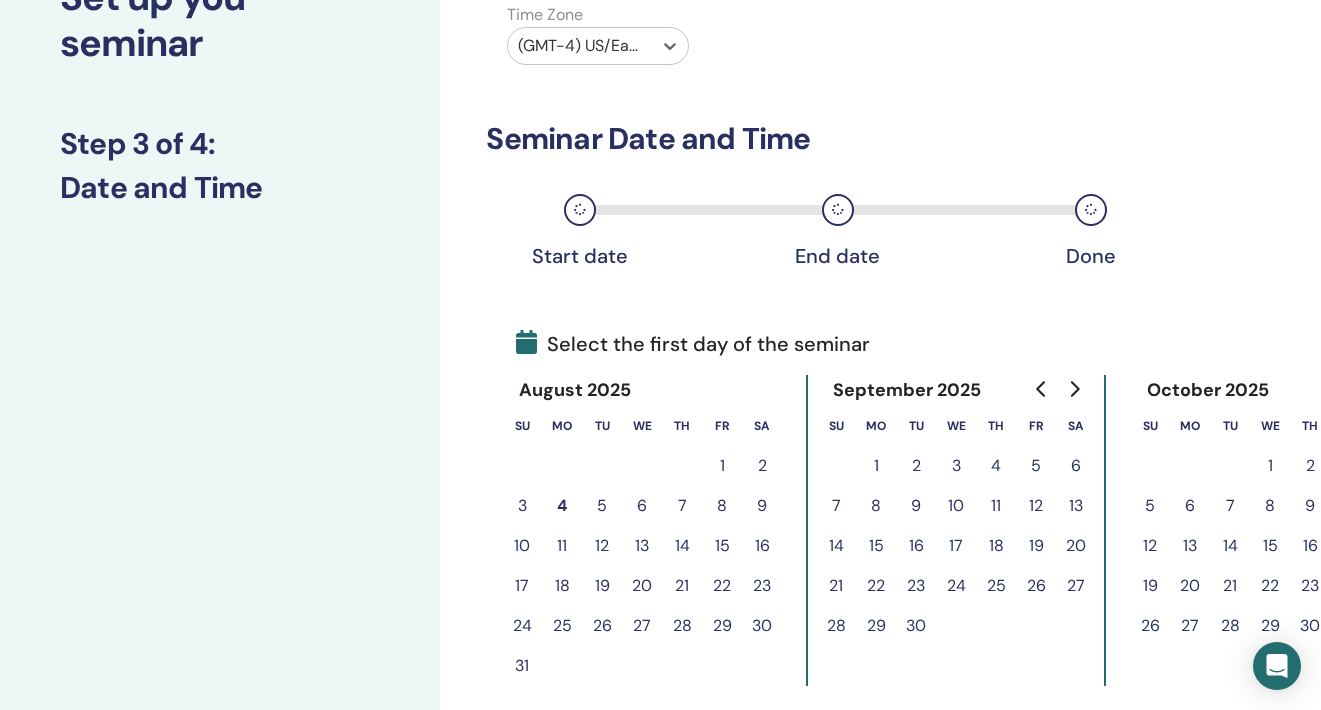 scroll, scrollTop: 191, scrollLeft: 0, axis: vertical 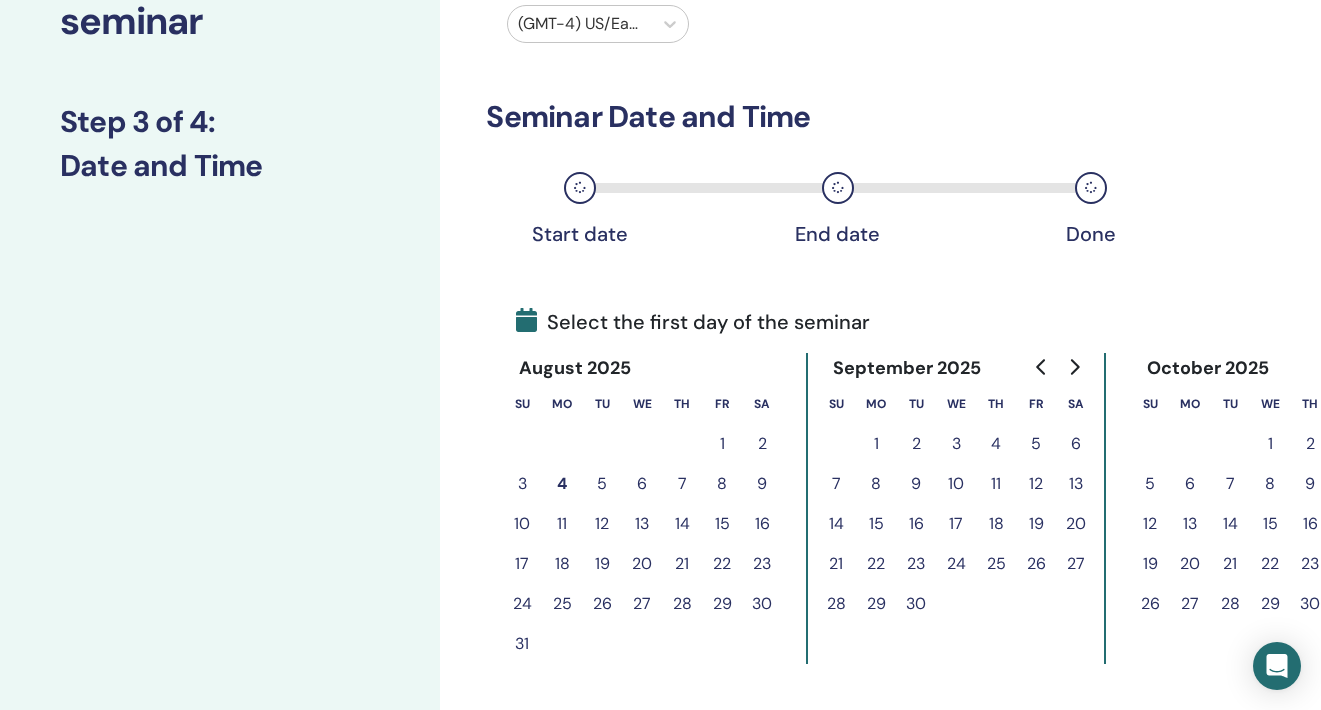 click 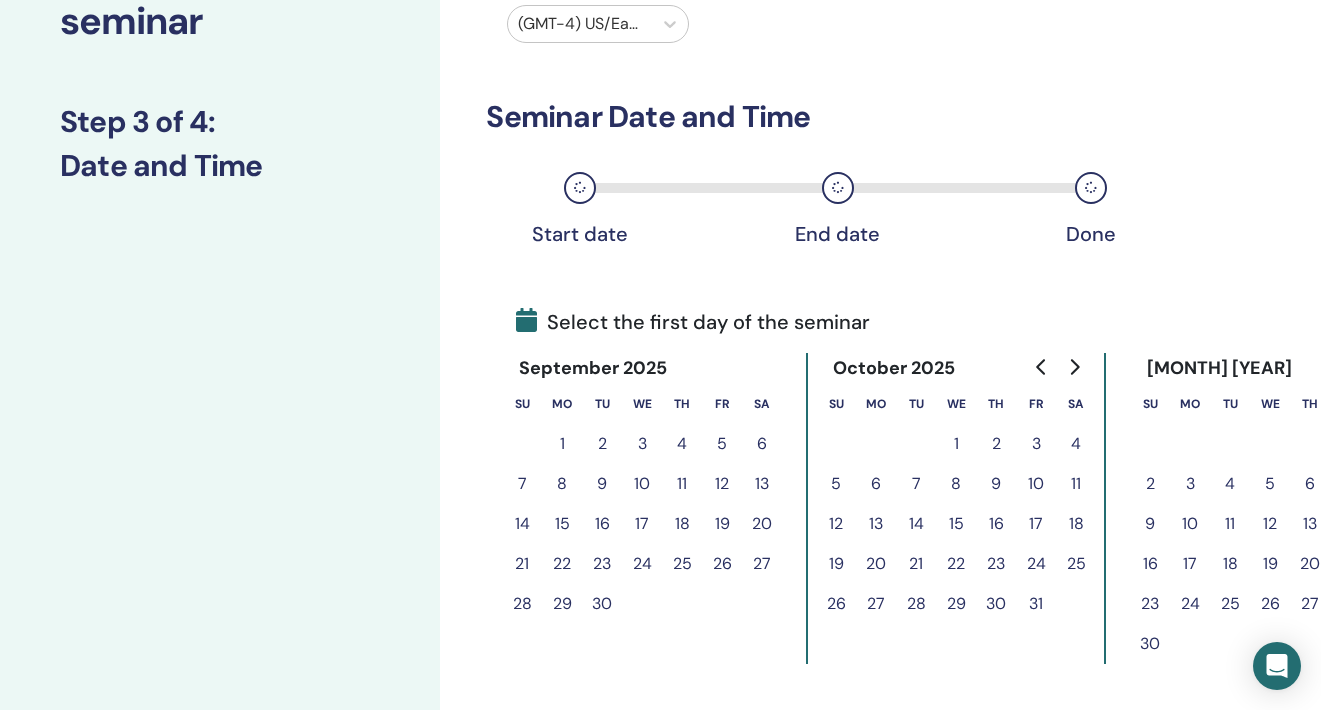 click 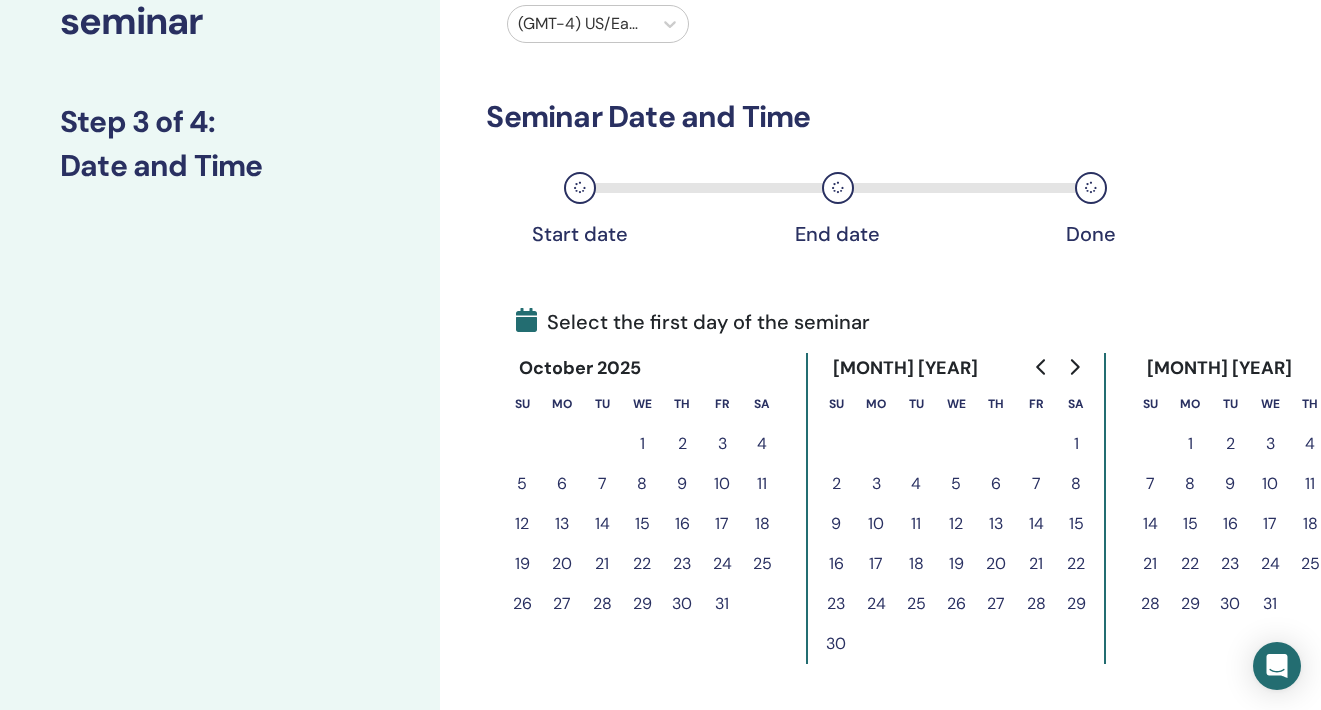 click on "12" at bounding box center [956, 524] 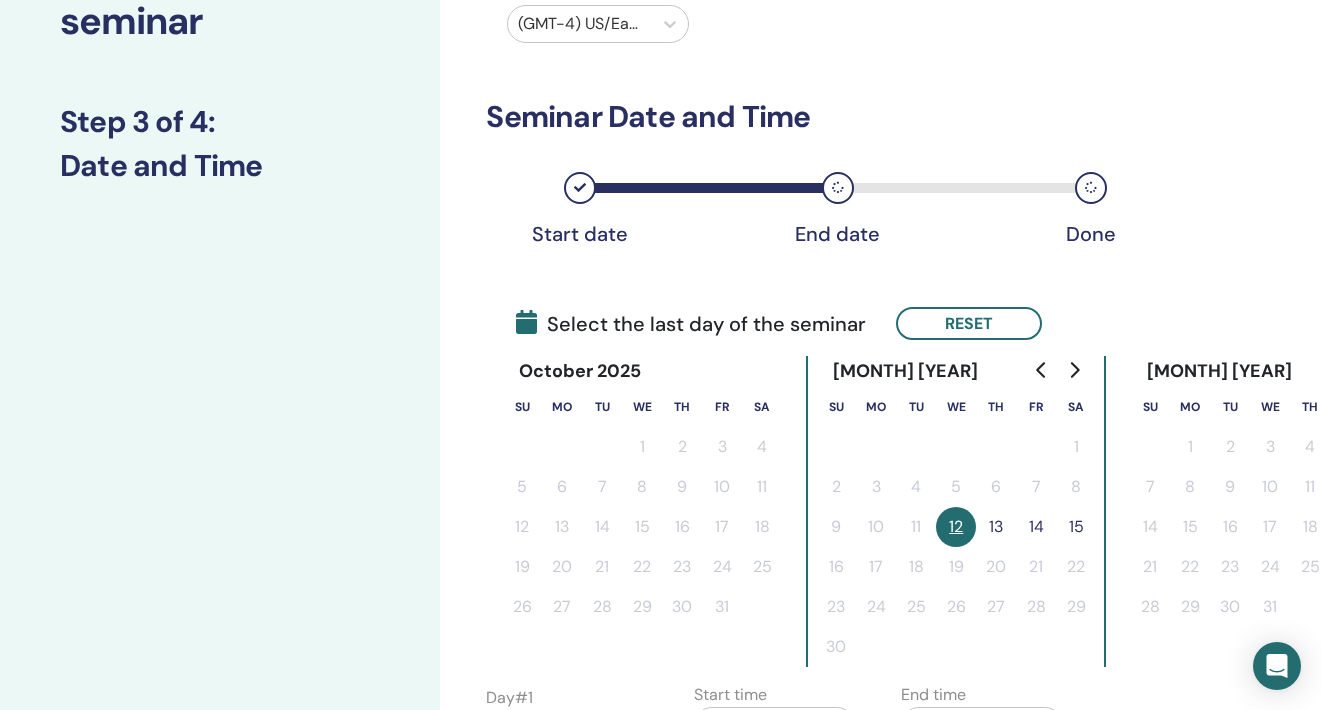 click on "14" at bounding box center [1036, 527] 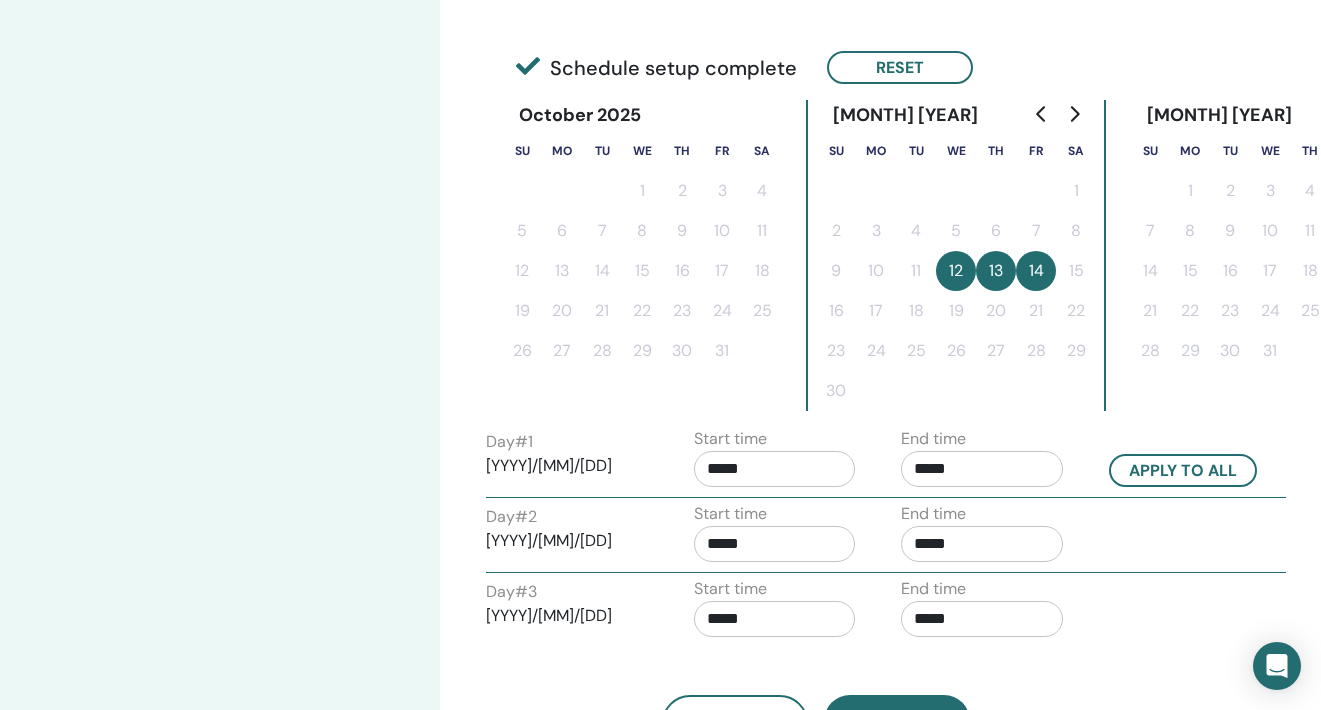 scroll, scrollTop: 484, scrollLeft: 0, axis: vertical 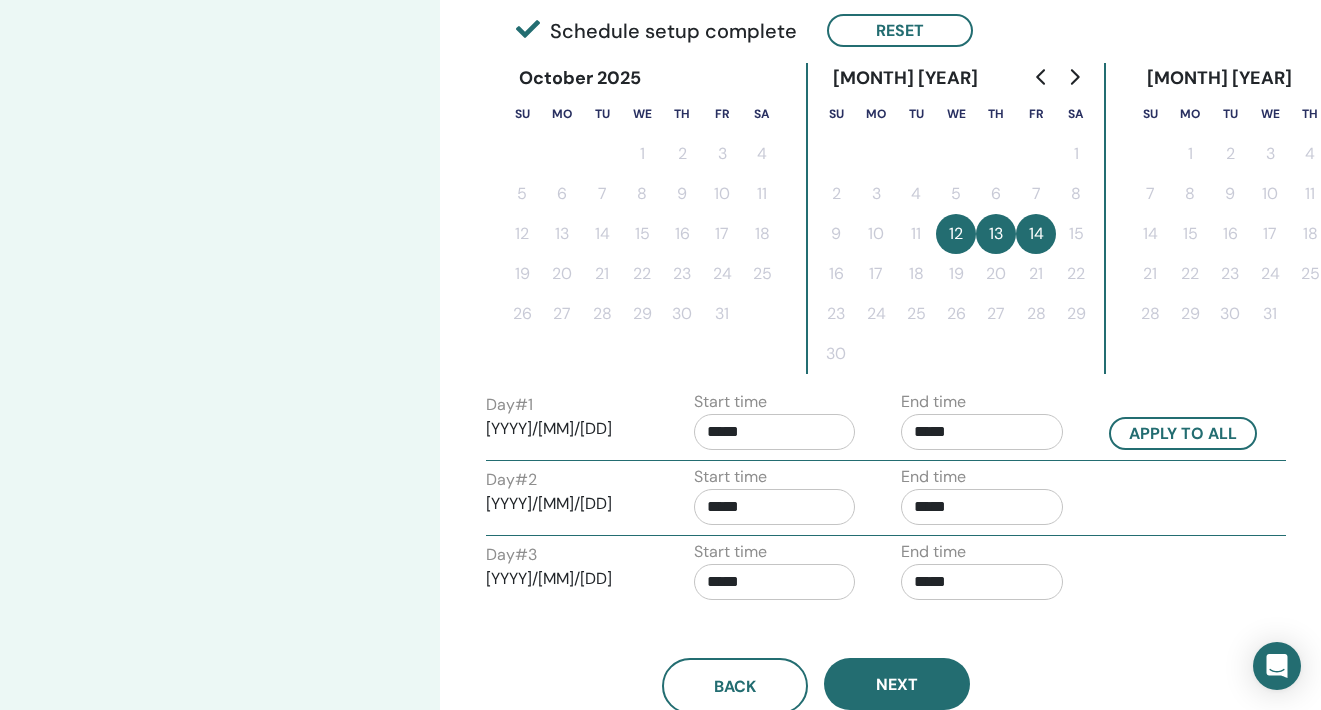 click on "*****" at bounding box center (982, 432) 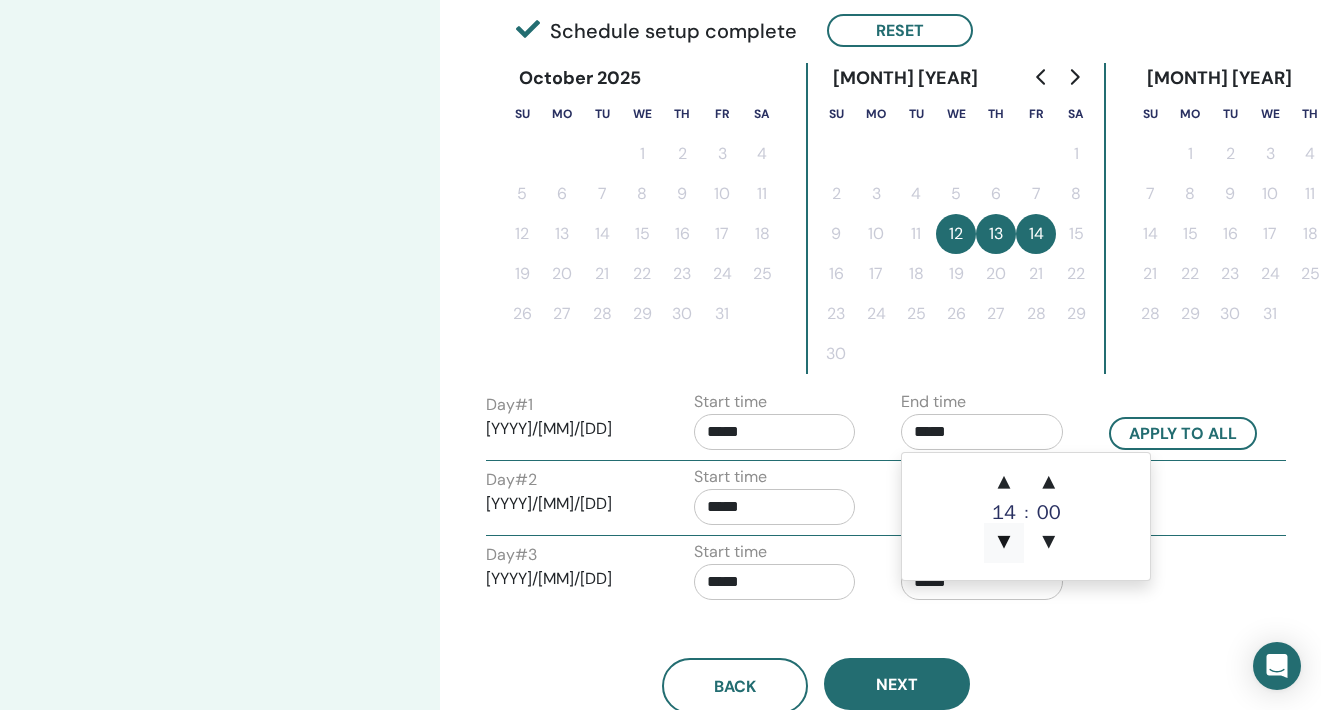 click on "▼" at bounding box center (1004, 543) 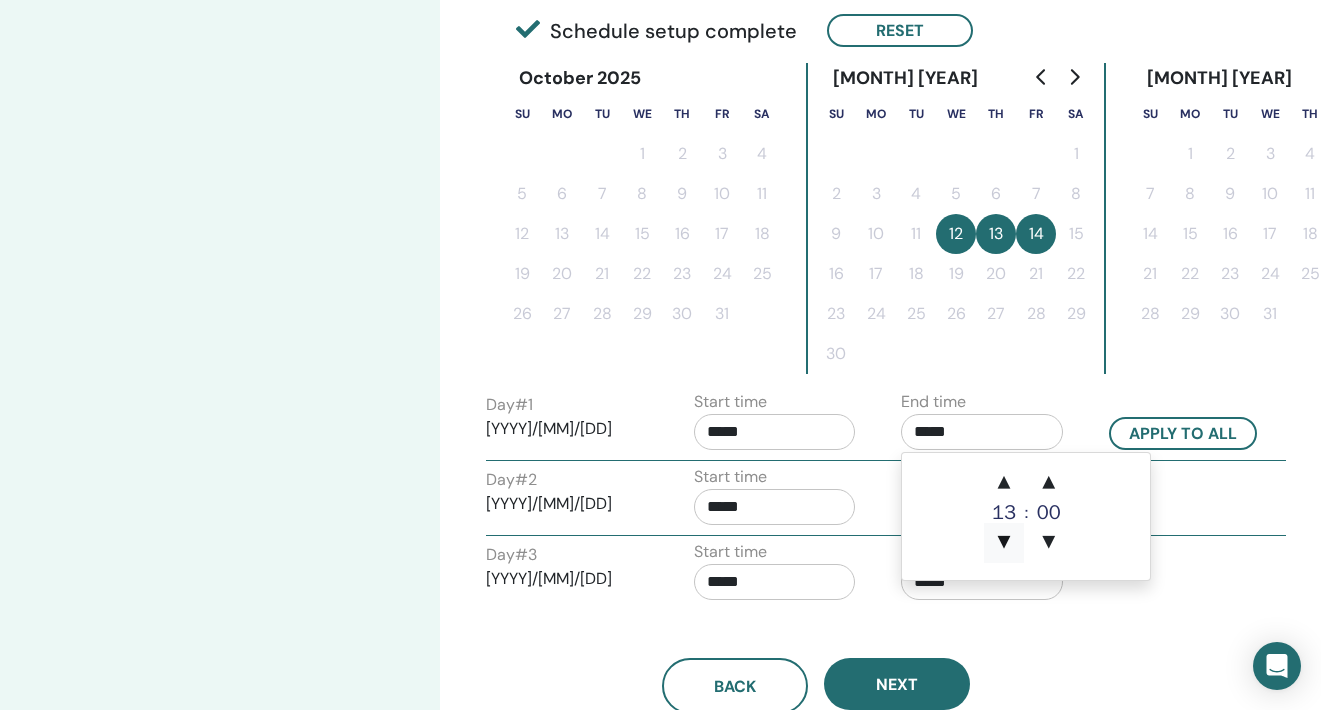 click on "▼" at bounding box center (1004, 543) 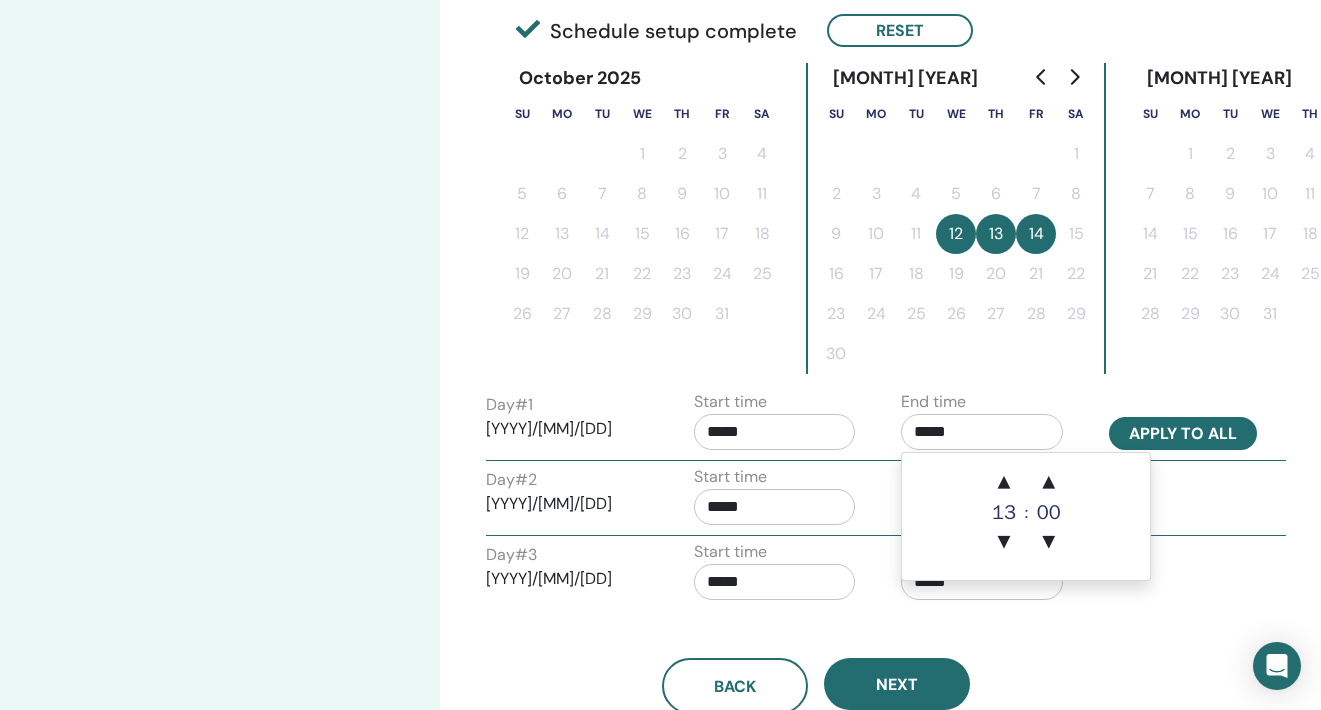 click on "Apply to all" at bounding box center [1183, 433] 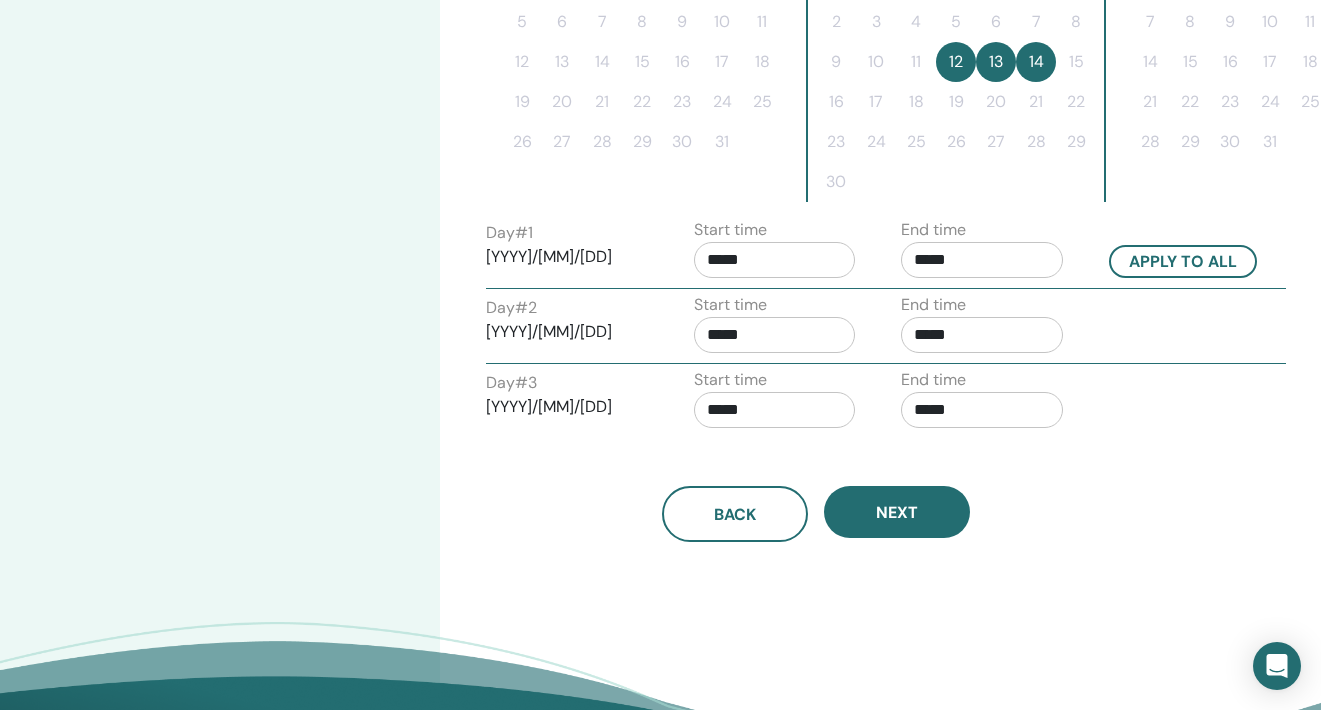 scroll, scrollTop: 684, scrollLeft: 0, axis: vertical 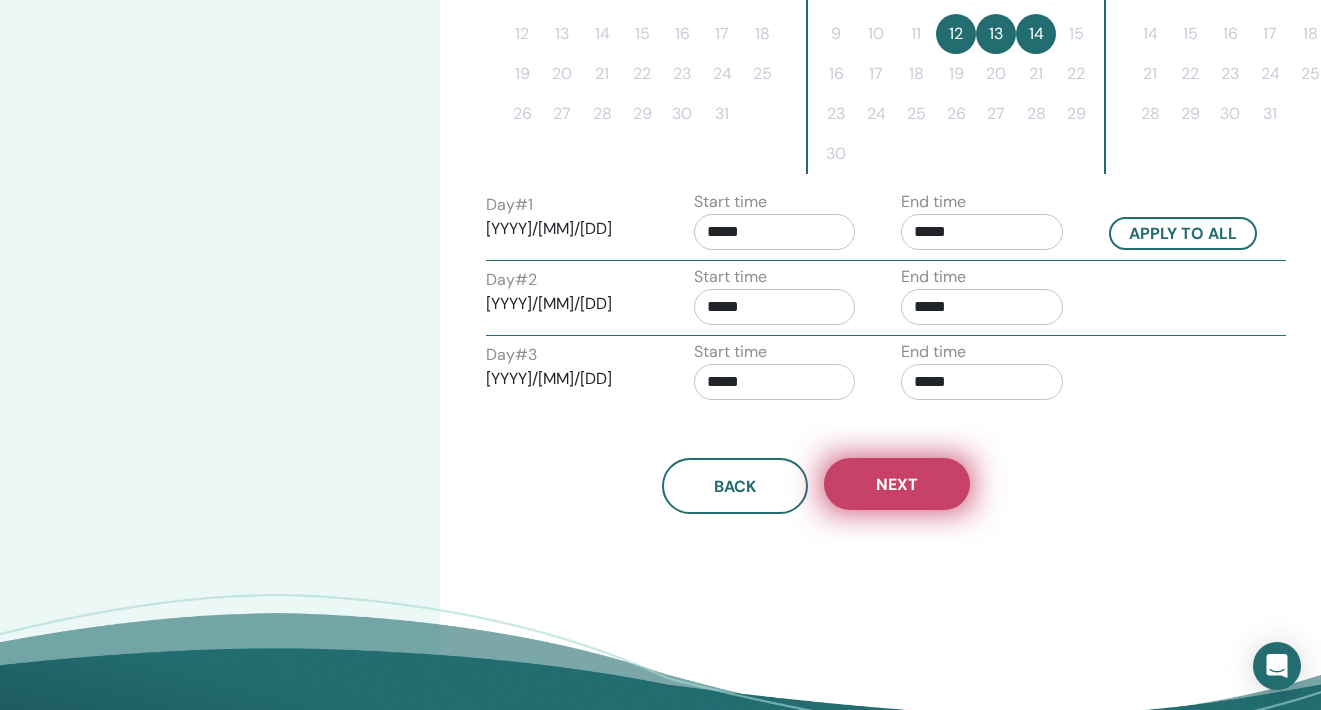 click on "Next" at bounding box center [897, 484] 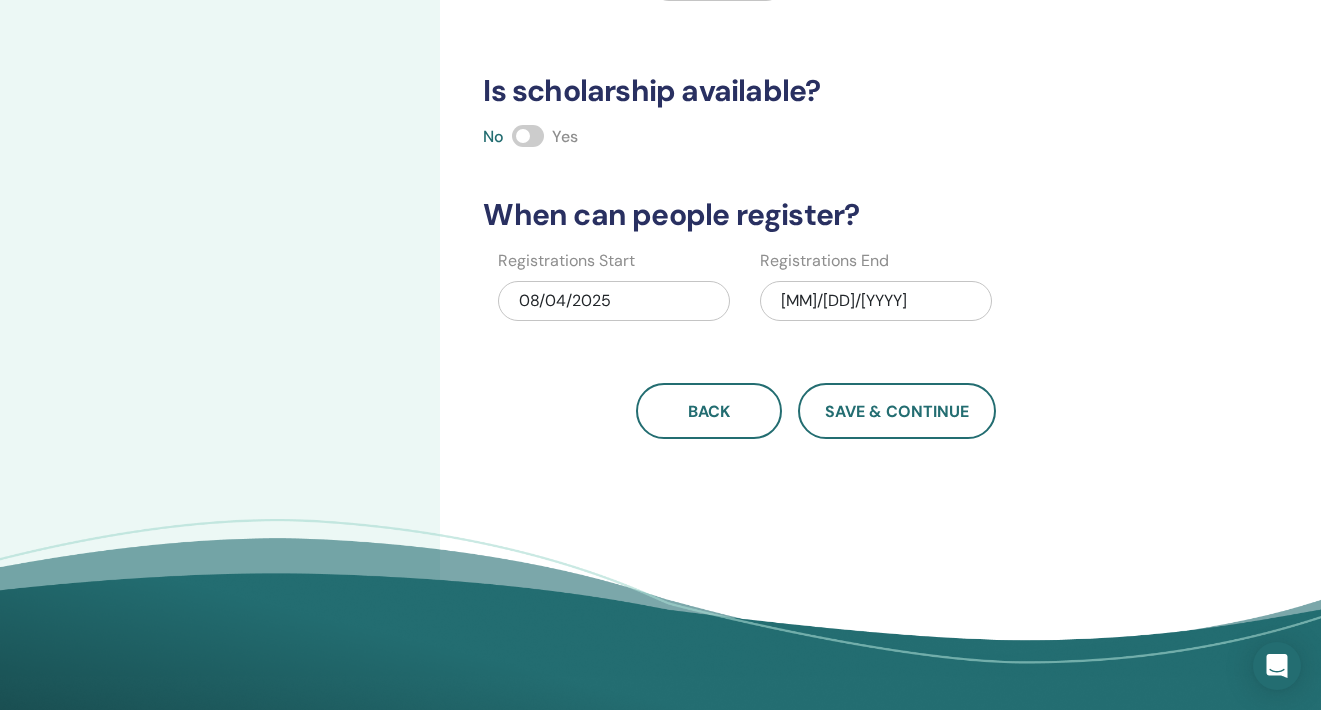 click at bounding box center (528, 136) 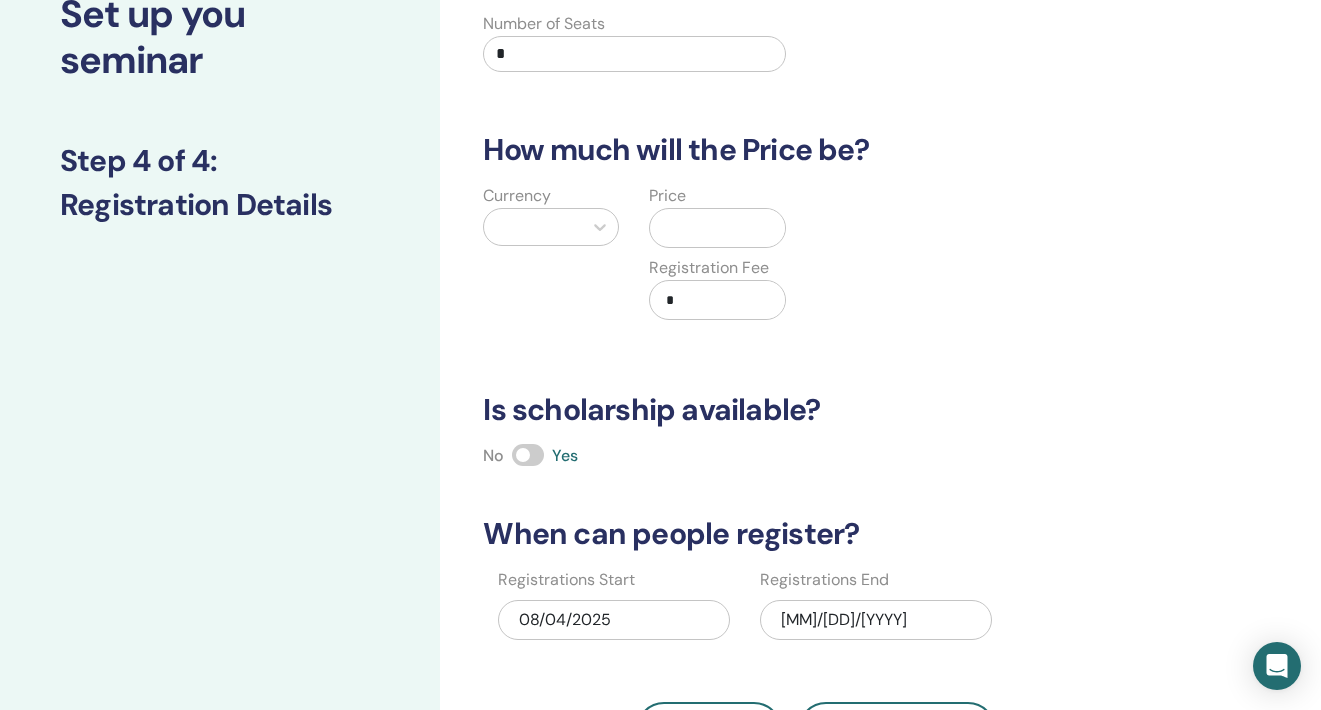scroll, scrollTop: 47, scrollLeft: 0, axis: vertical 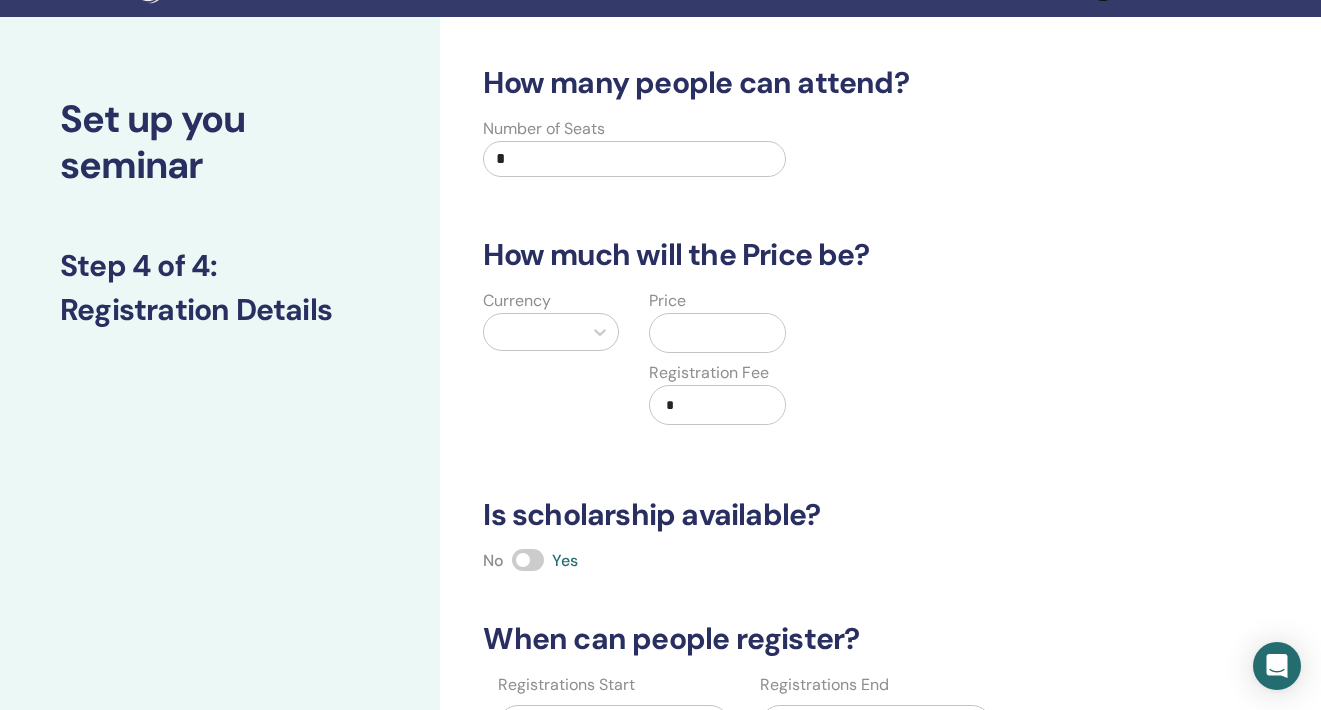 click on "*" at bounding box center (634, 159) 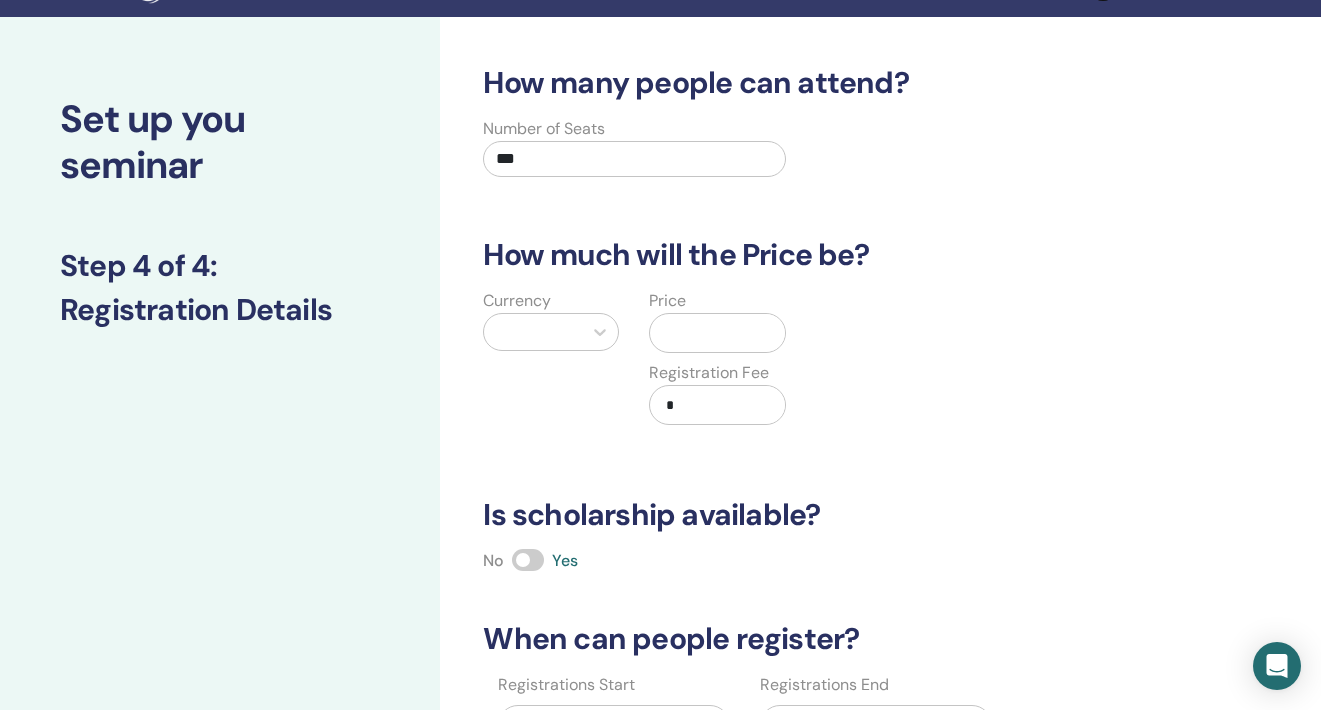 type on "***" 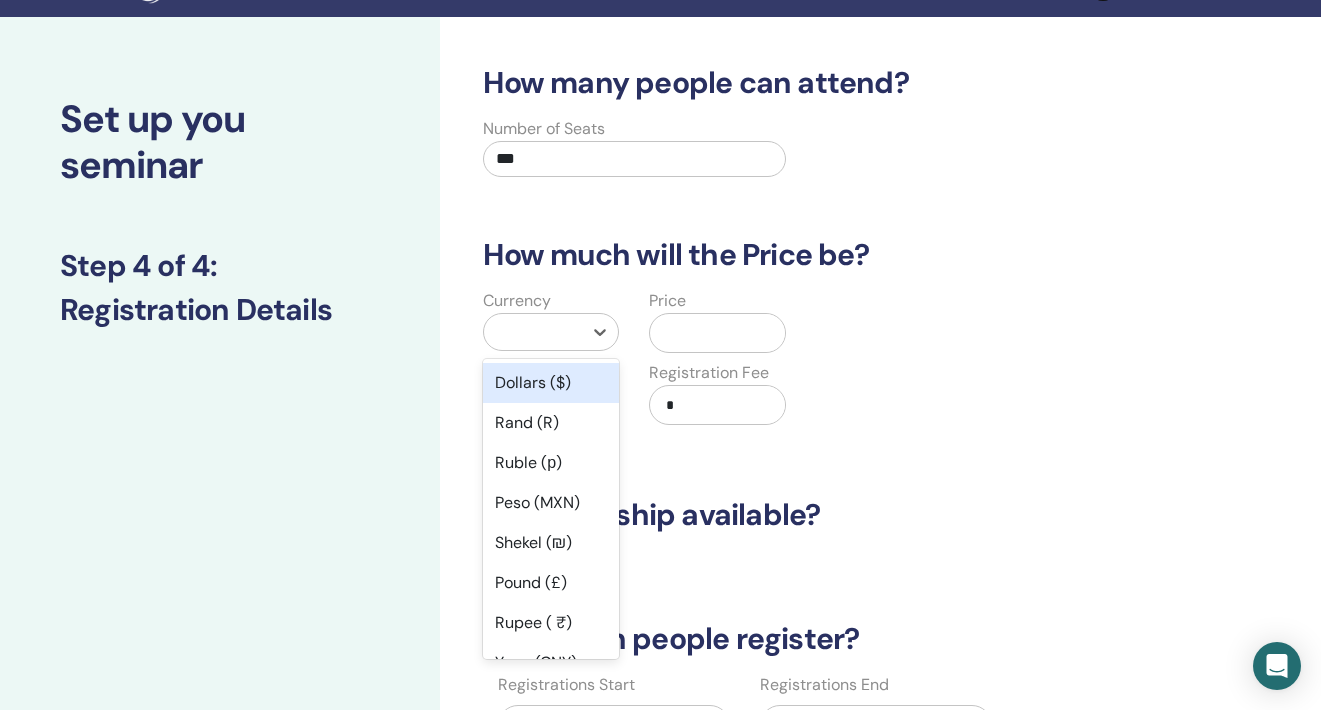 click on "Dollars ($)" at bounding box center [551, 383] 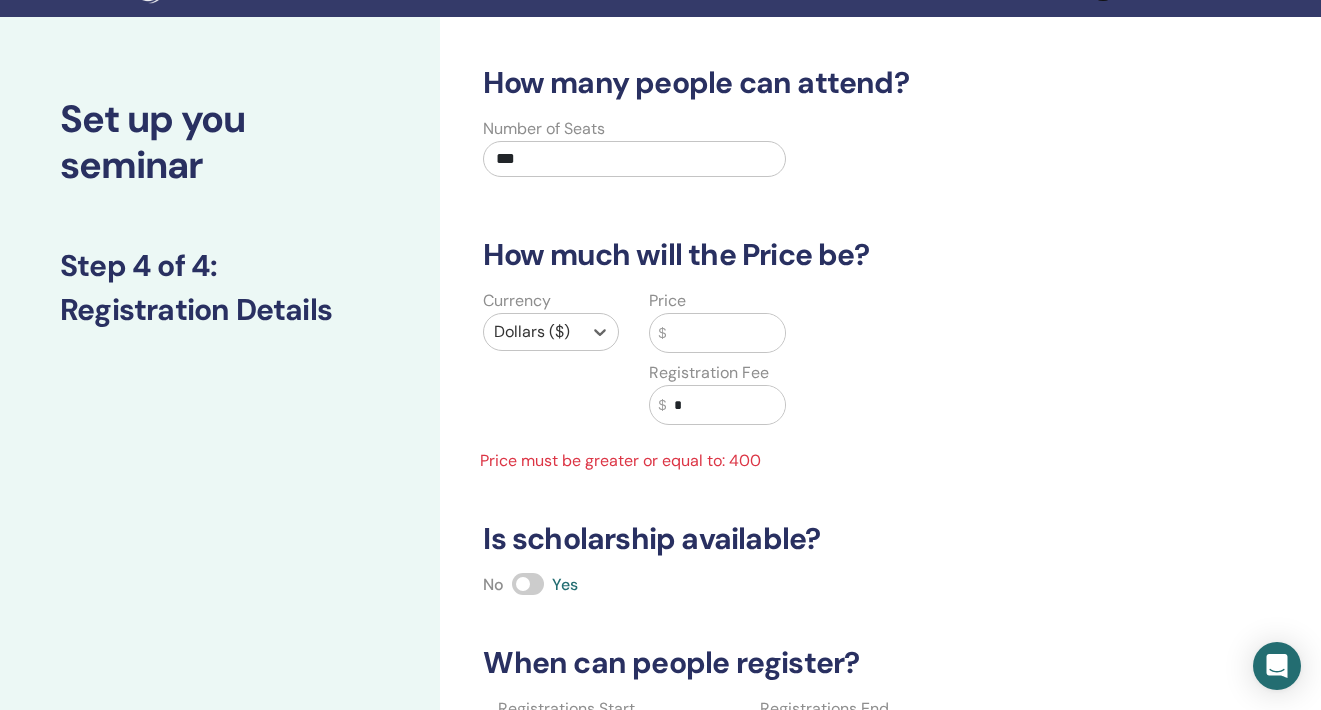 click at bounding box center (725, 333) 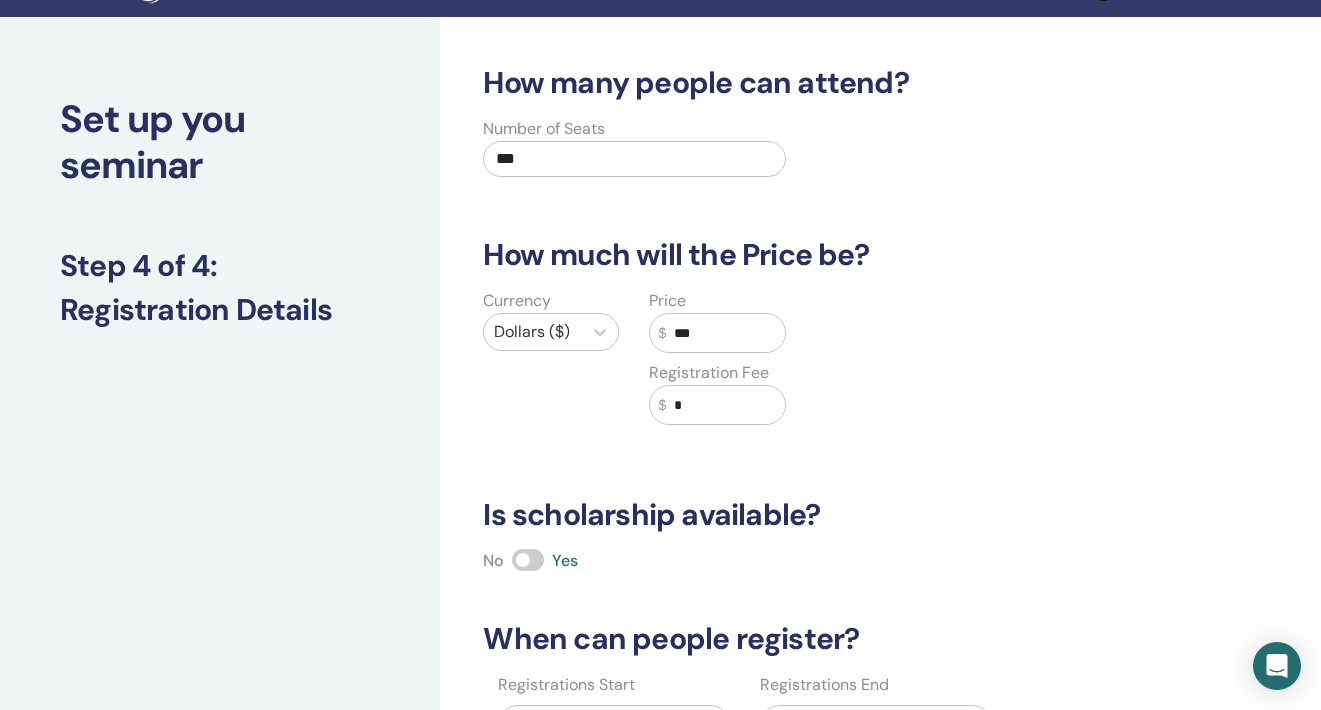 type on "***" 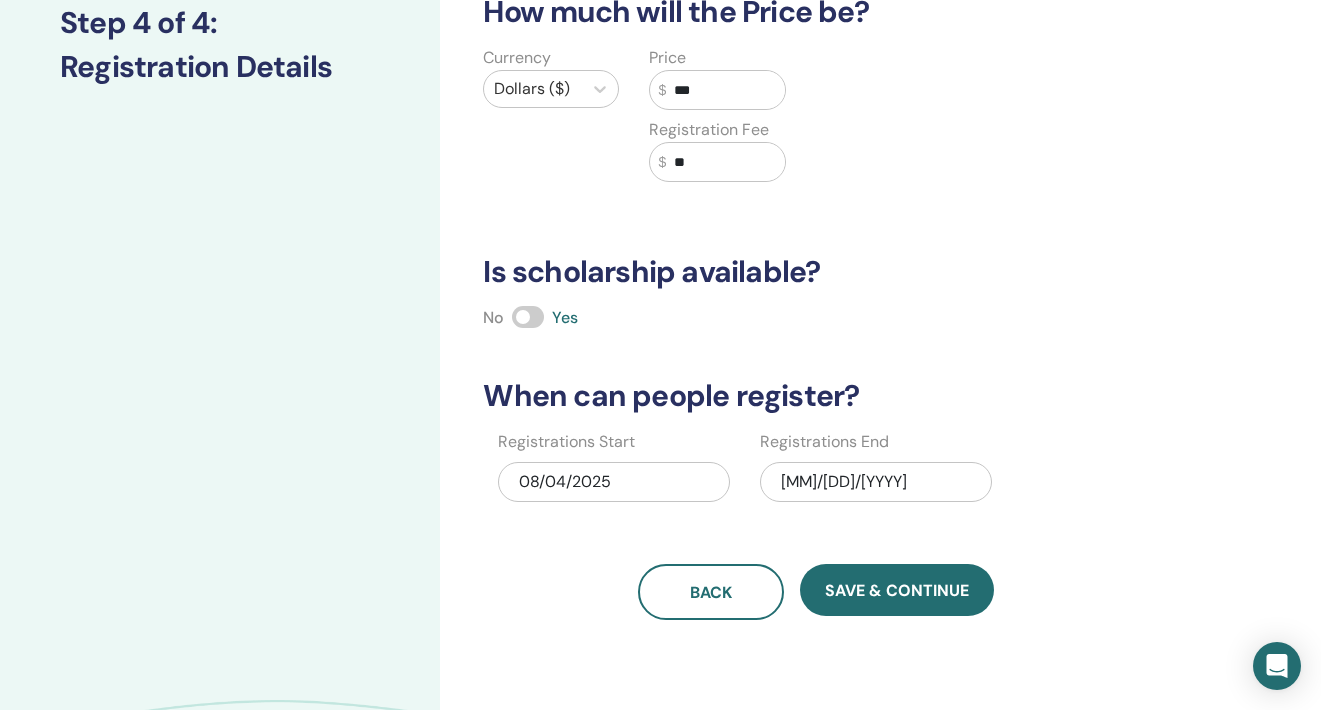 scroll, scrollTop: 292, scrollLeft: 0, axis: vertical 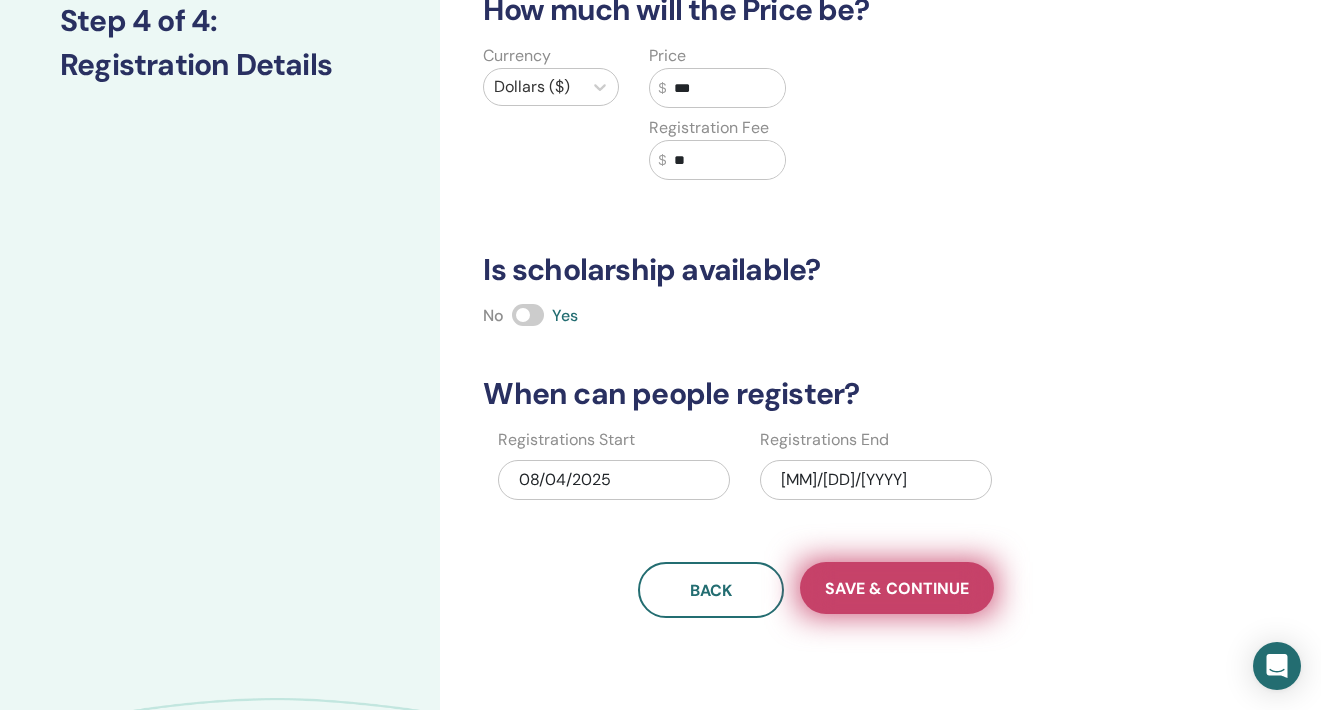 type on "**" 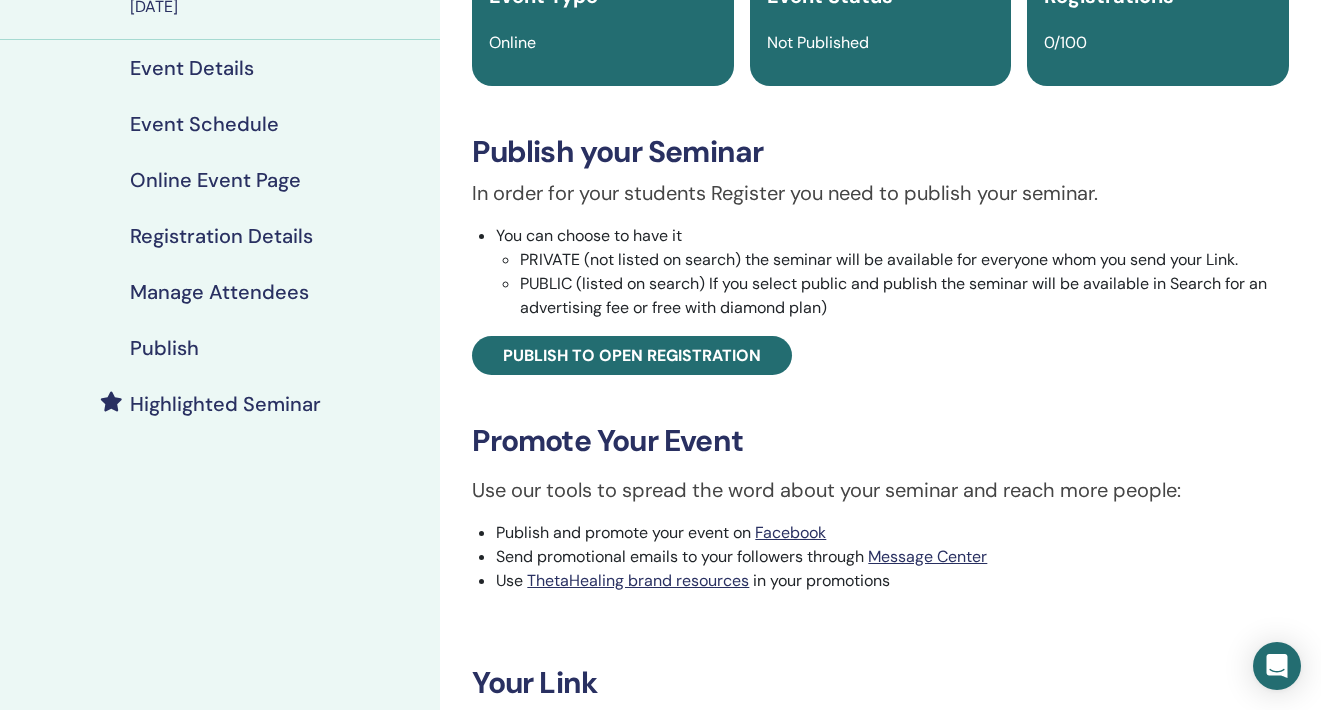 scroll, scrollTop: 225, scrollLeft: 0, axis: vertical 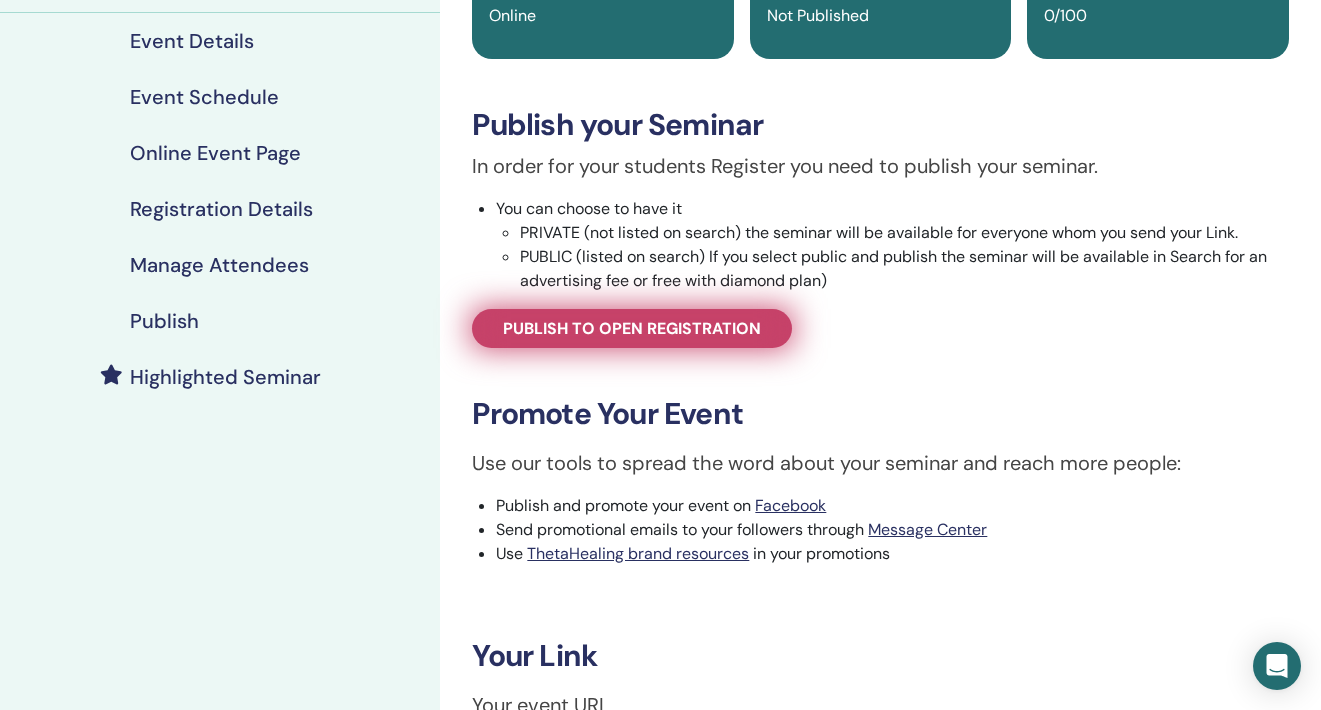 click on "Publish to open registration" at bounding box center (632, 328) 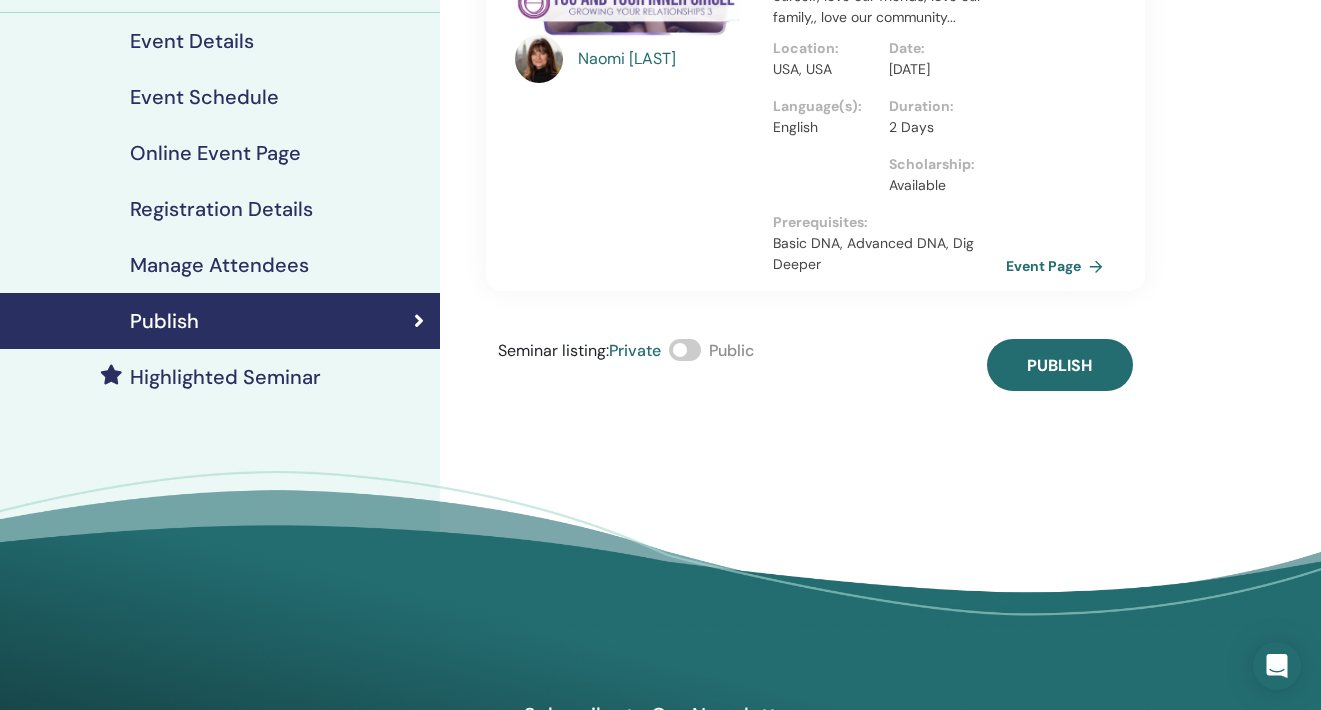 click at bounding box center [685, 350] 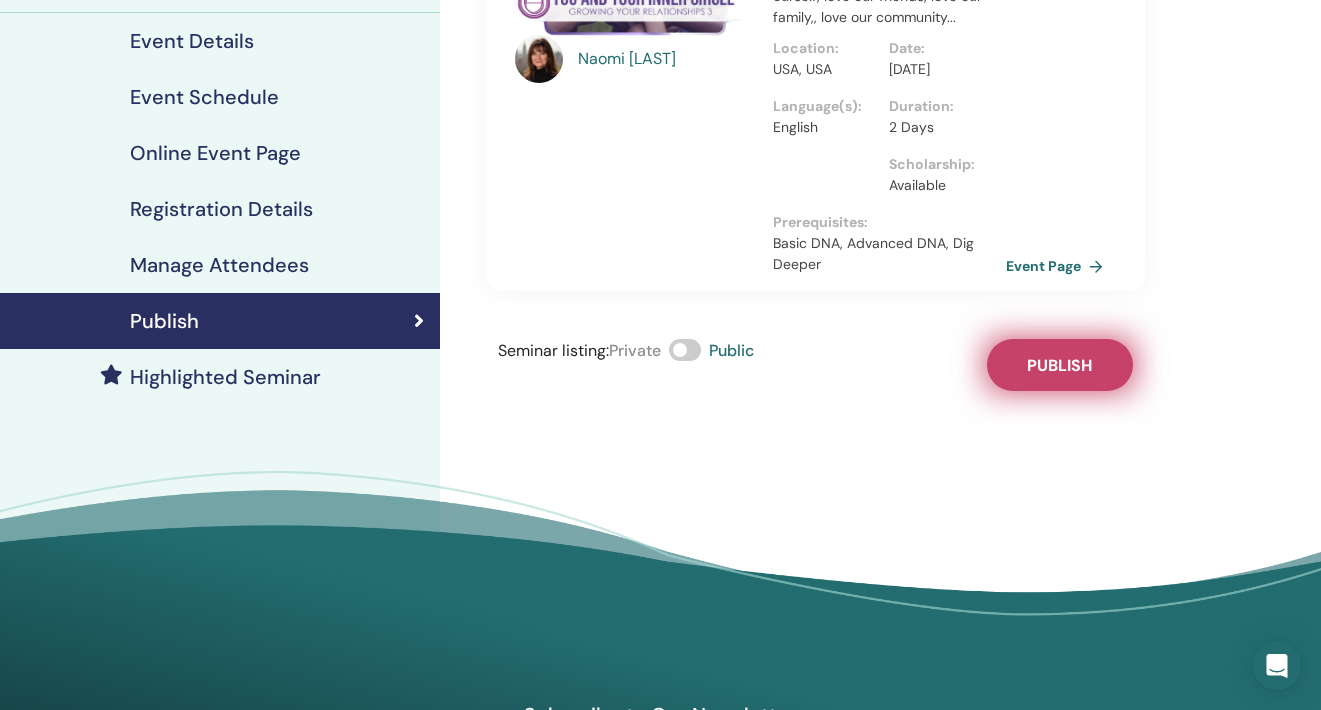 click on "Publish" at bounding box center [1059, 365] 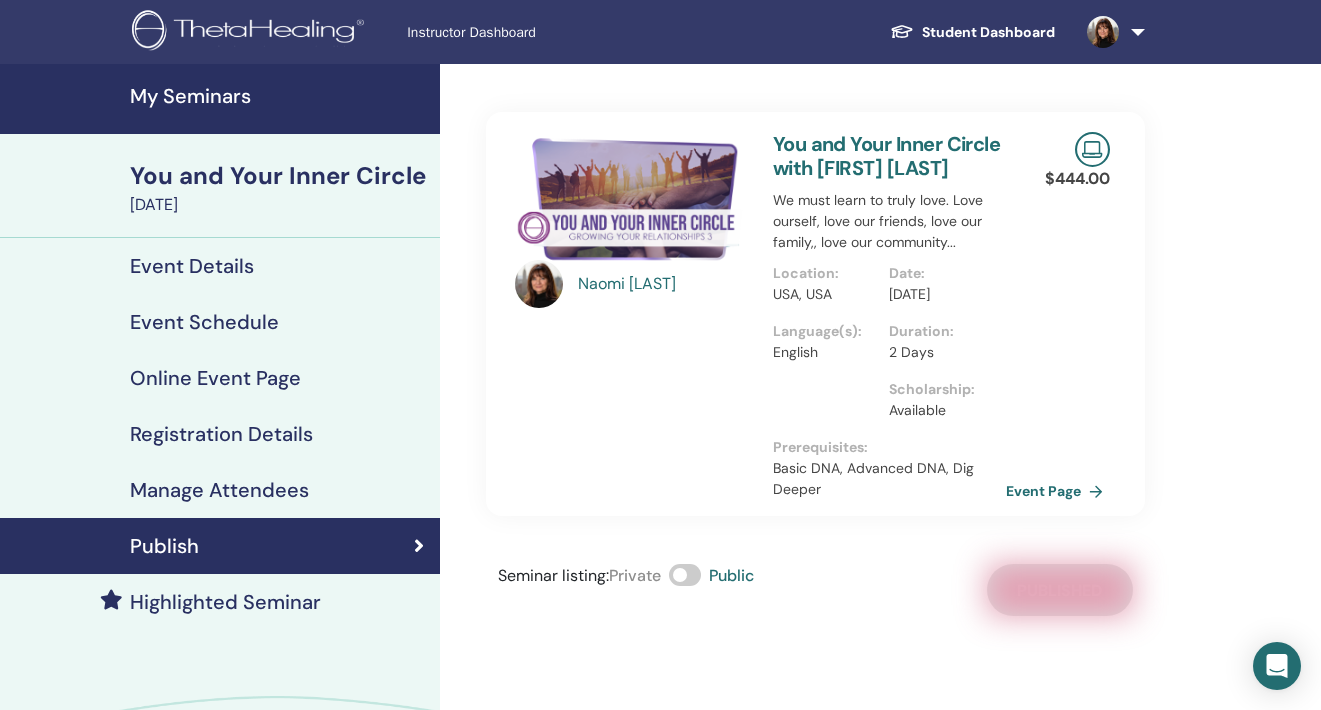 scroll, scrollTop: 0, scrollLeft: 0, axis: both 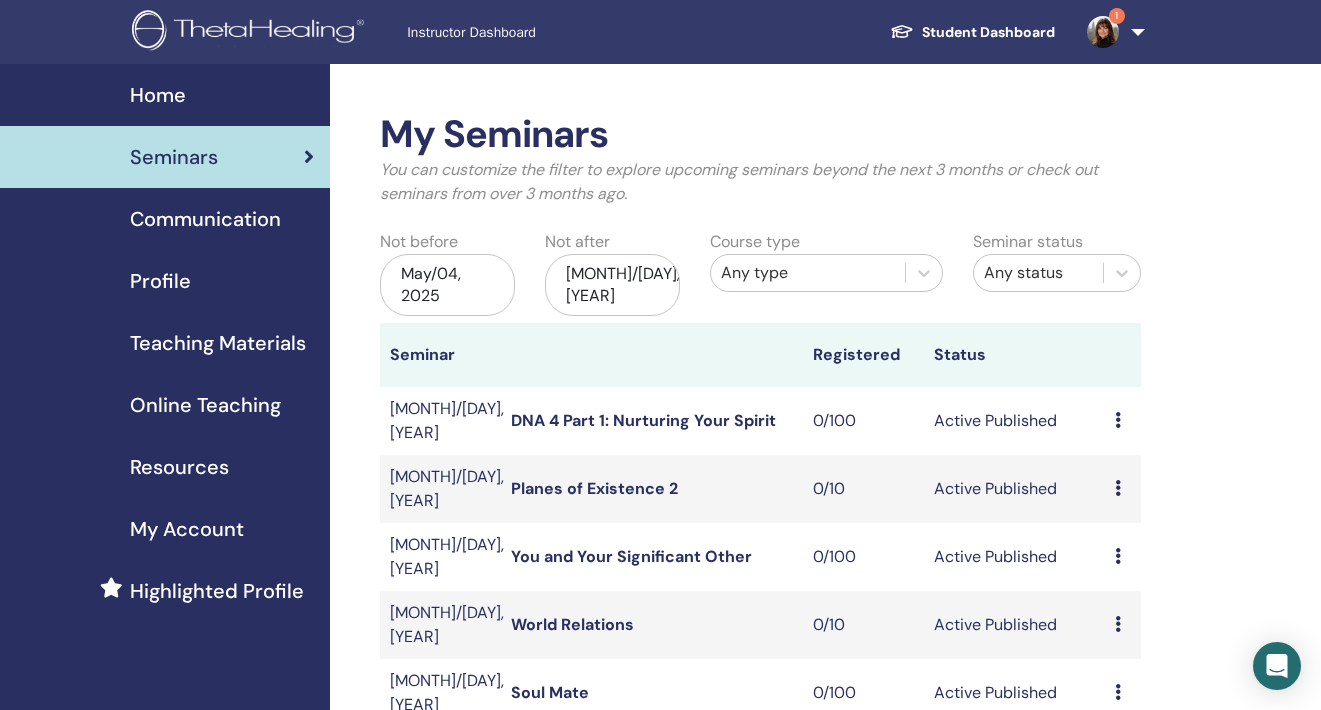 click at bounding box center (1103, 32) 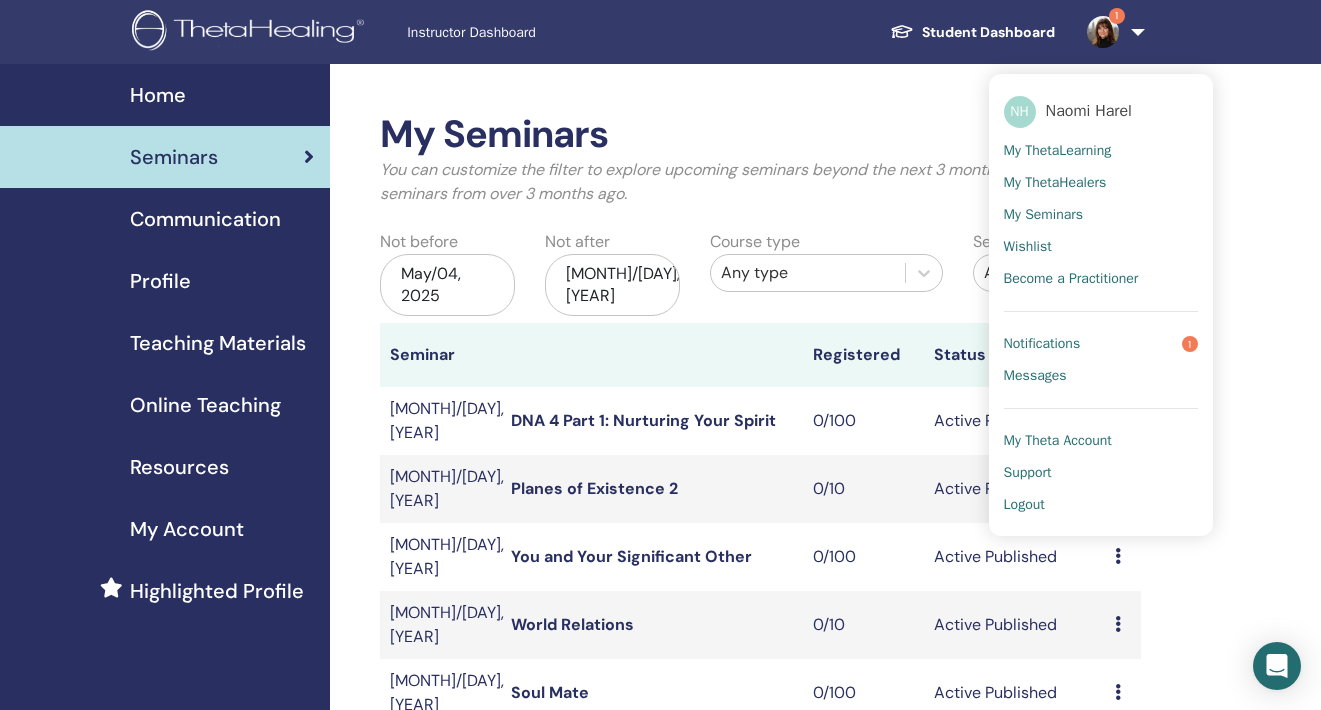 click on "Notifications" at bounding box center (1042, 344) 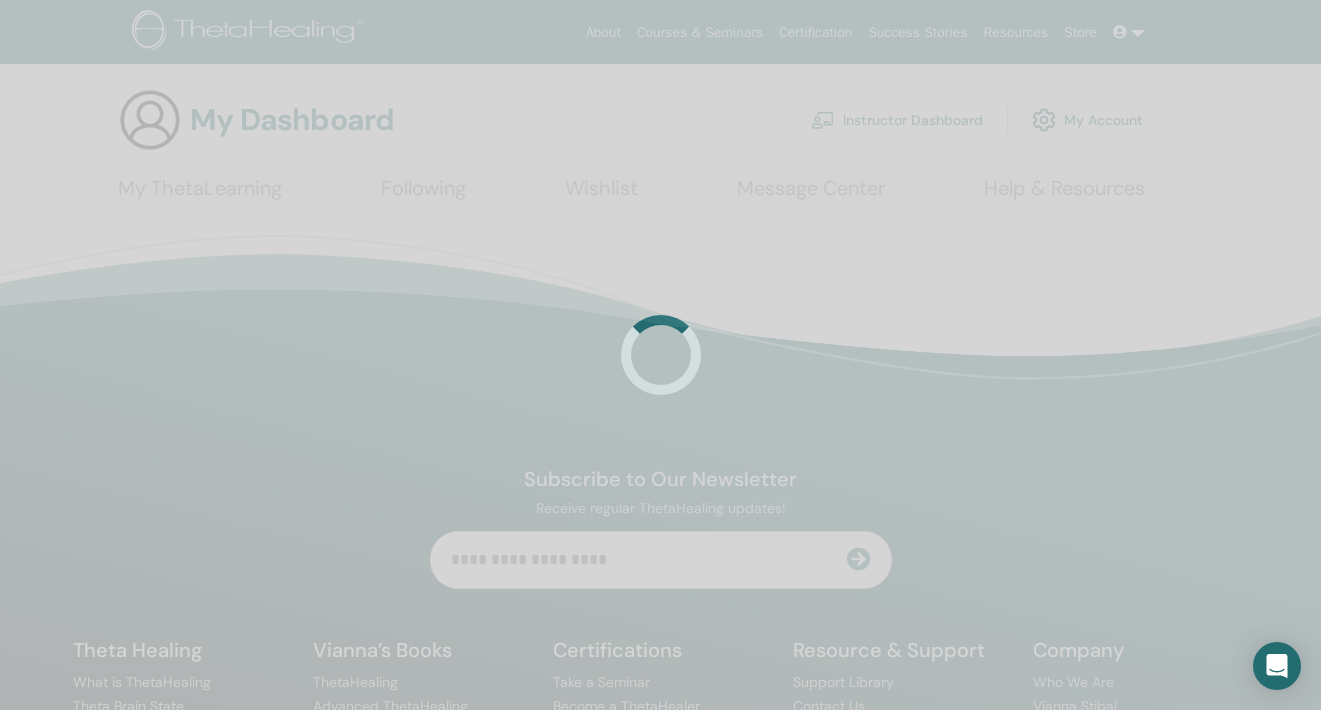 scroll, scrollTop: 0, scrollLeft: 0, axis: both 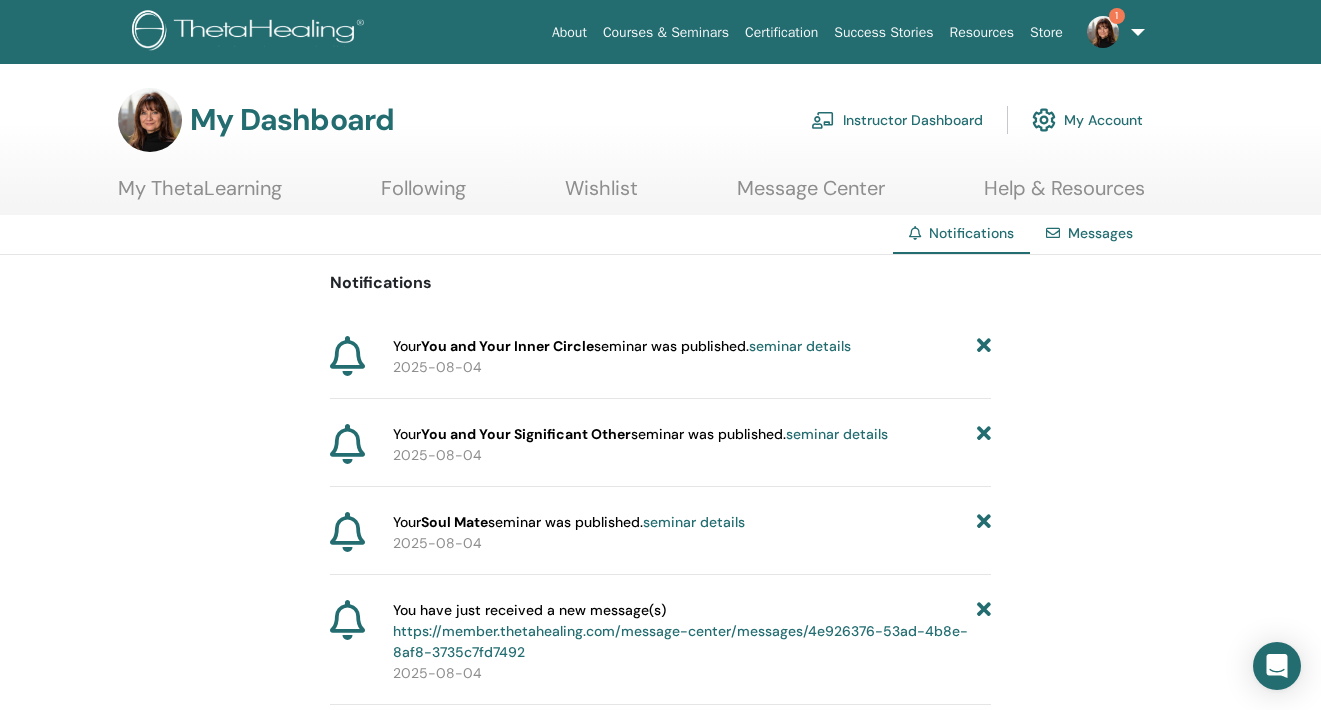 click on "Instructor Dashboard" at bounding box center [897, 120] 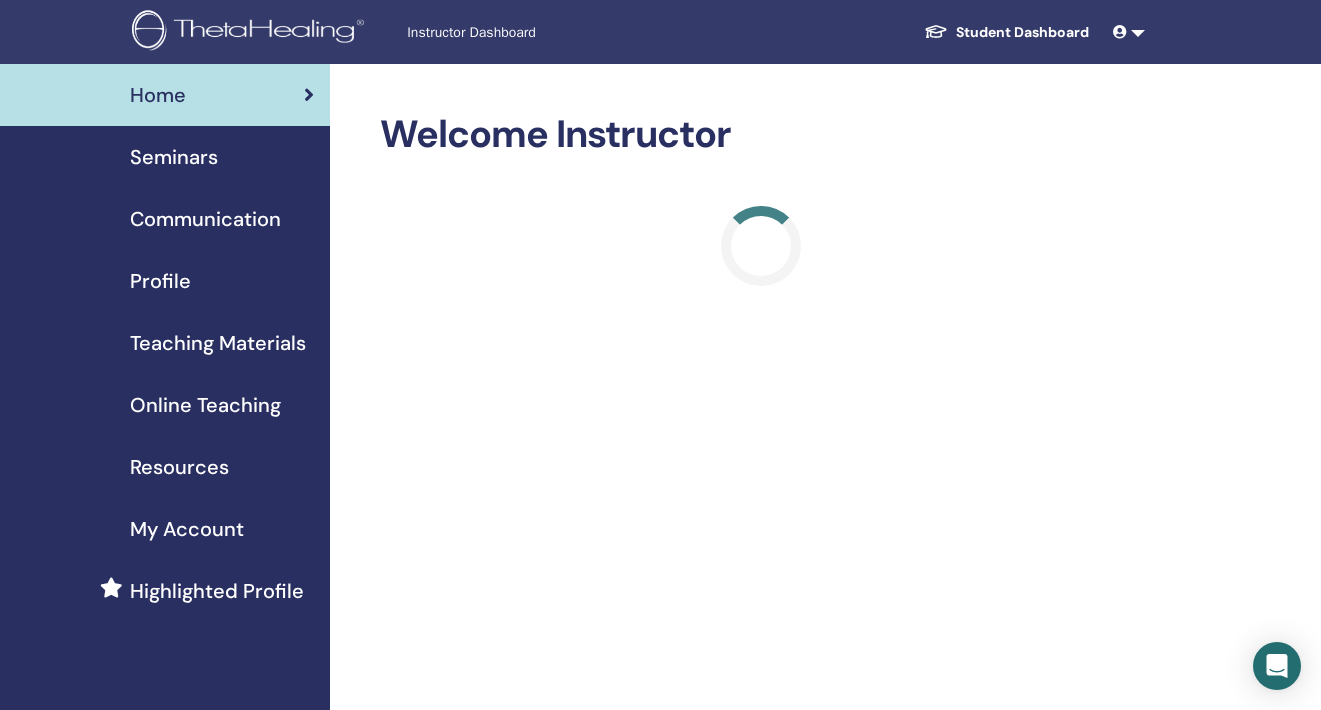 scroll, scrollTop: 0, scrollLeft: 0, axis: both 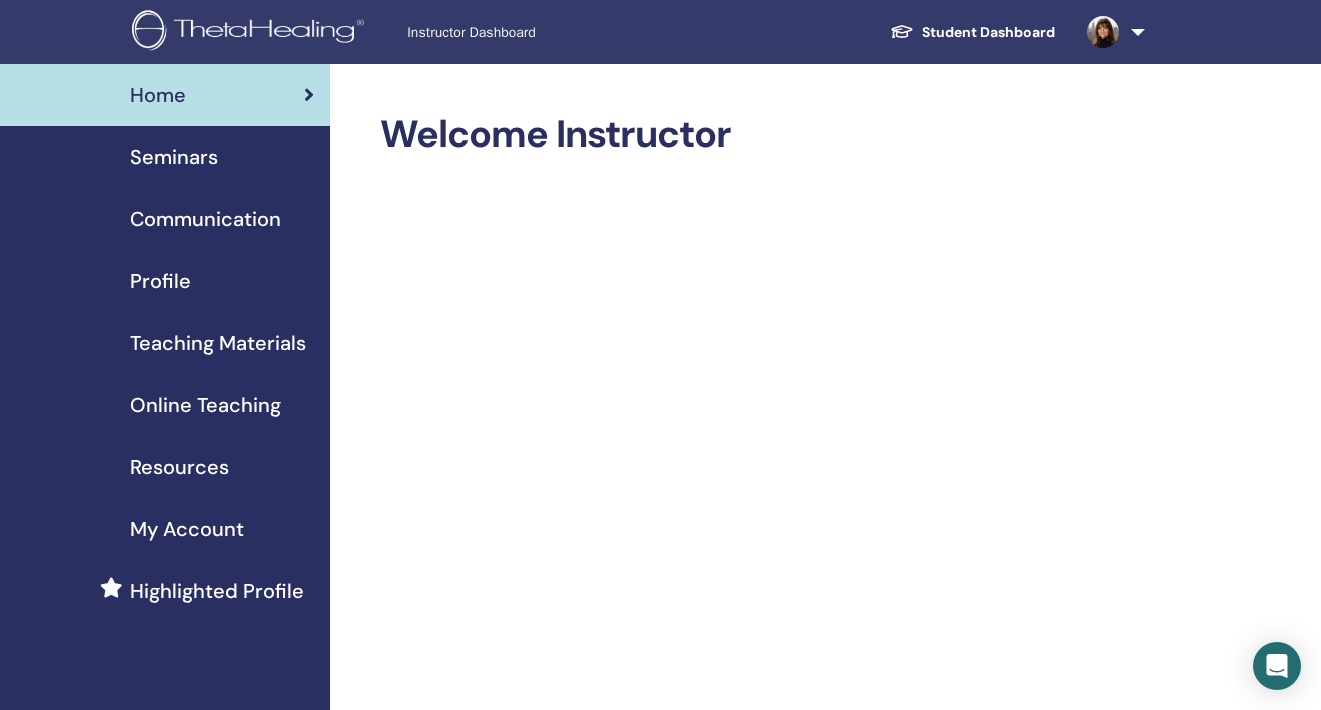 click on "Seminars" at bounding box center (174, 157) 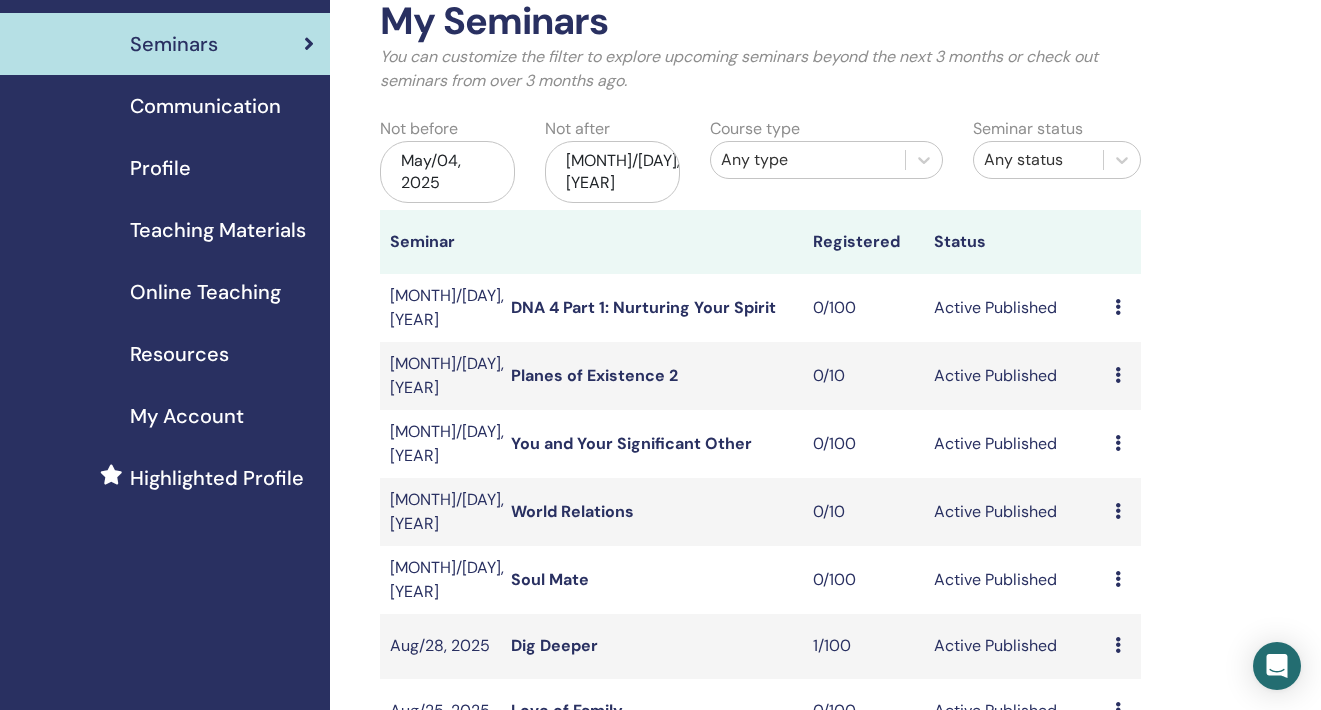 scroll, scrollTop: 109, scrollLeft: 0, axis: vertical 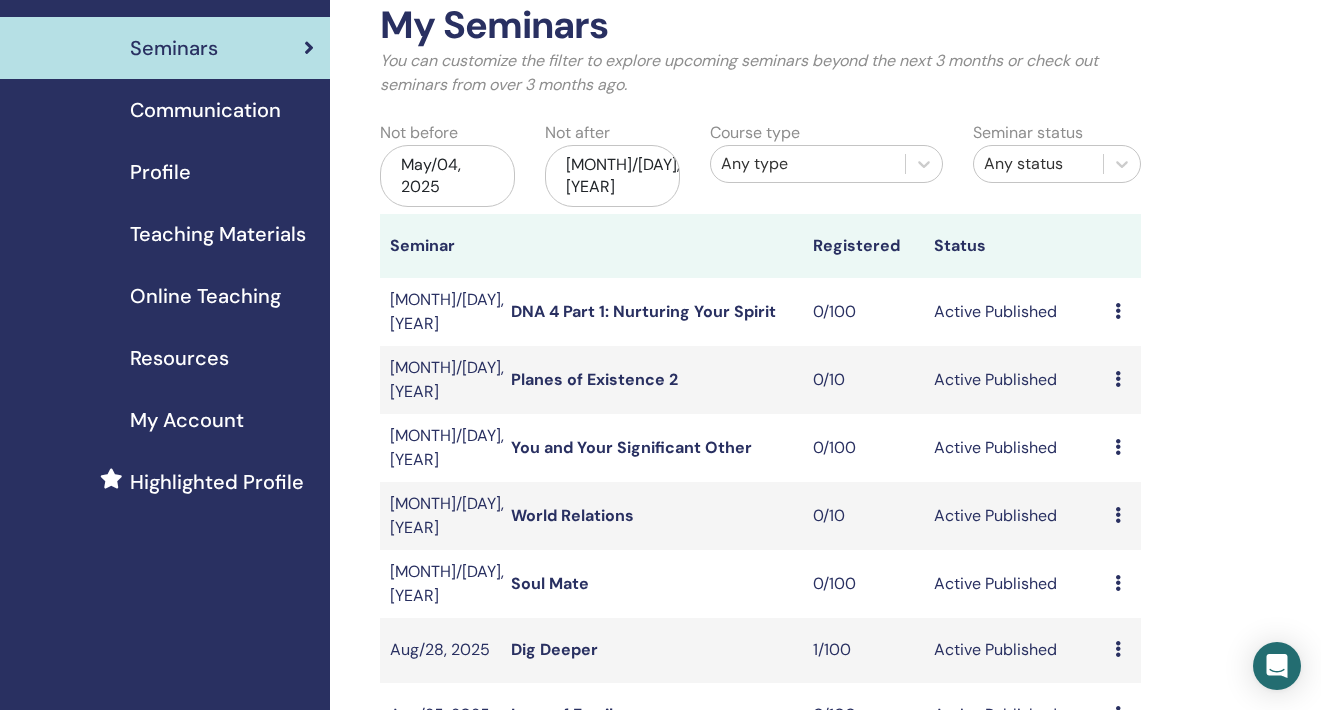 click on "[MONTH]/[DAY], [YEAR]" at bounding box center [612, 176] 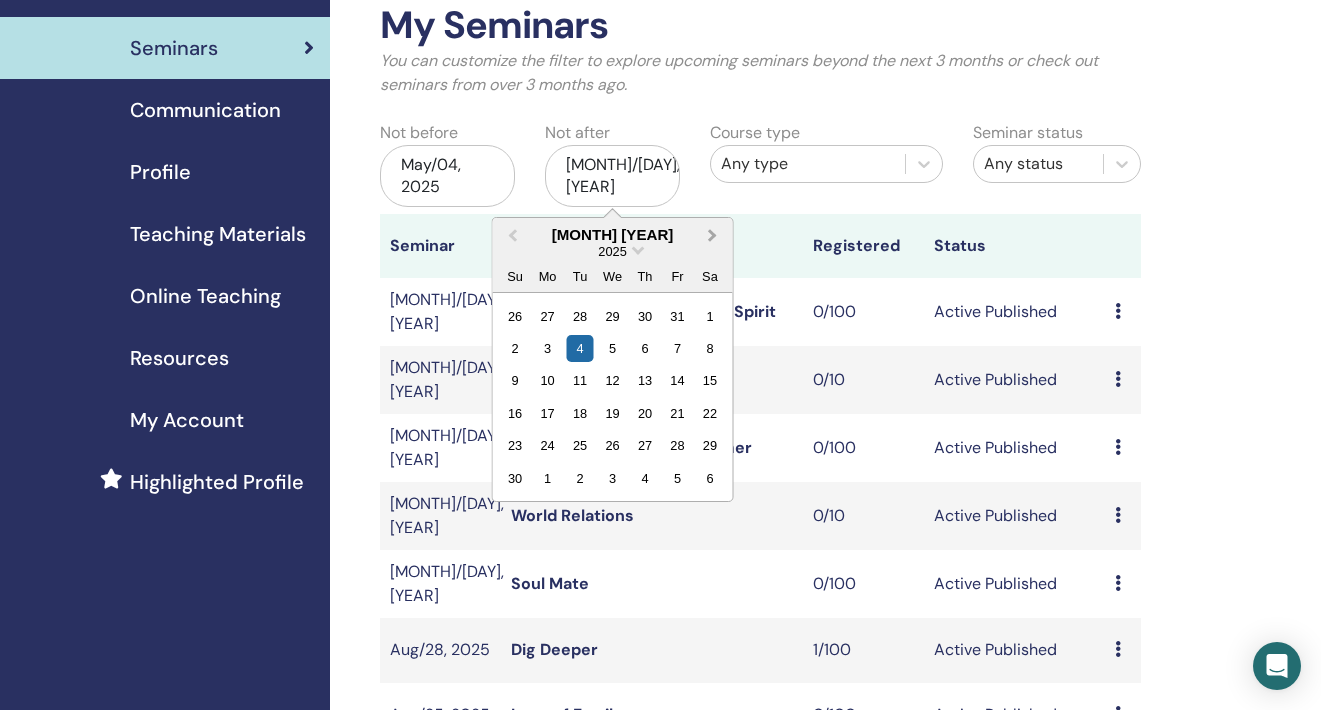 click on "Next Month" at bounding box center (715, 236) 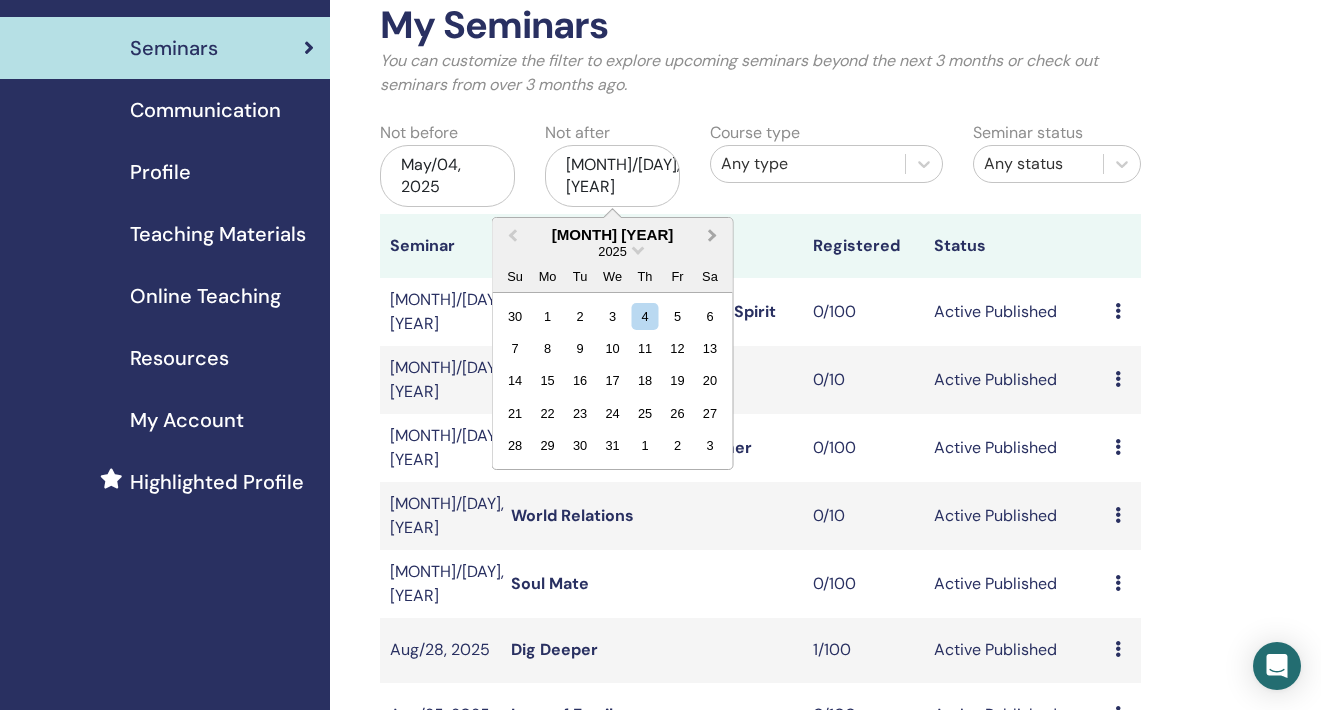 click on "Next Month" at bounding box center (715, 236) 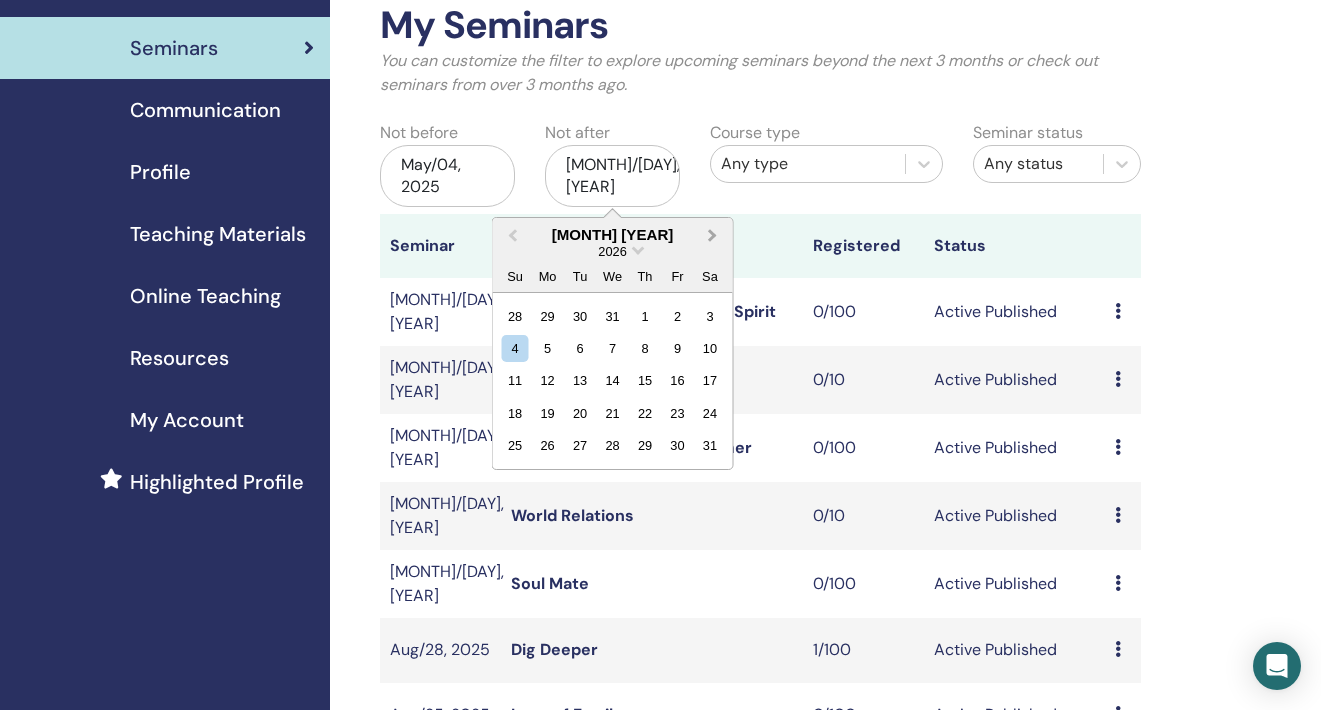click on "Next Month" at bounding box center (715, 236) 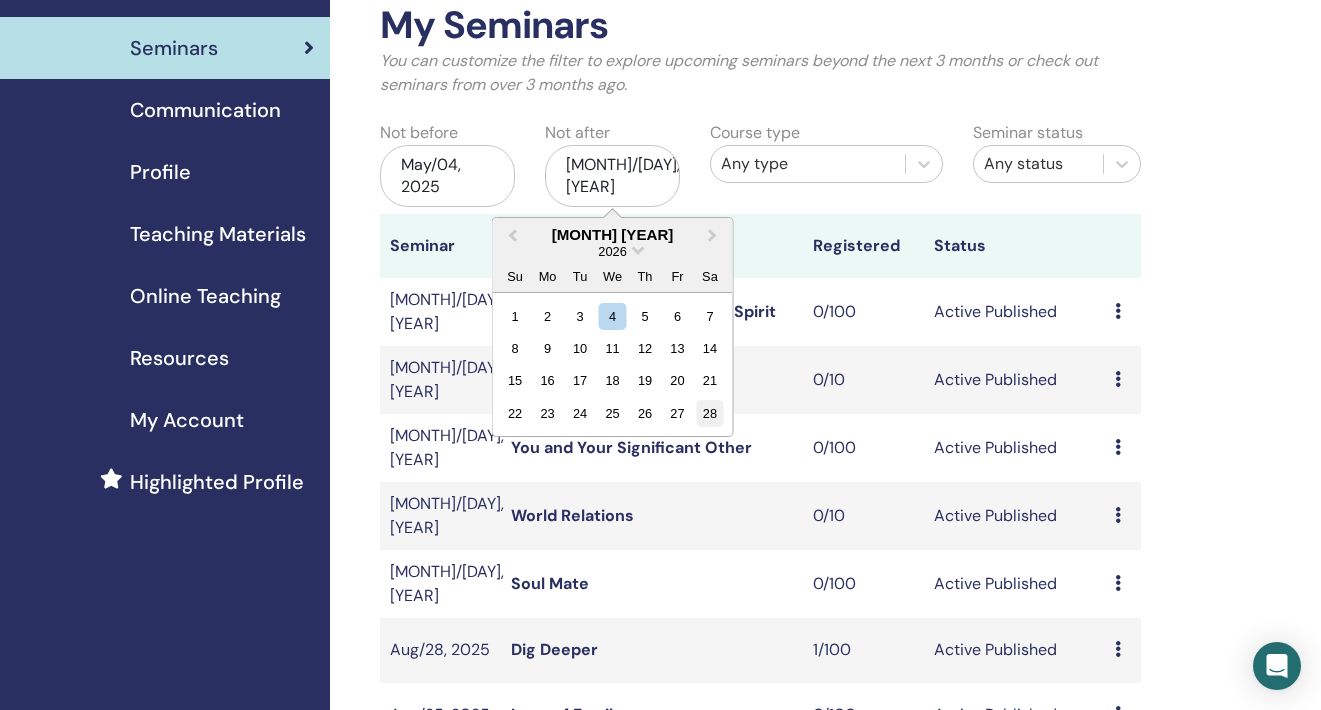 click on "28" at bounding box center (709, 413) 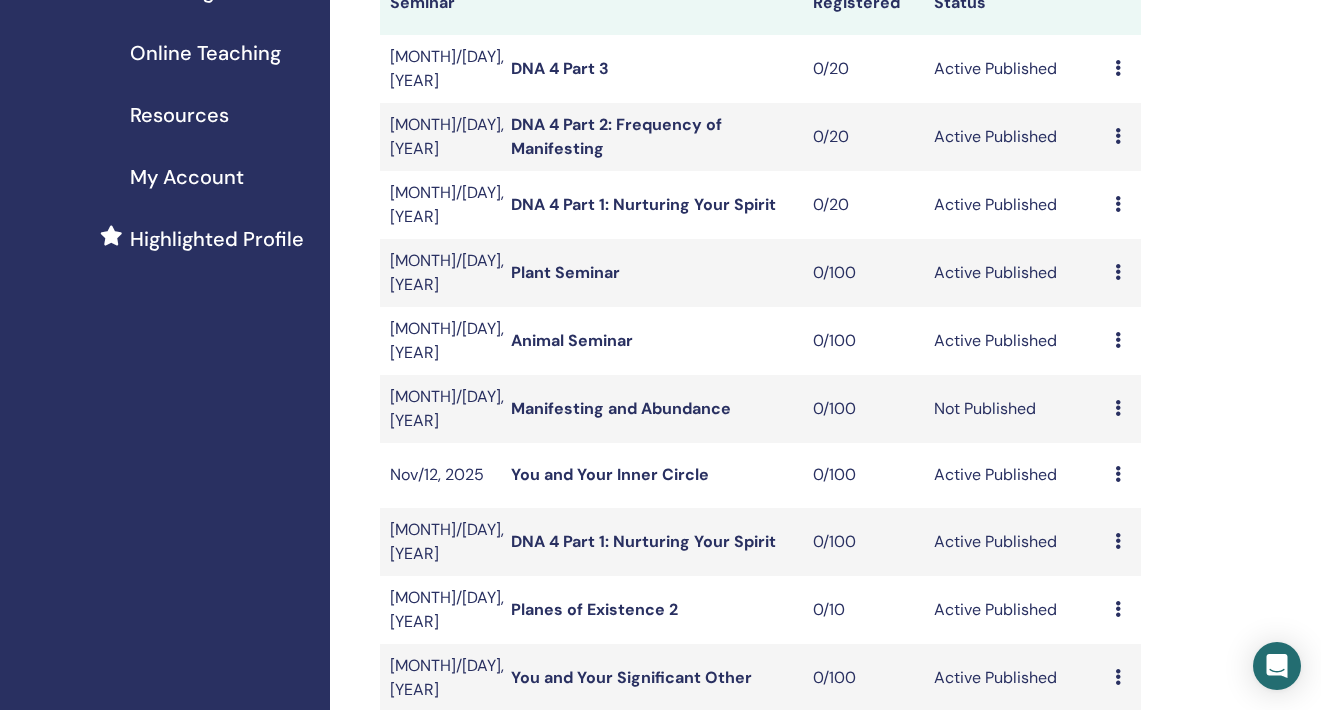 scroll, scrollTop: 356, scrollLeft: 0, axis: vertical 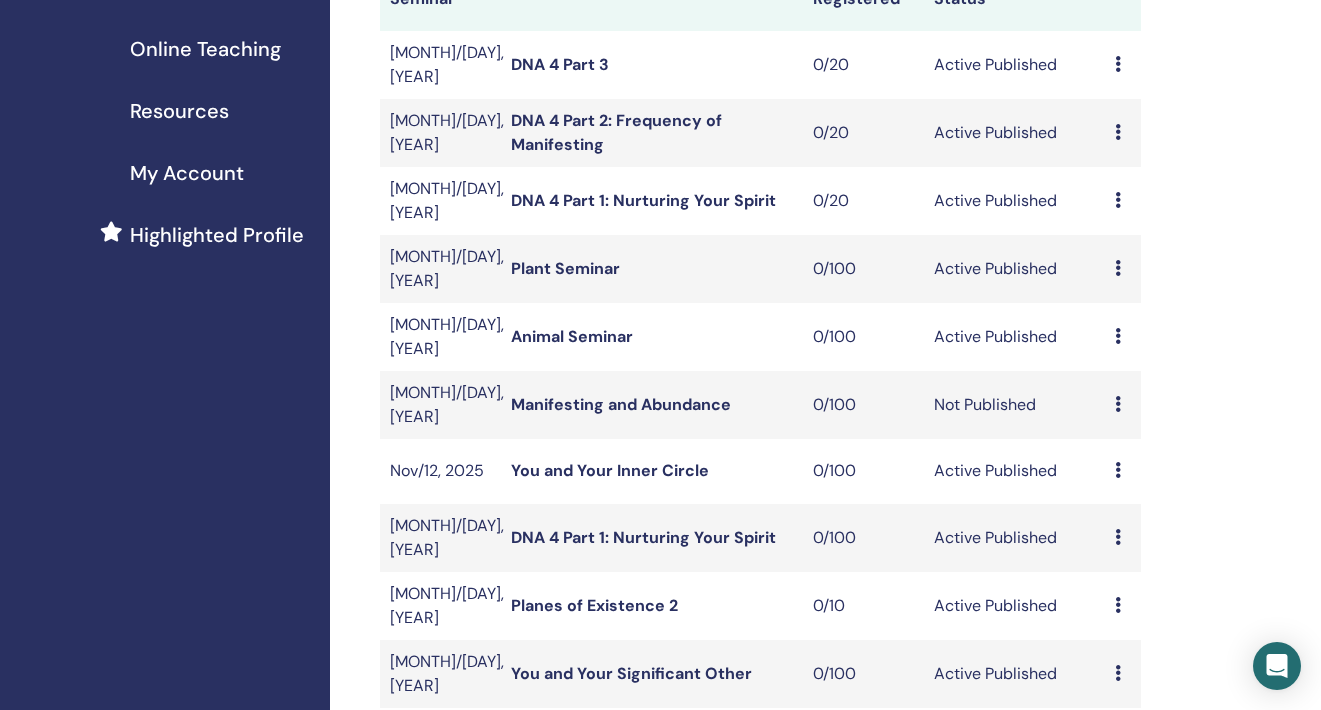 click on "Manifesting and Abundance" at bounding box center (621, 404) 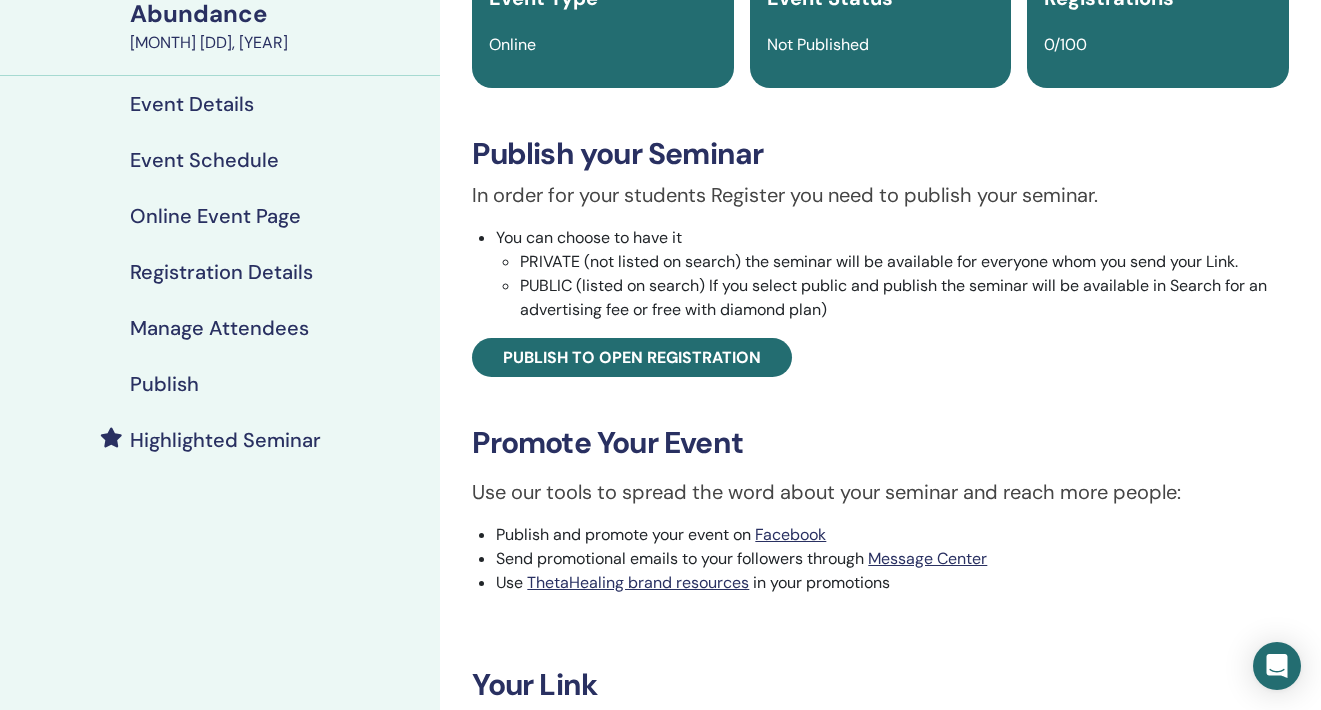 scroll, scrollTop: 198, scrollLeft: 0, axis: vertical 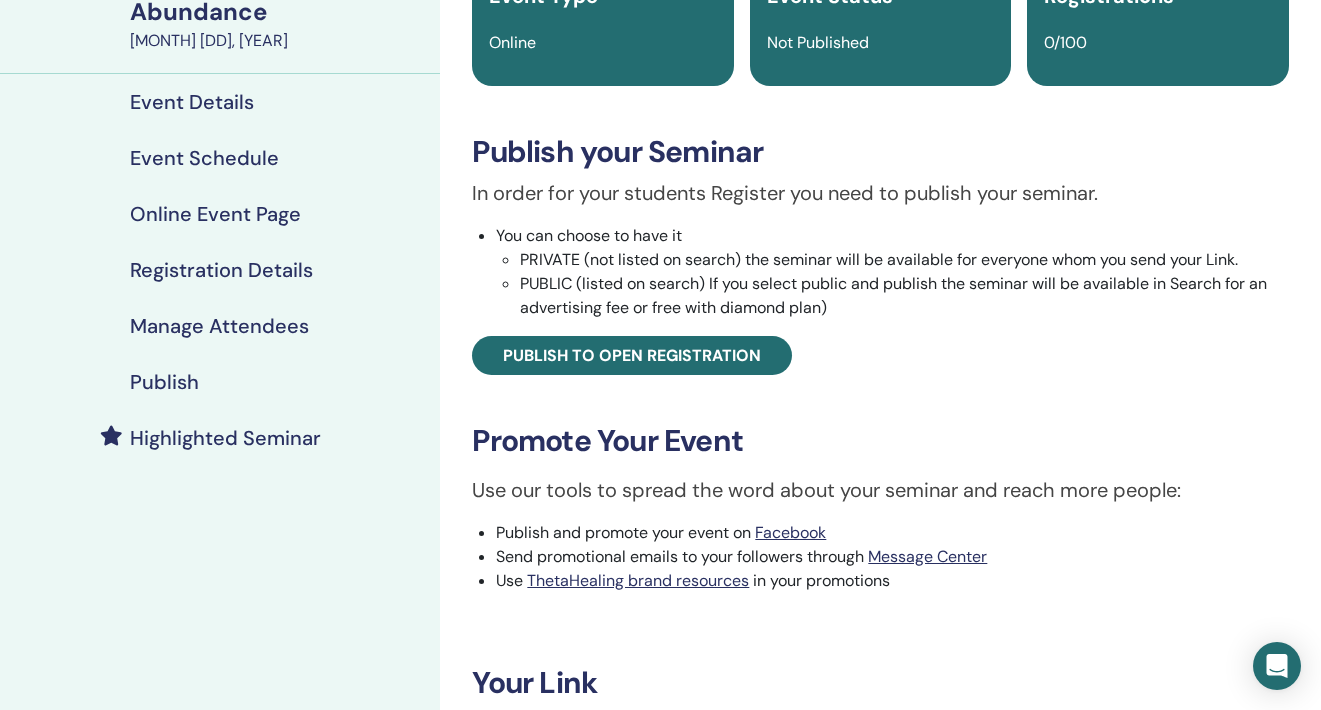 click on "Event Schedule" at bounding box center (204, 158) 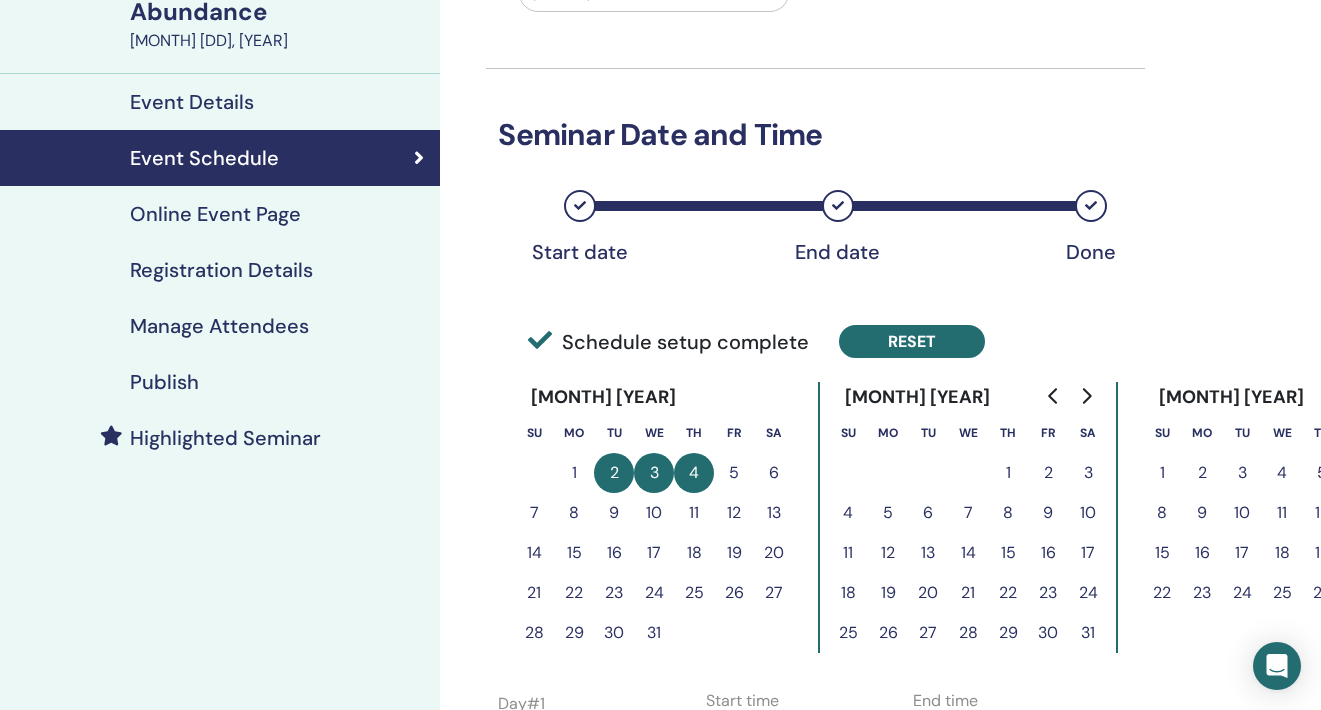 click on "Reset" at bounding box center (912, 341) 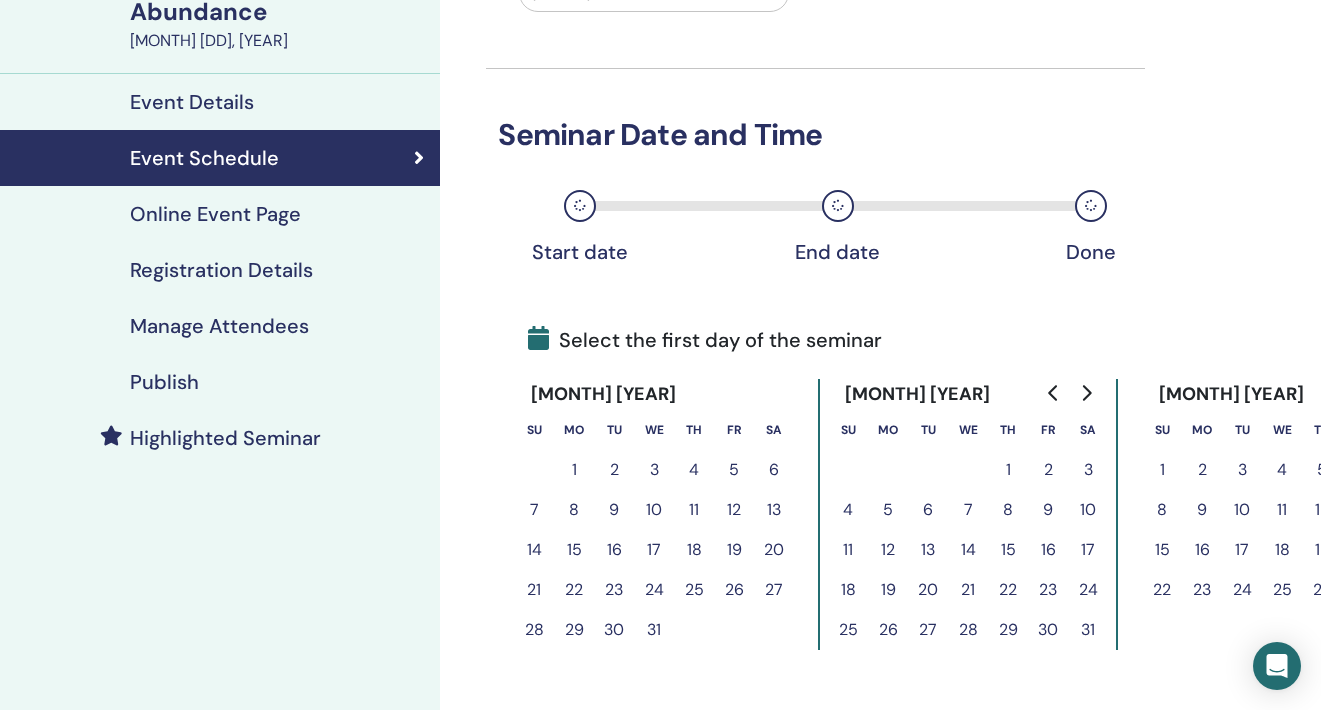 click on "17" at bounding box center [654, 550] 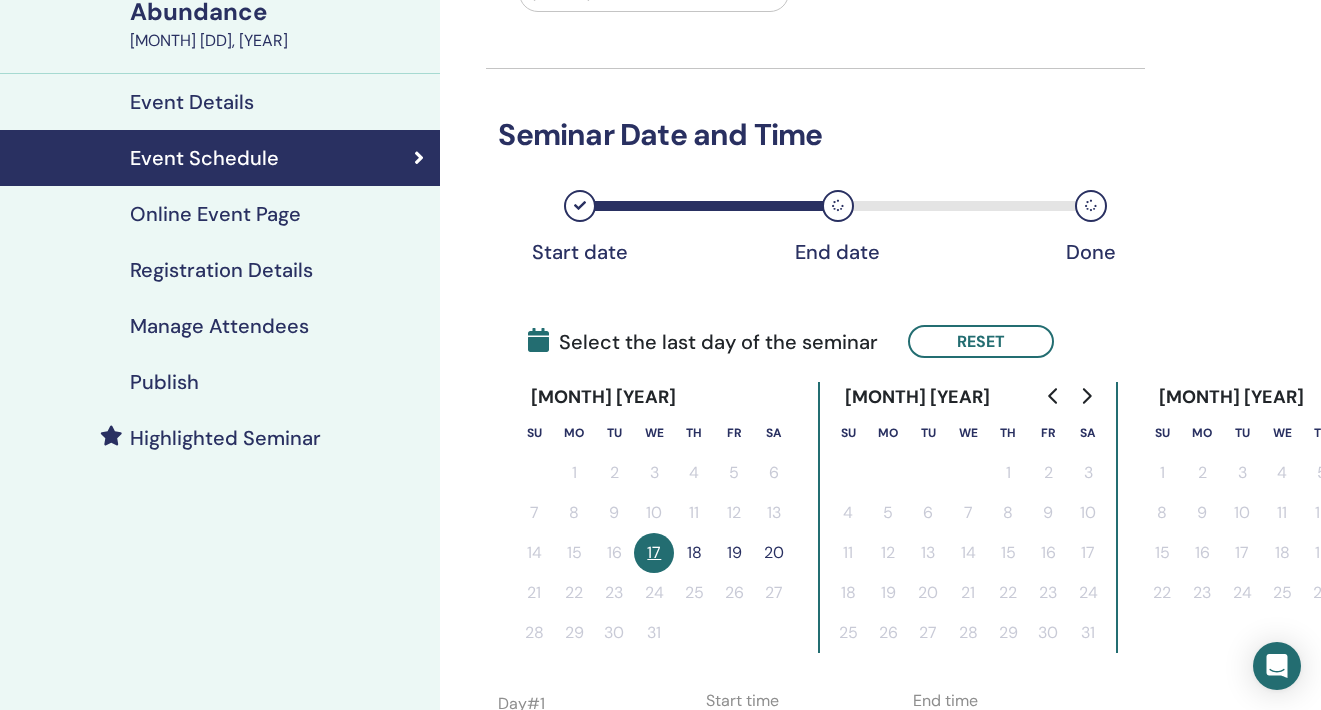 click on "19" at bounding box center [734, 553] 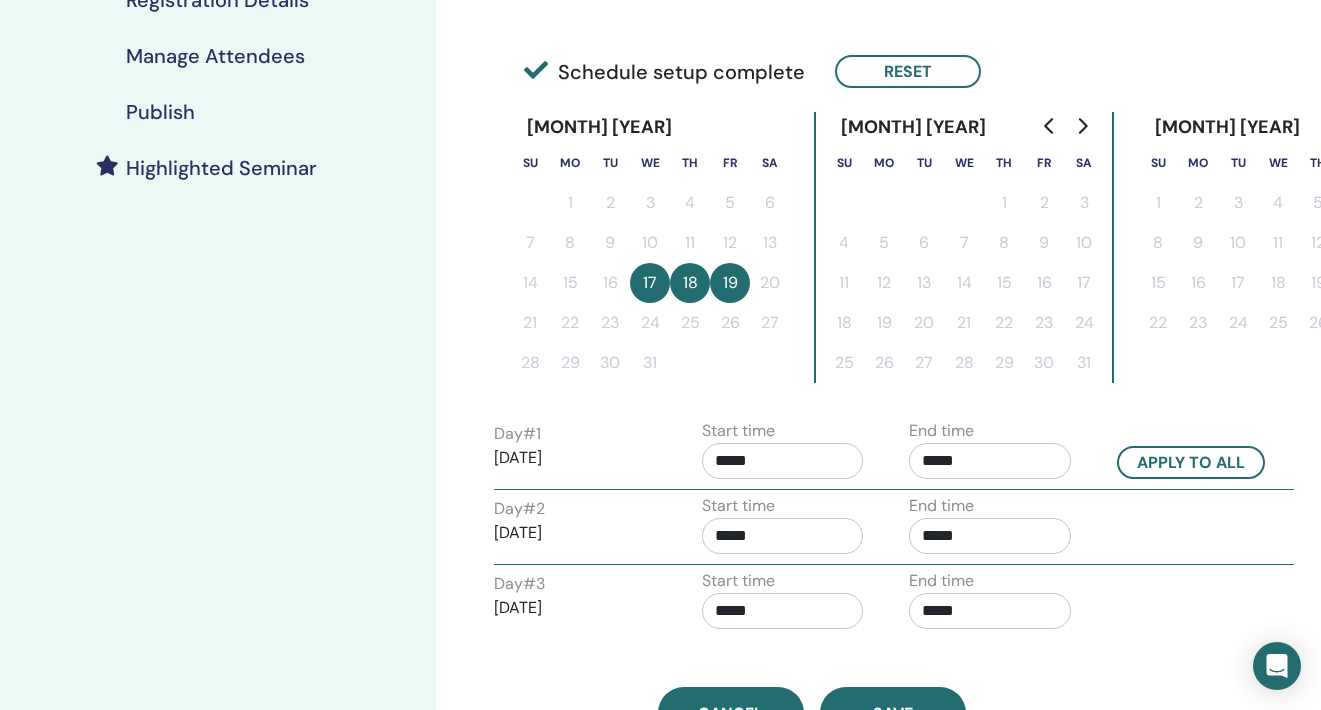 scroll, scrollTop: 508, scrollLeft: 4, axis: both 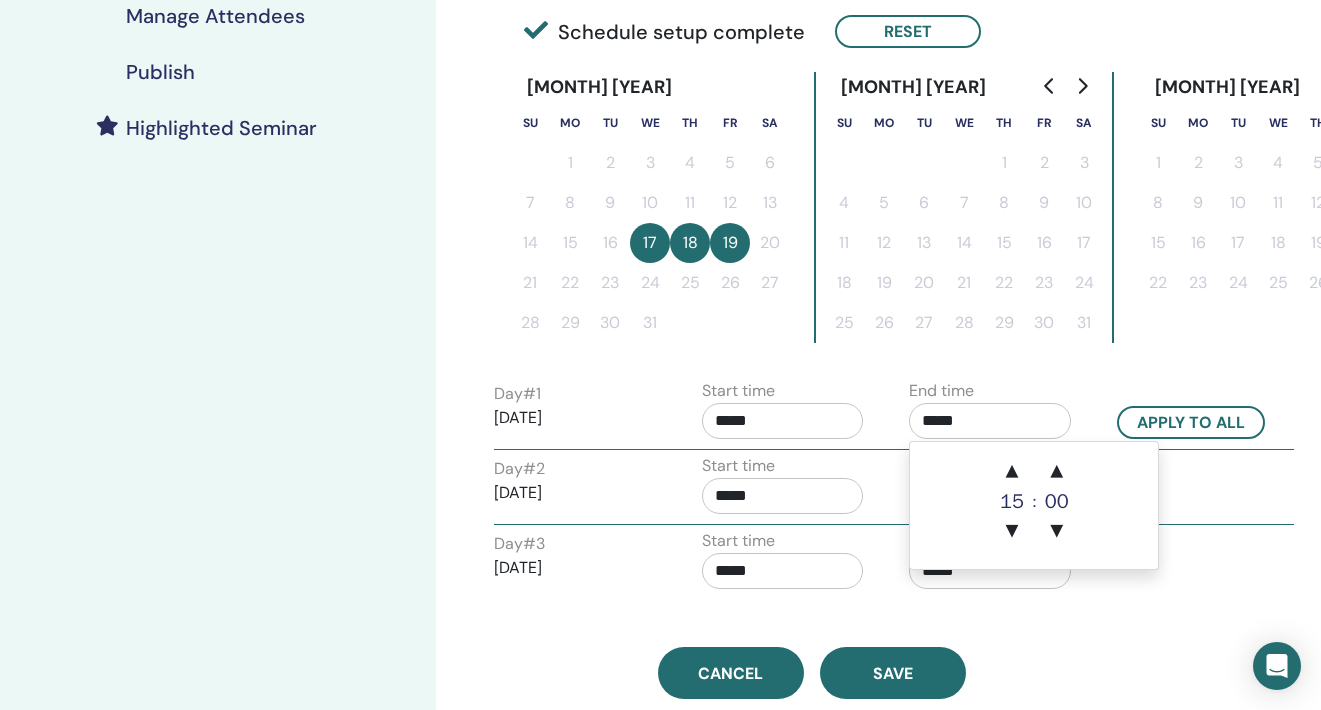 click on "*****" at bounding box center [990, 421] 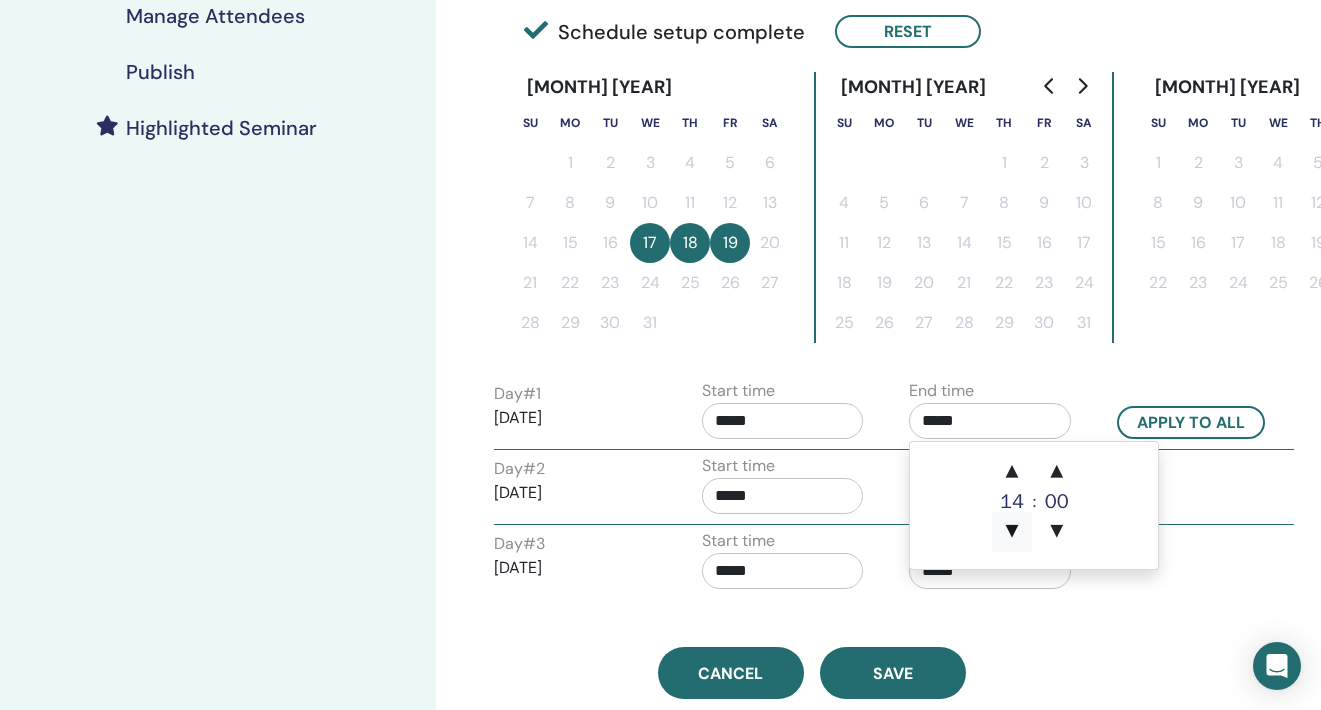 click on "▼" at bounding box center [1012, 532] 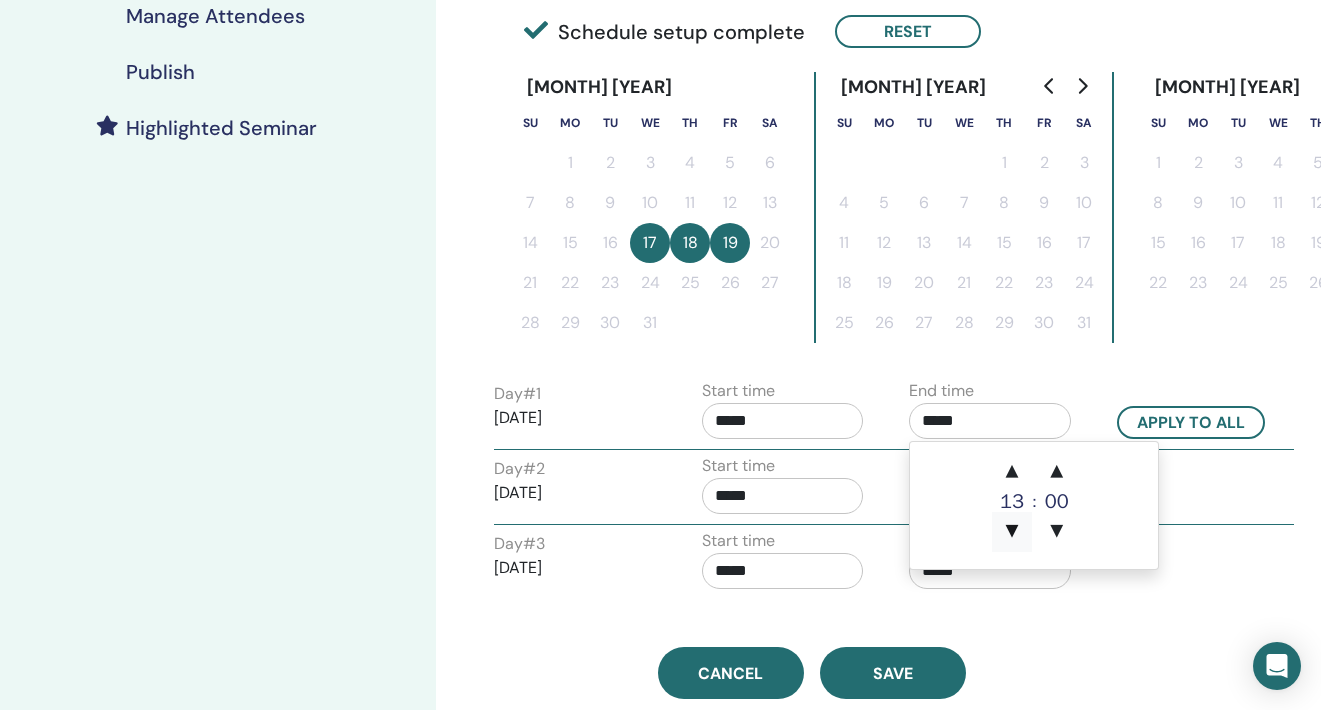 click on "▼" at bounding box center (1012, 532) 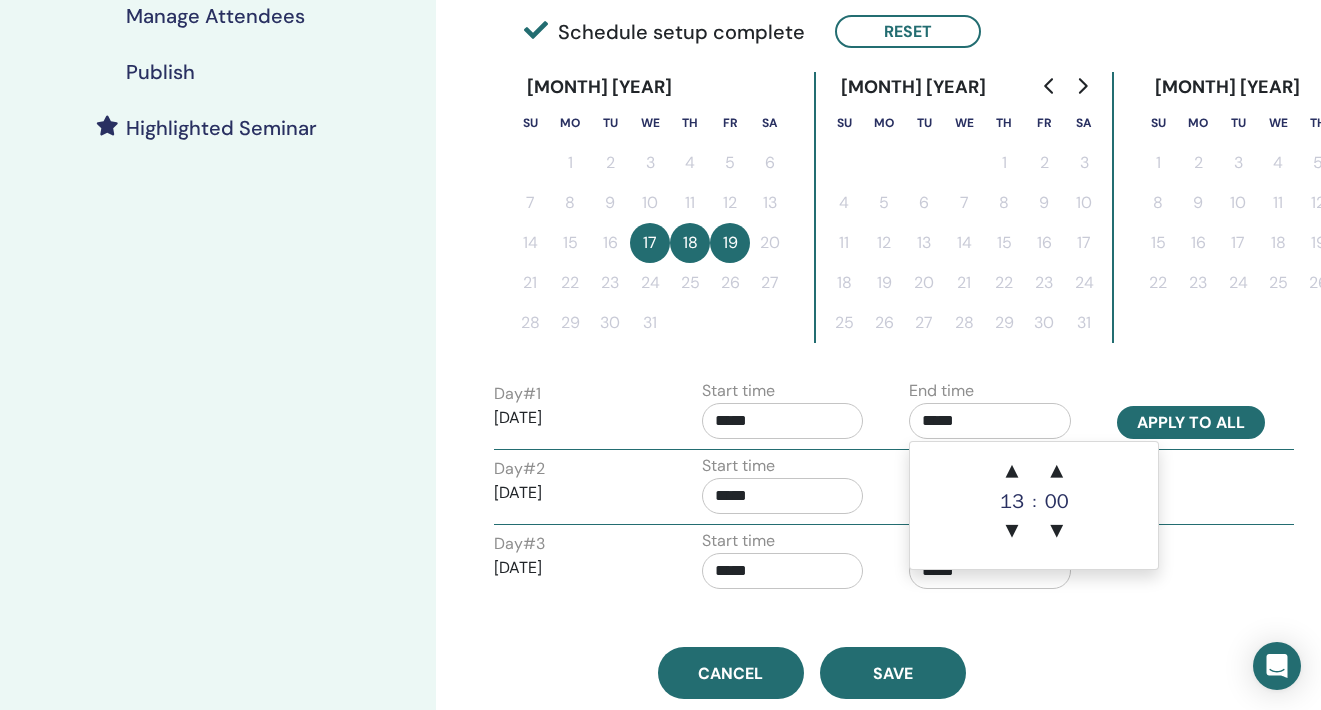 click on "Apply to all" at bounding box center (1191, 422) 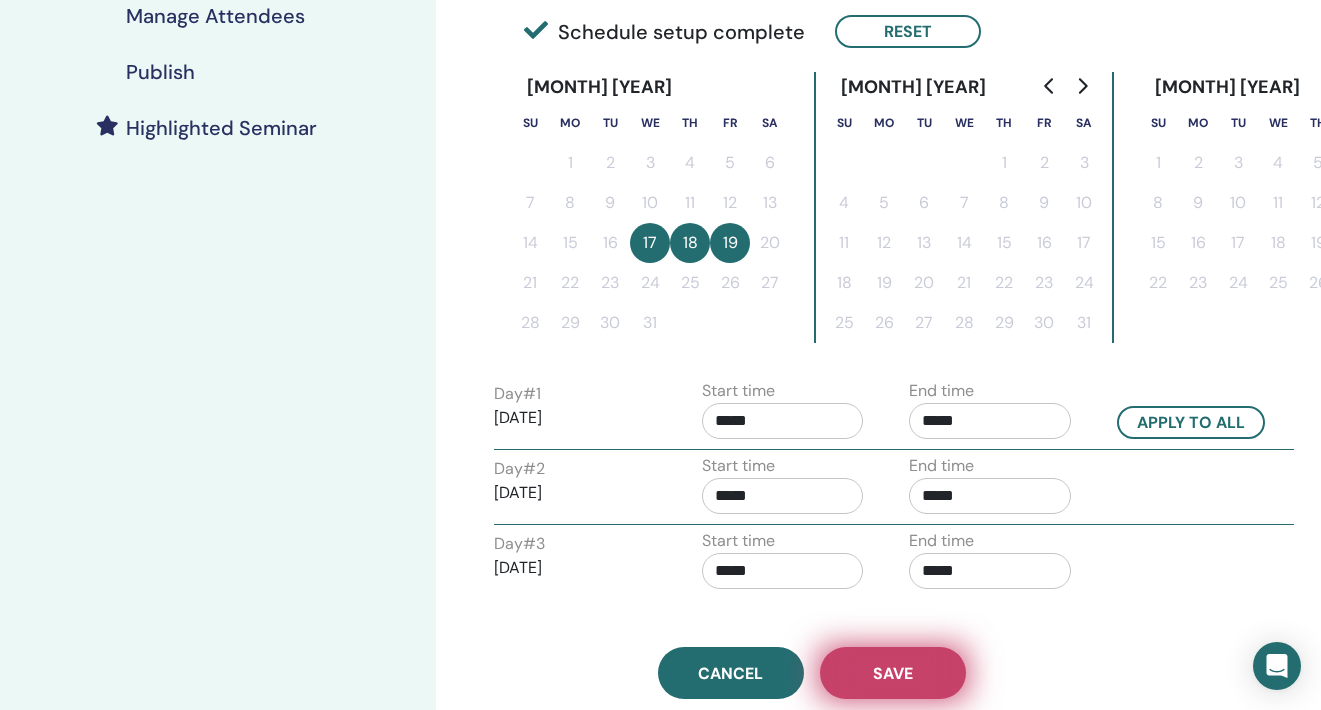 click on "Save" at bounding box center (893, 673) 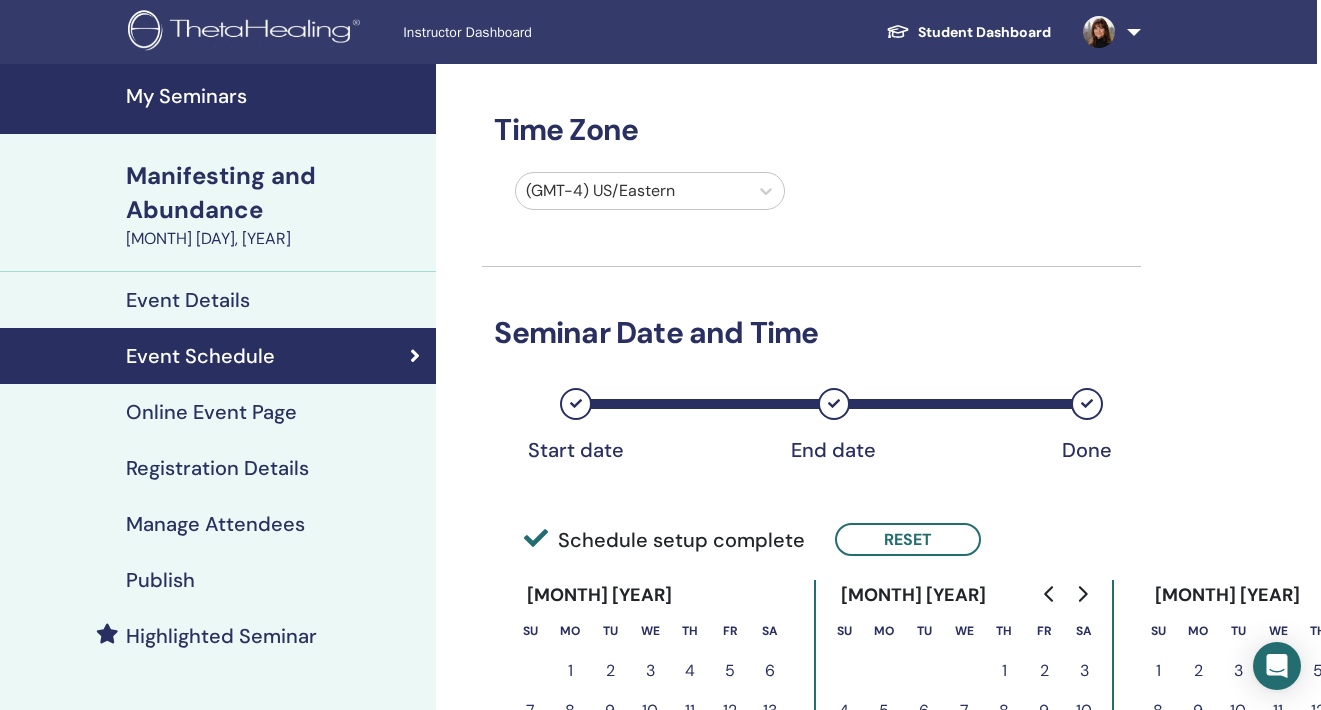 scroll, scrollTop: 0, scrollLeft: 4, axis: horizontal 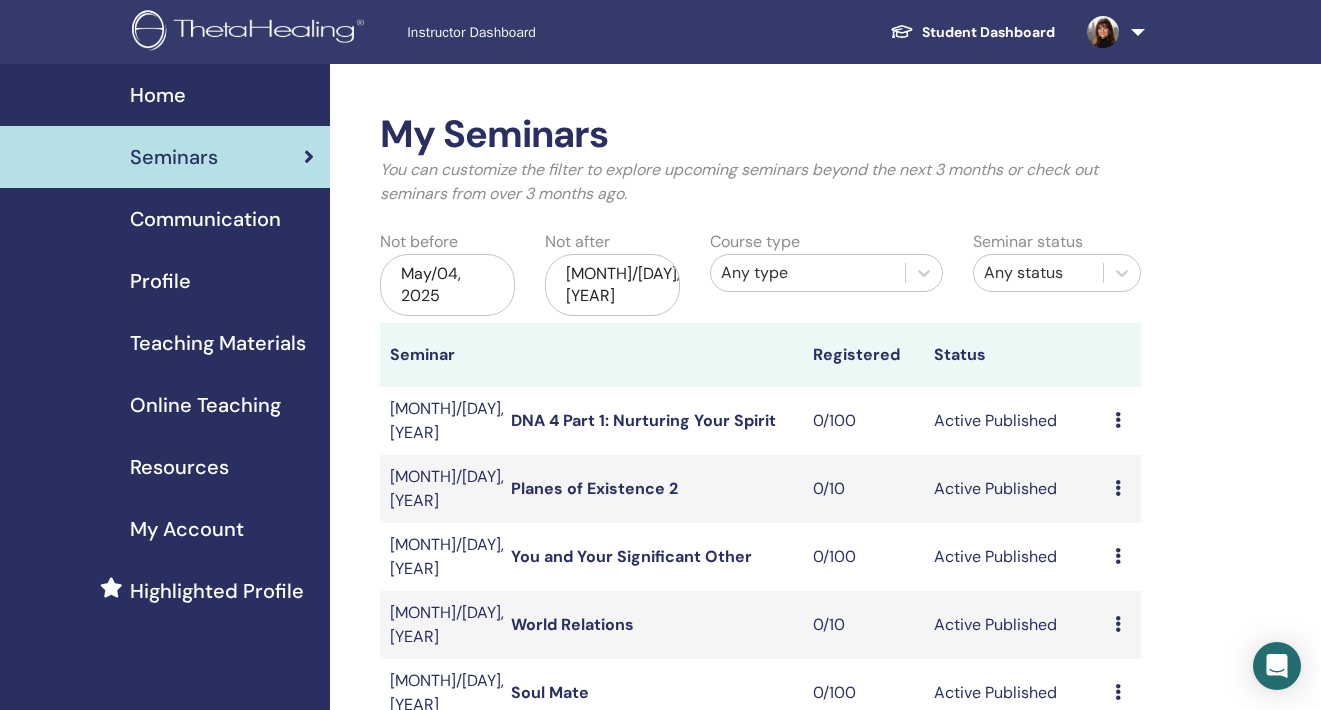 click on "Nov/04, 2025" at bounding box center (612, 285) 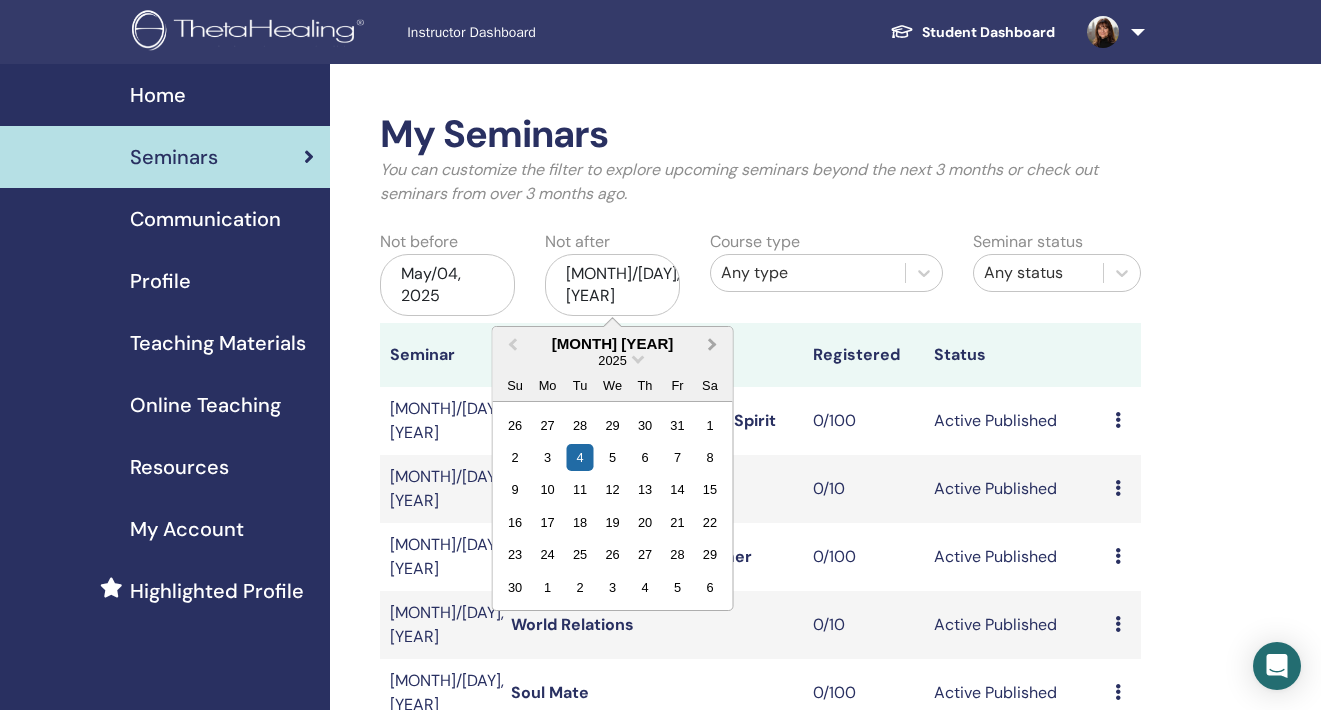 click on "Next Month" at bounding box center [713, 343] 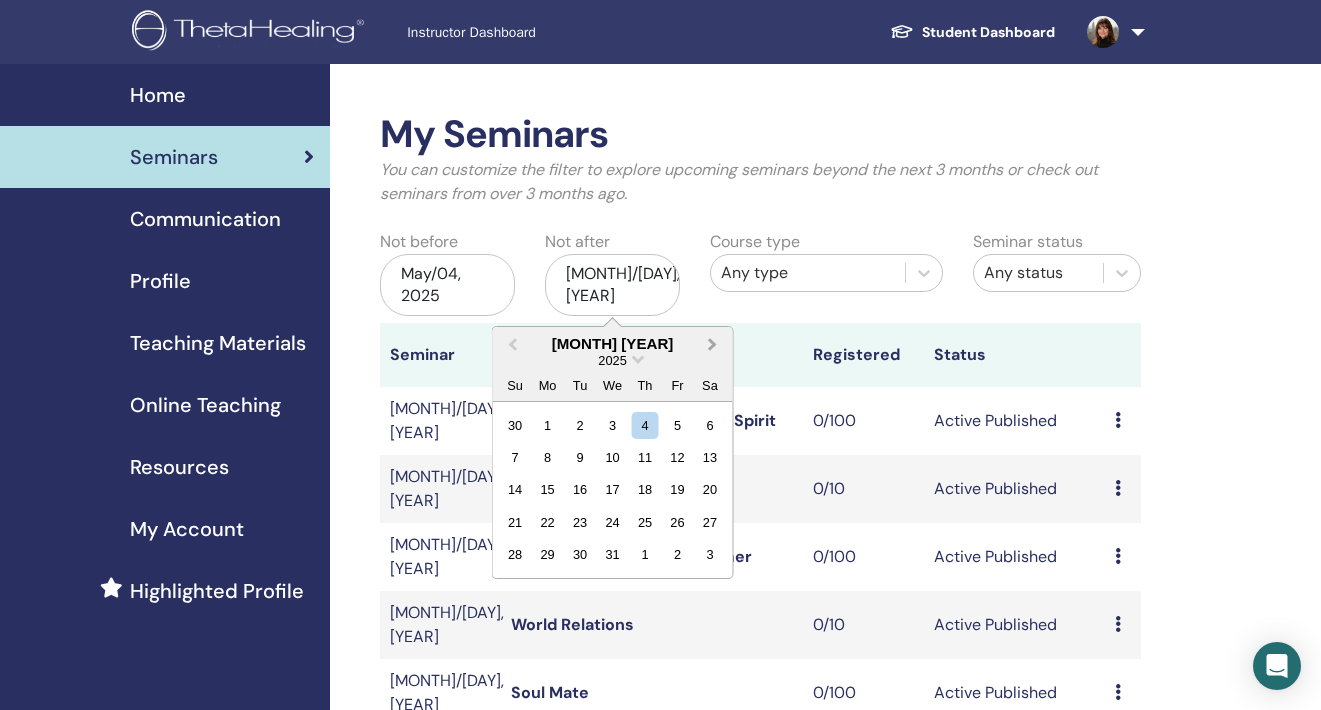 click on "Next Month" at bounding box center (713, 343) 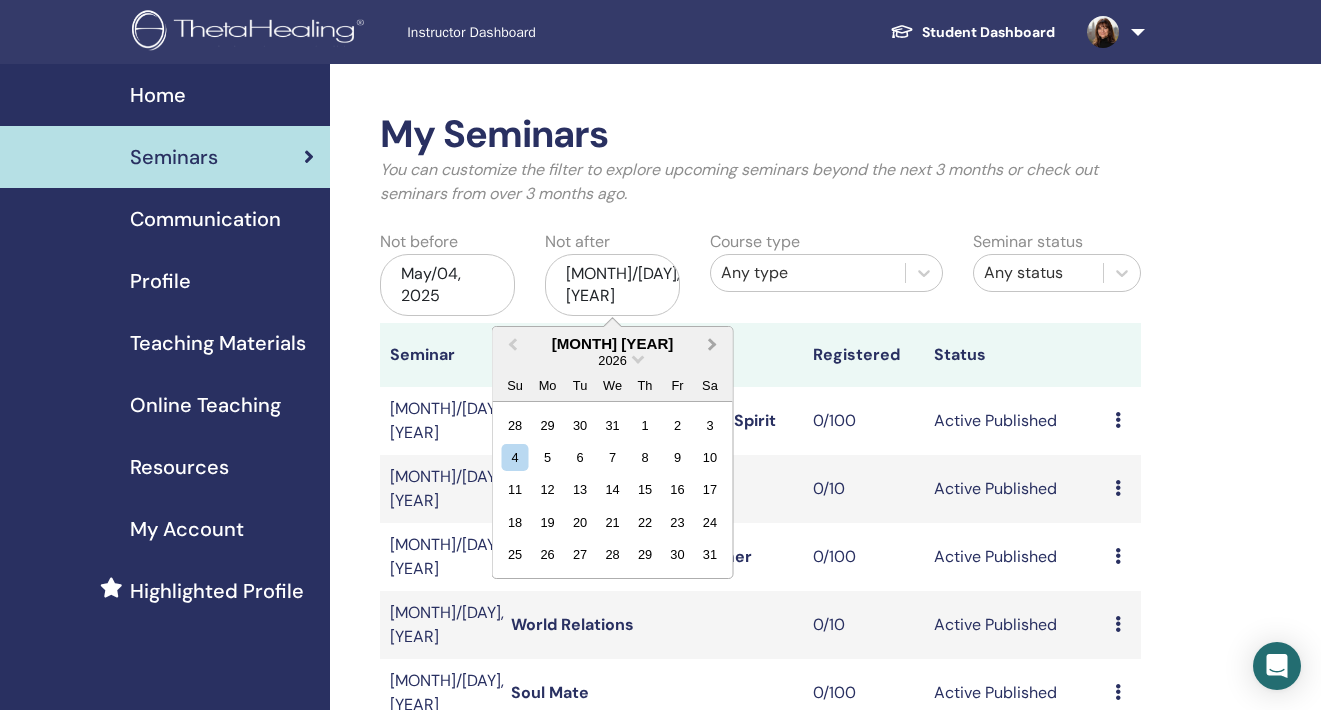 click on "Next Month" at bounding box center (713, 343) 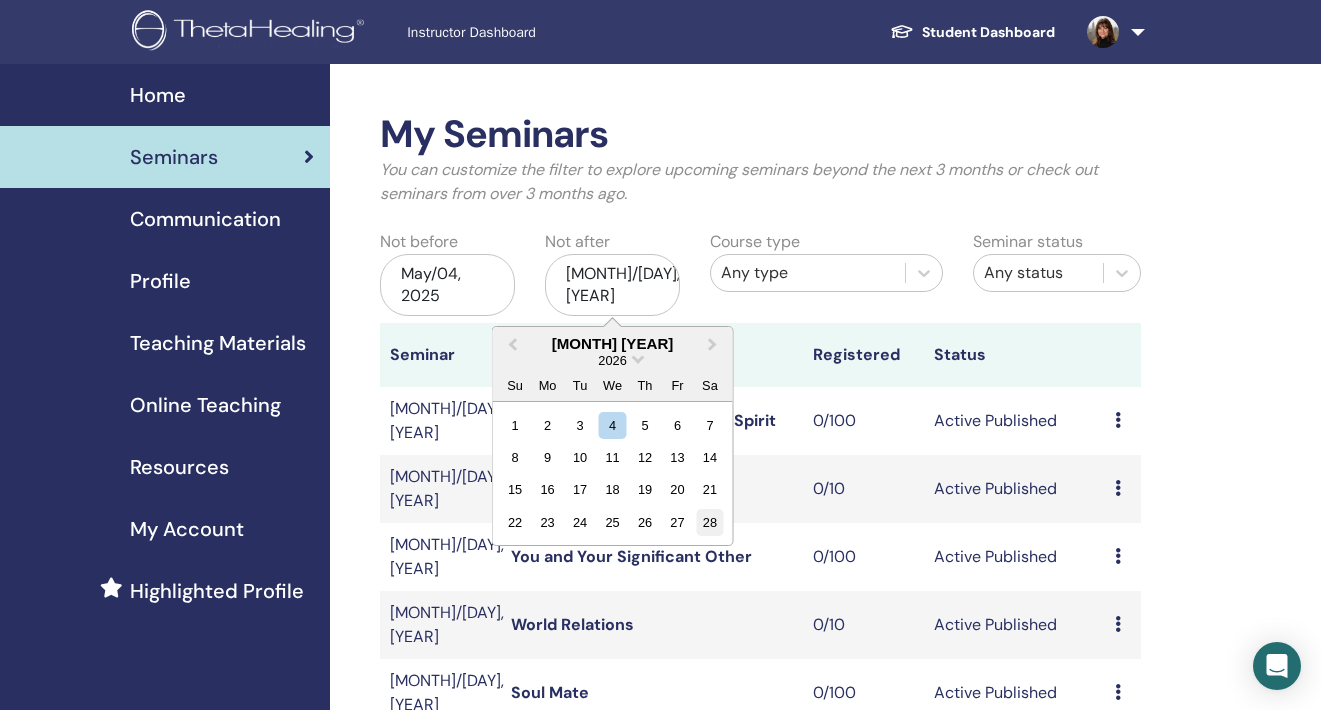 click on "28" at bounding box center (709, 522) 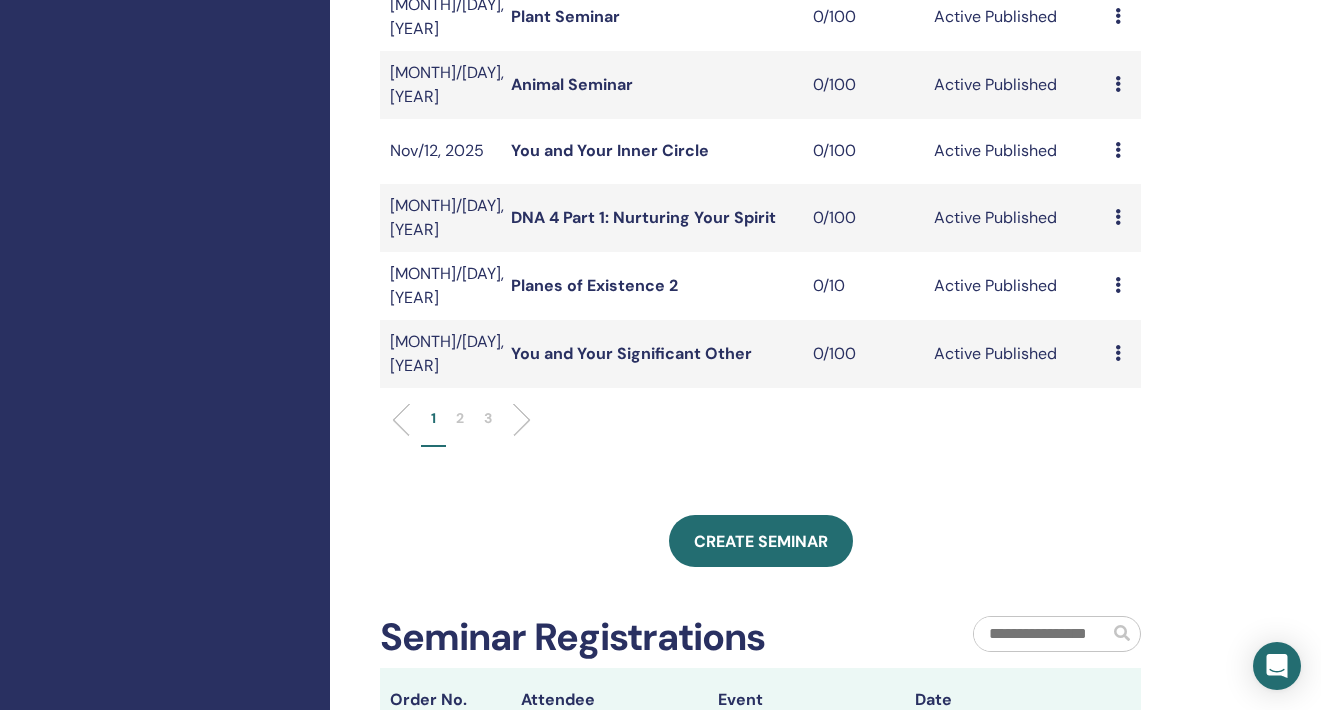 scroll, scrollTop: 687, scrollLeft: 0, axis: vertical 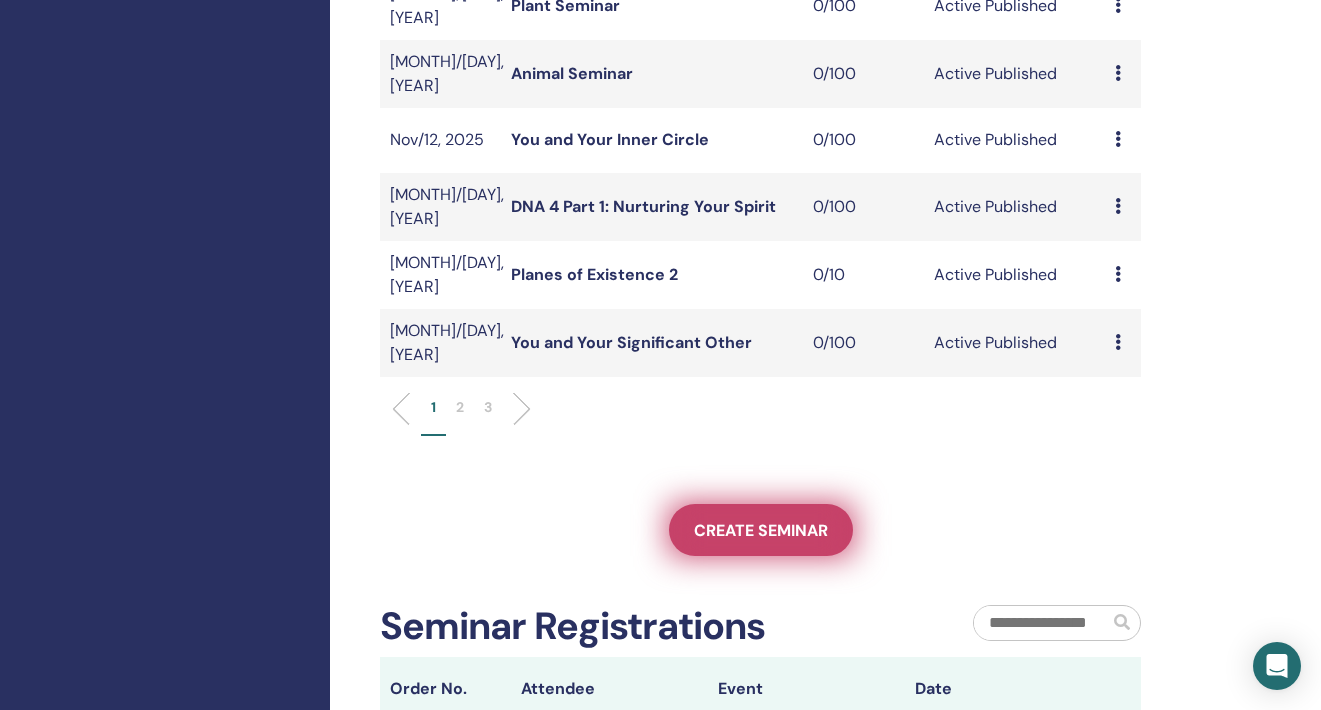 click on "Create seminar" at bounding box center [761, 530] 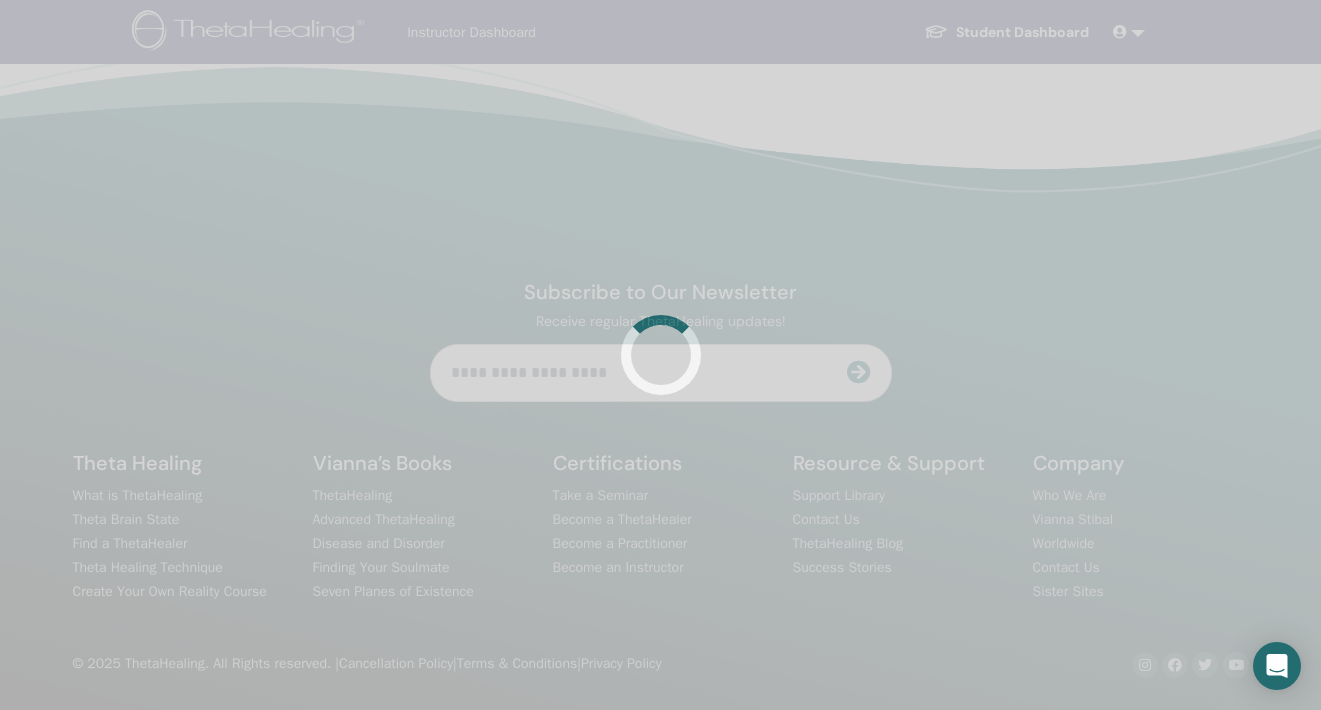 scroll, scrollTop: 0, scrollLeft: 0, axis: both 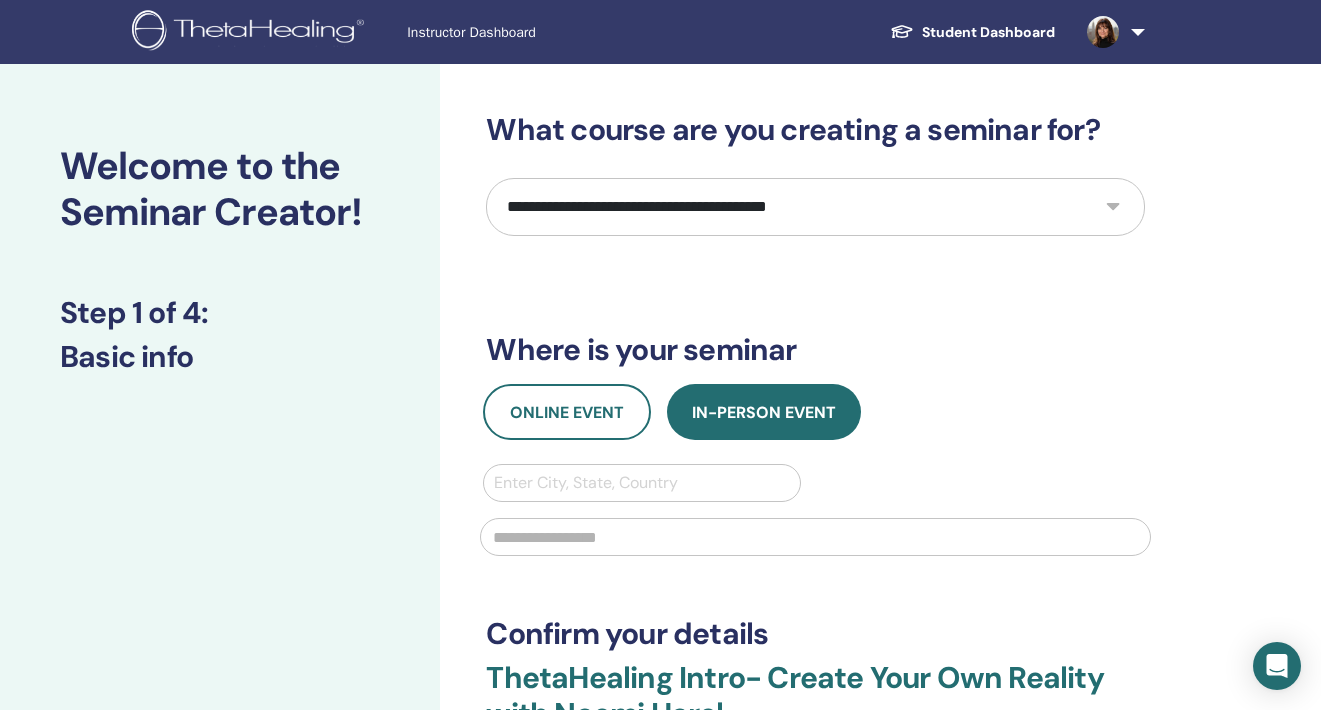 select on "**" 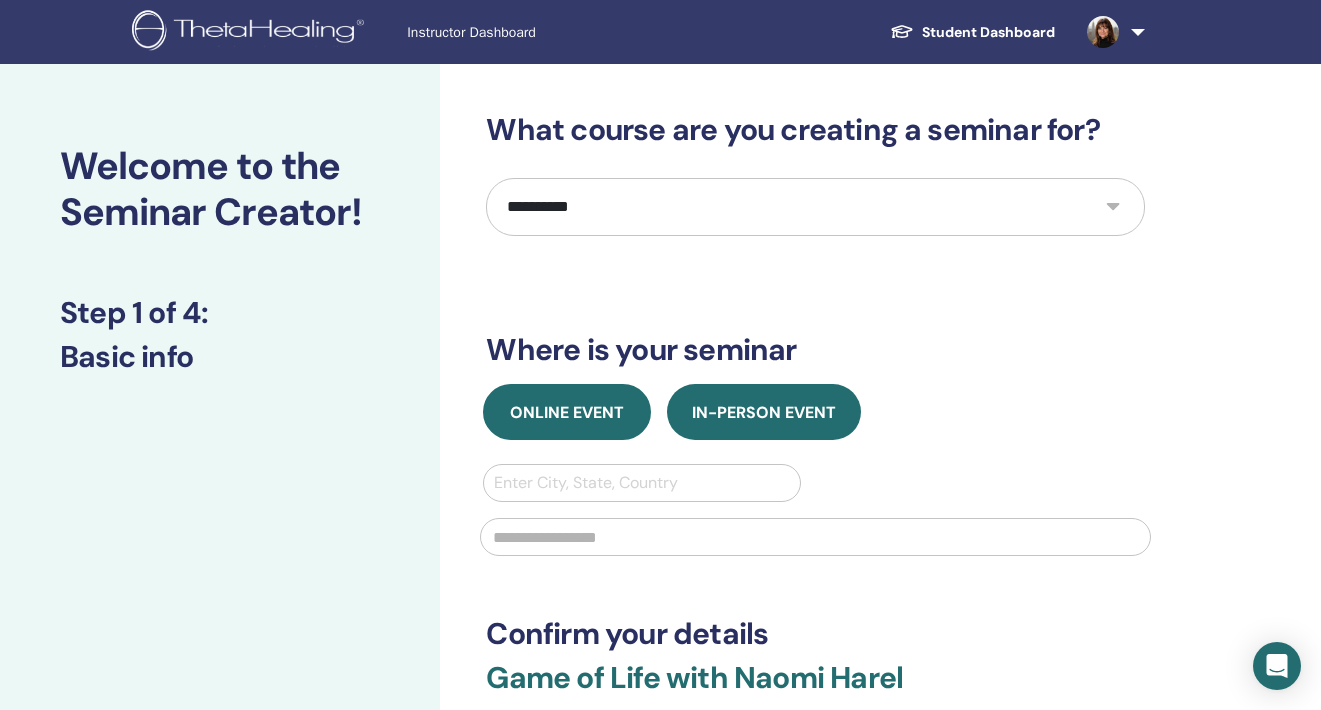 click on "Online Event" at bounding box center [567, 412] 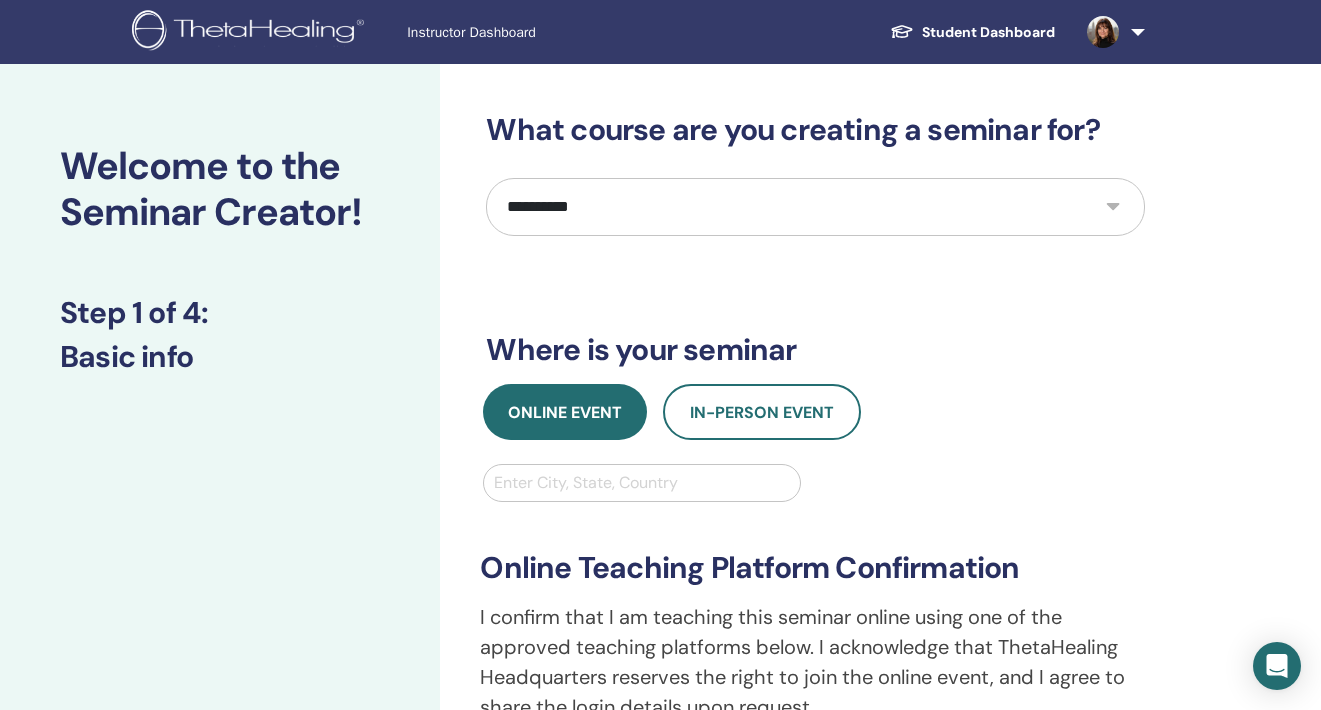 click at bounding box center [641, 483] 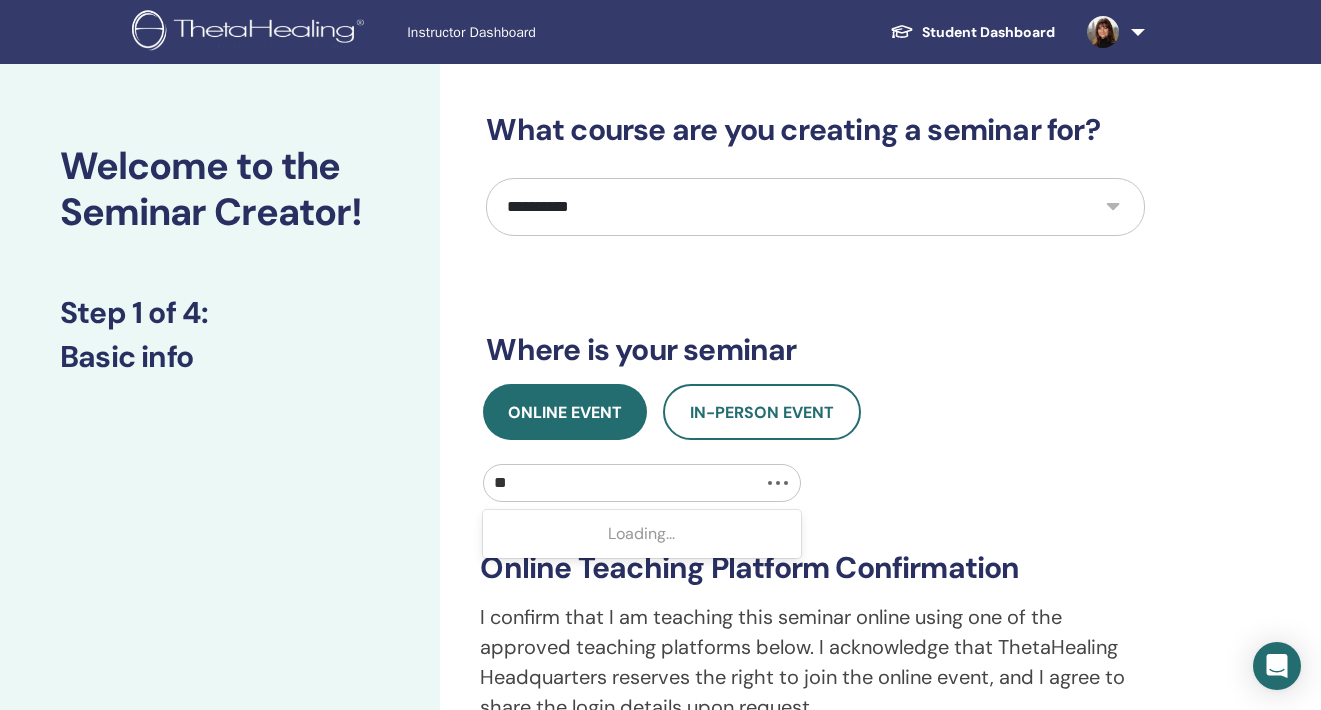 type on "***" 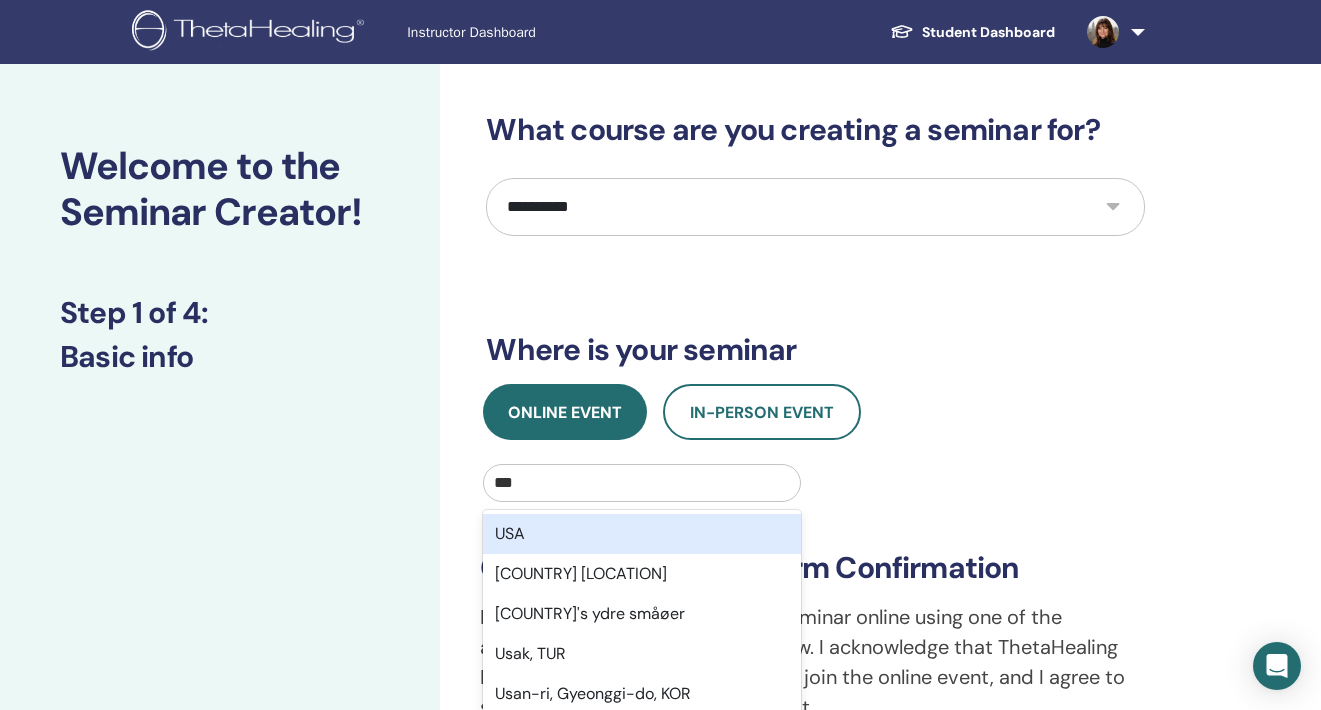 click on "USA" at bounding box center [641, 534] 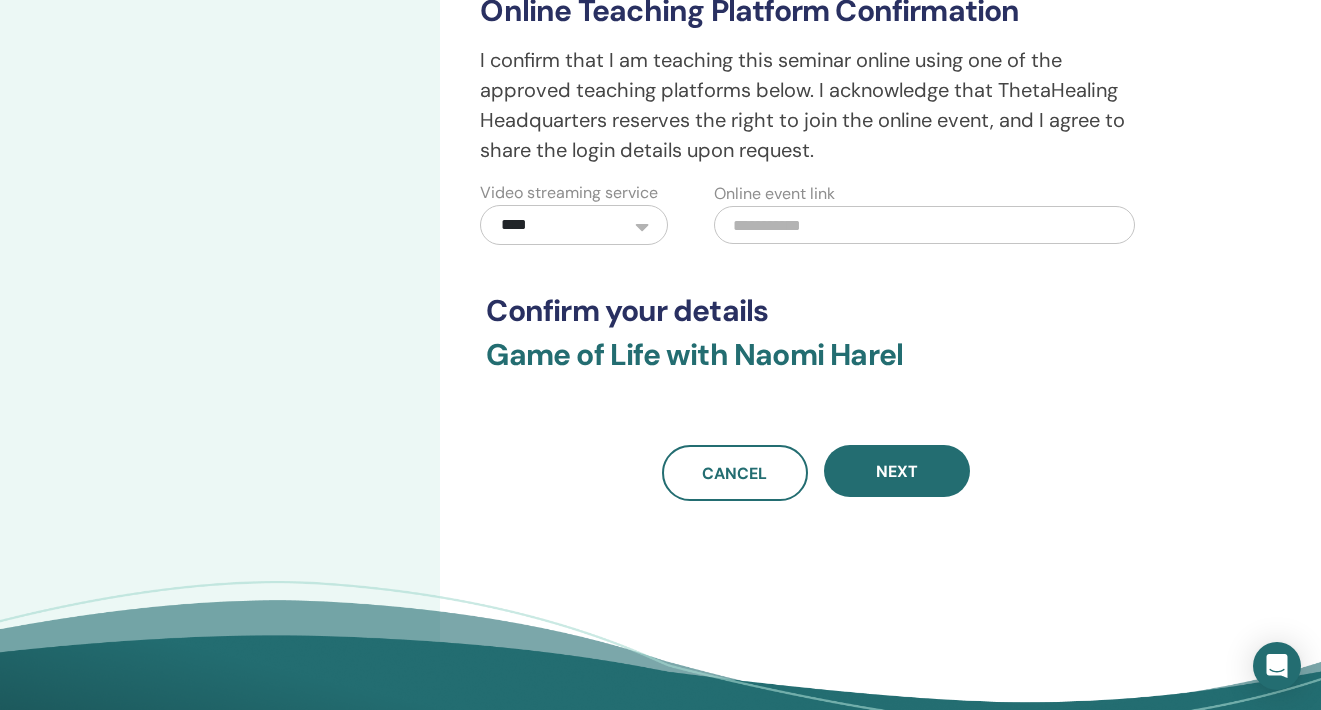 scroll, scrollTop: 554, scrollLeft: 0, axis: vertical 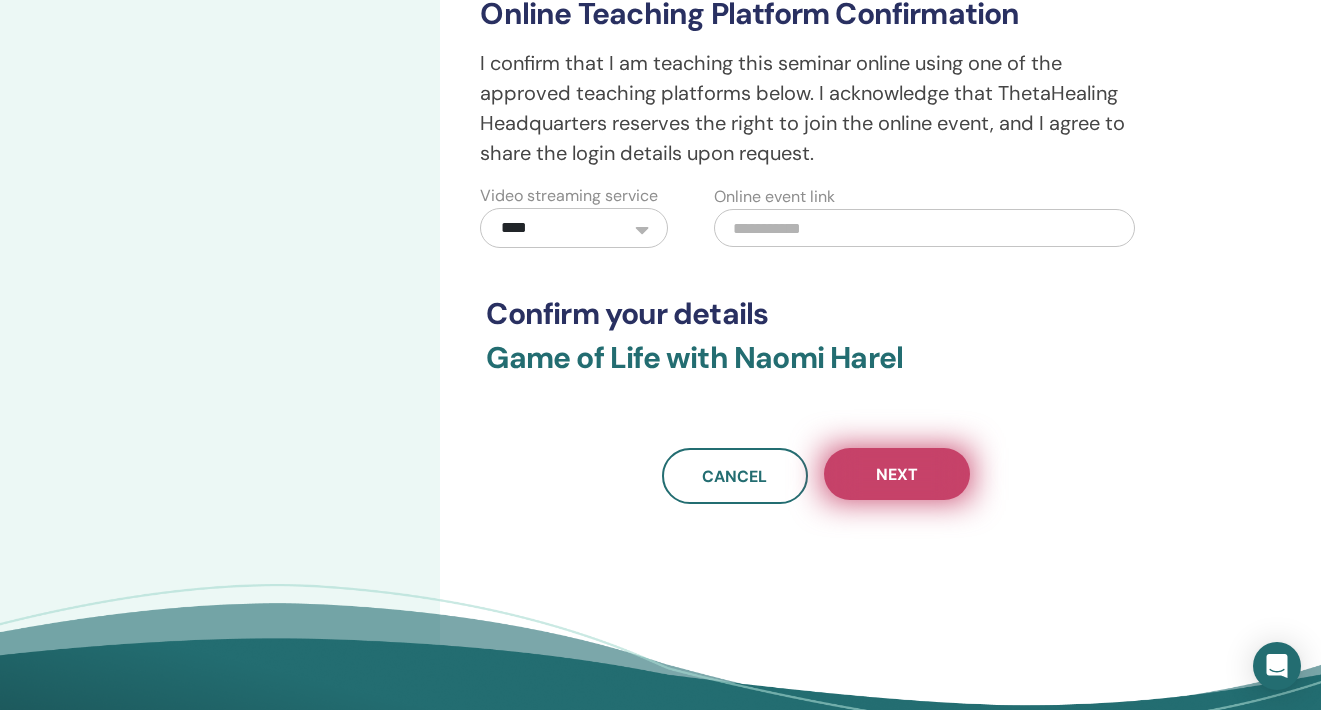 click on "Next" at bounding box center (897, 474) 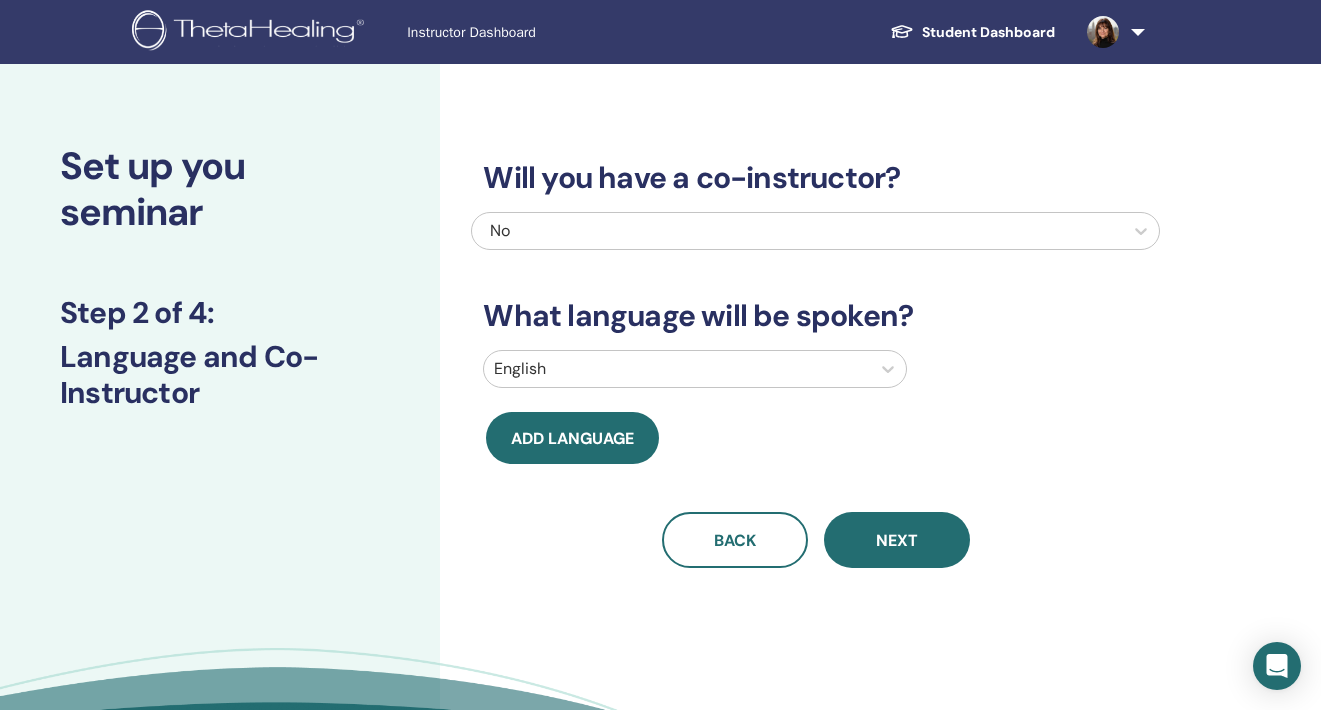 scroll, scrollTop: 0, scrollLeft: 0, axis: both 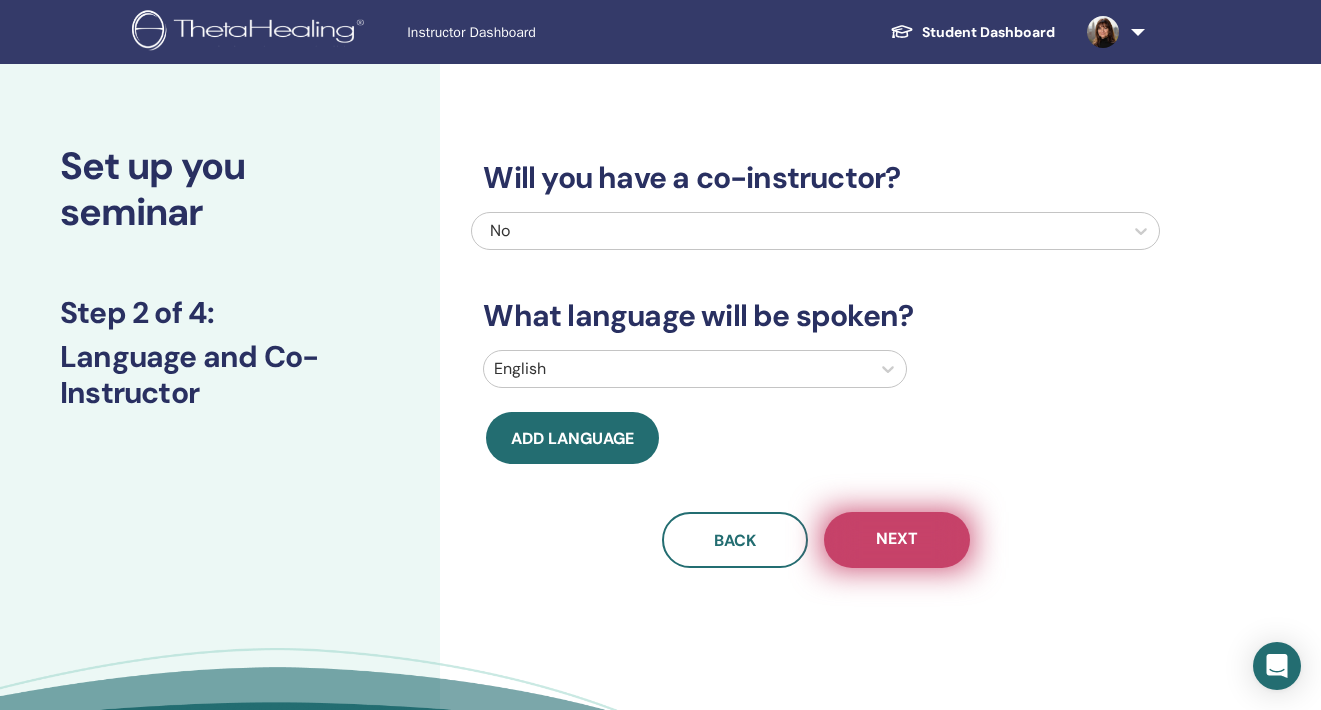 click on "Next" at bounding box center [897, 540] 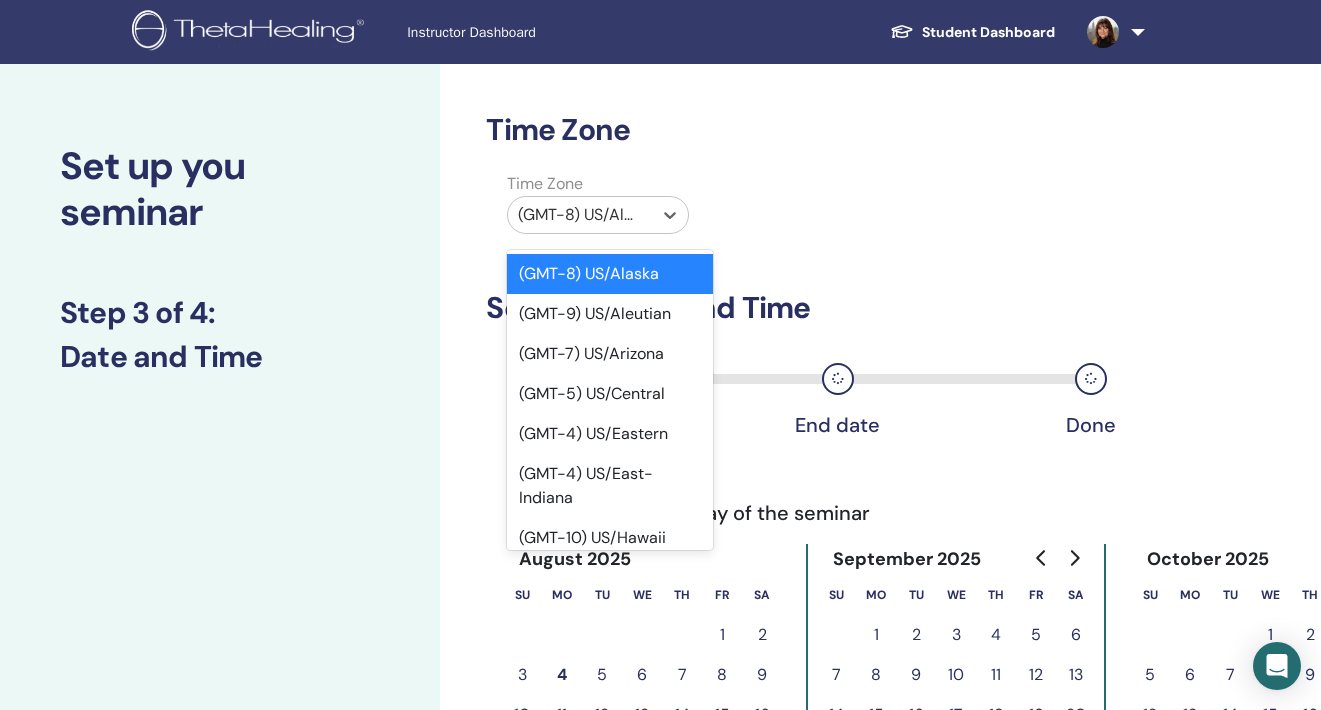 click on "(GMT-8) US/Alaska" at bounding box center (580, 215) 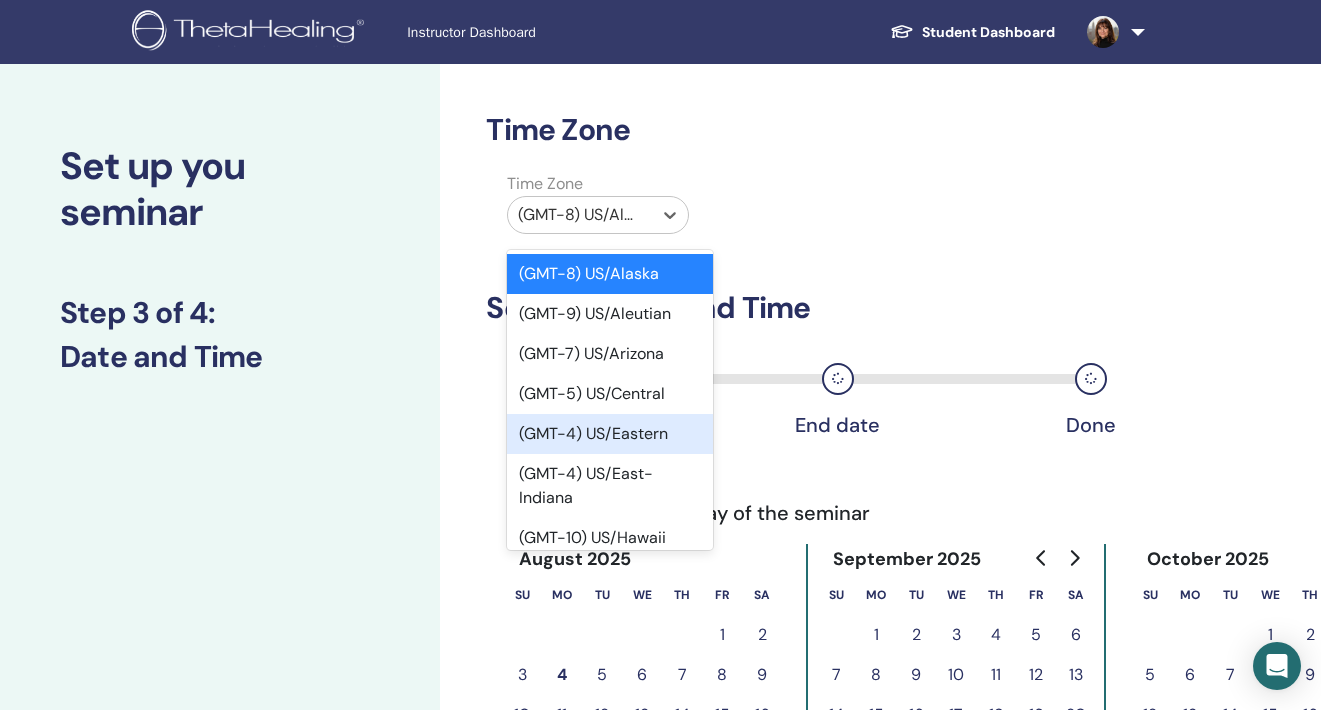 click on "(GMT-4) US/Eastern" at bounding box center (610, 434) 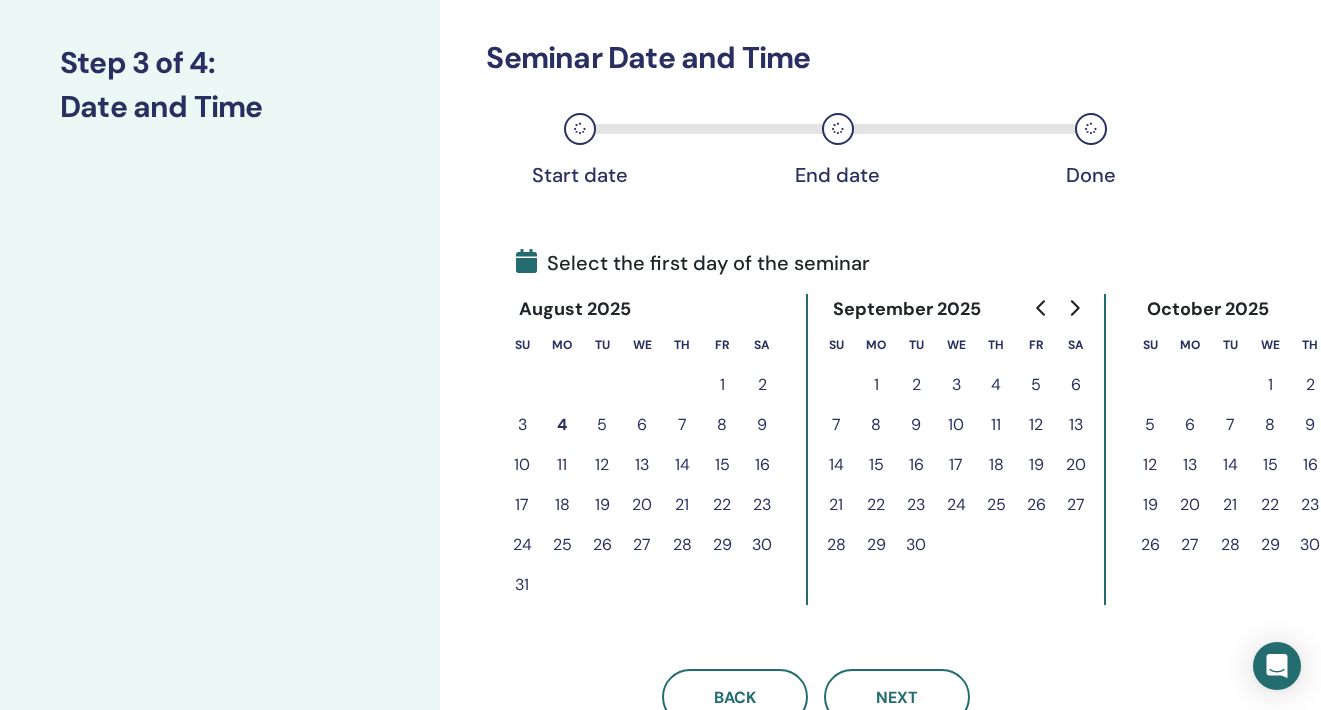 scroll, scrollTop: 253, scrollLeft: 0, axis: vertical 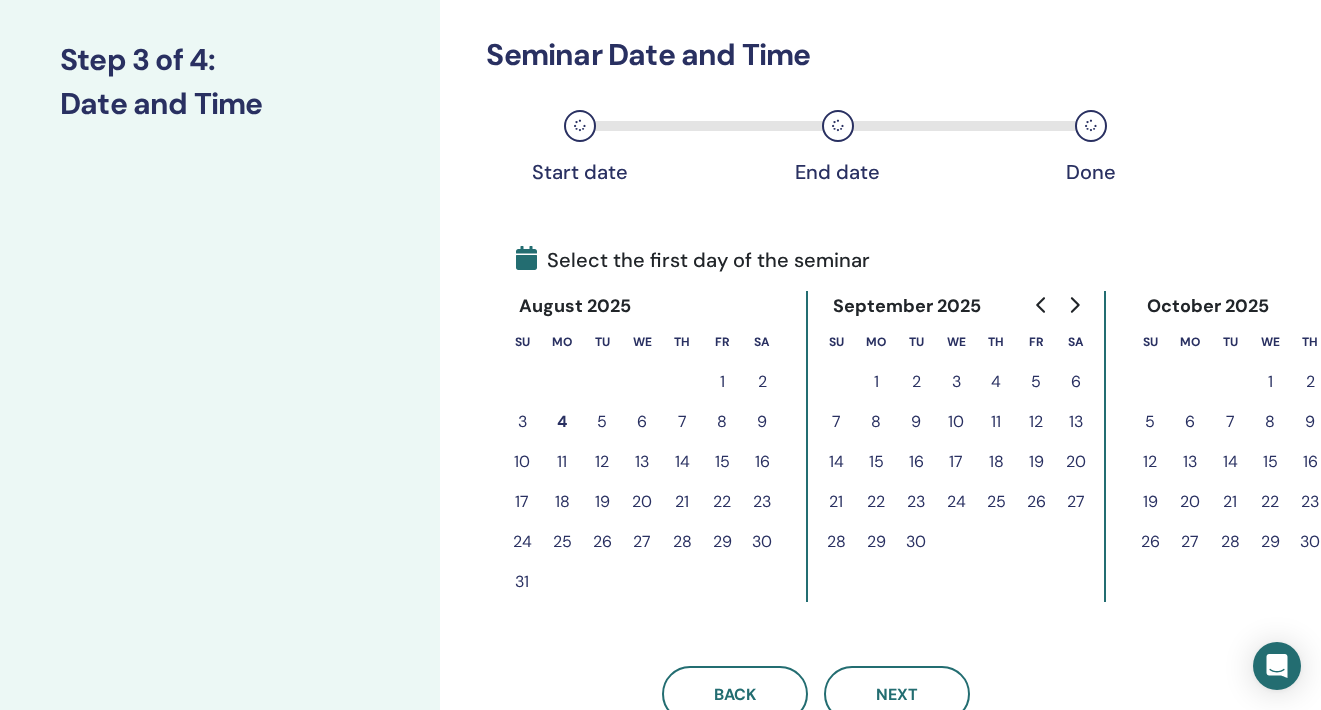 click 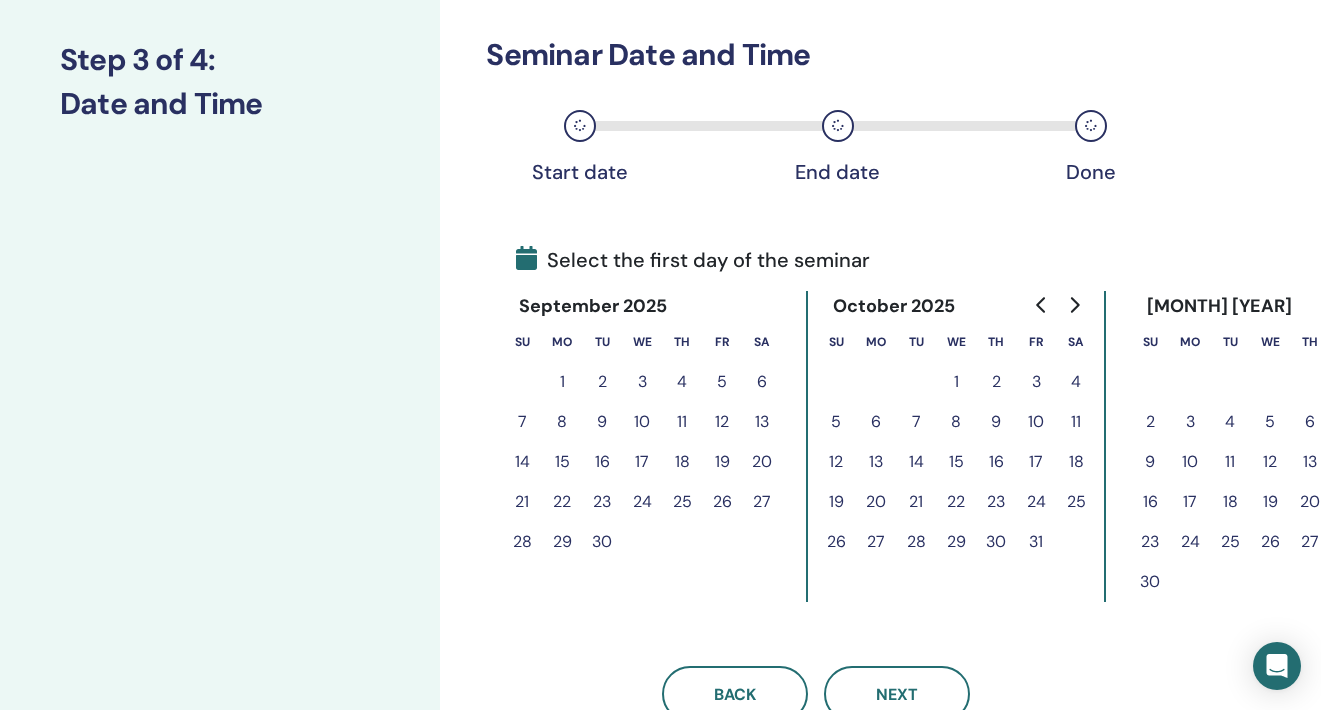 click 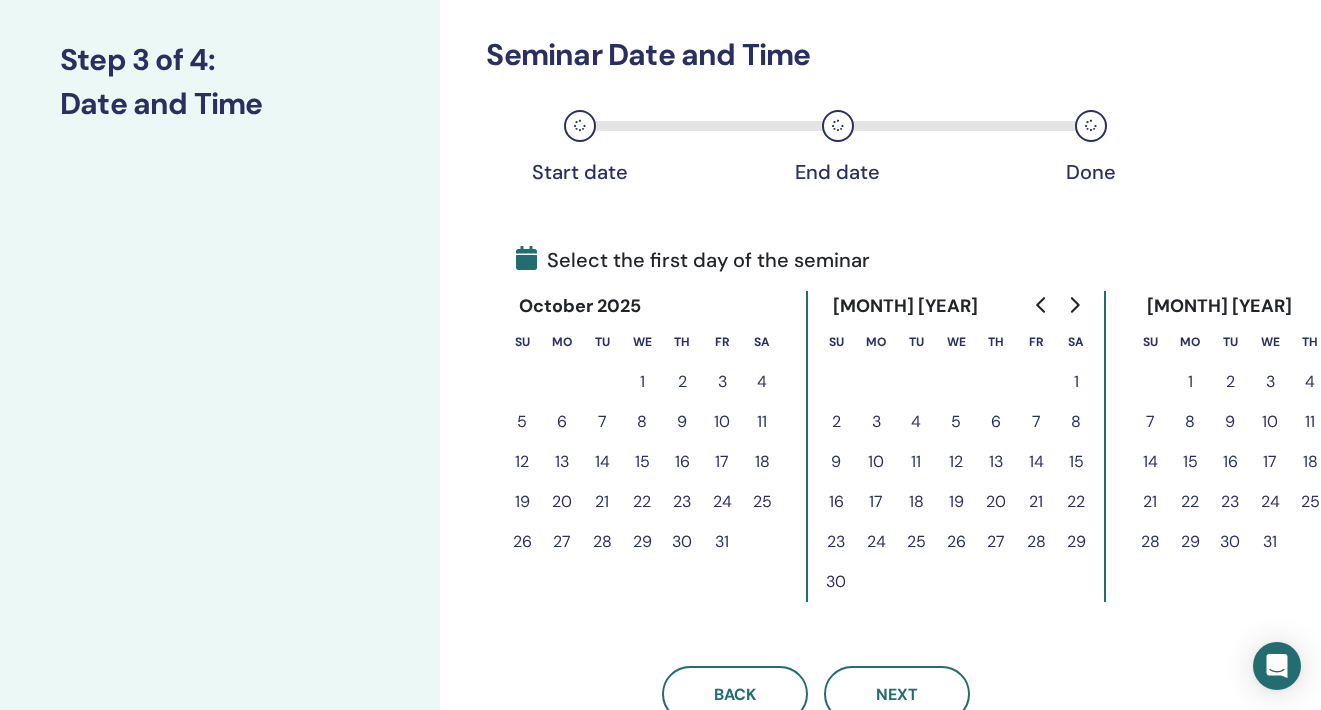 click 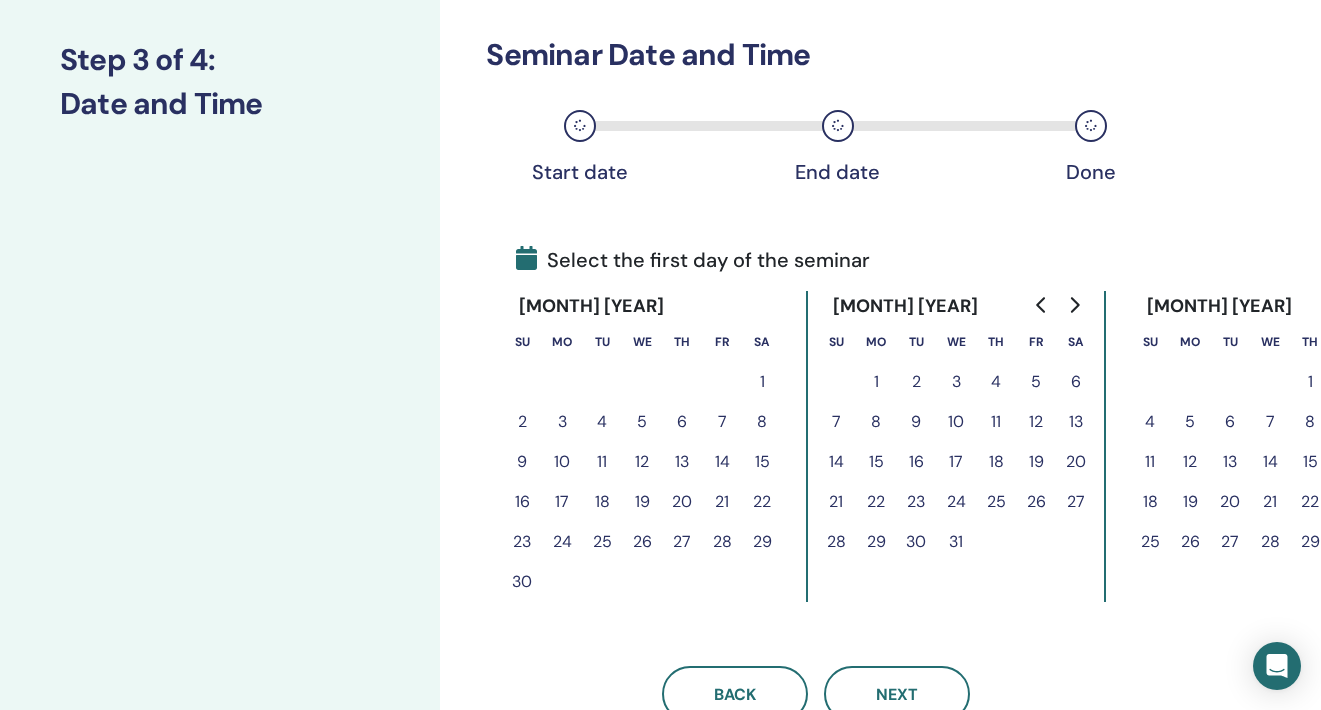 click on "2" at bounding box center [916, 382] 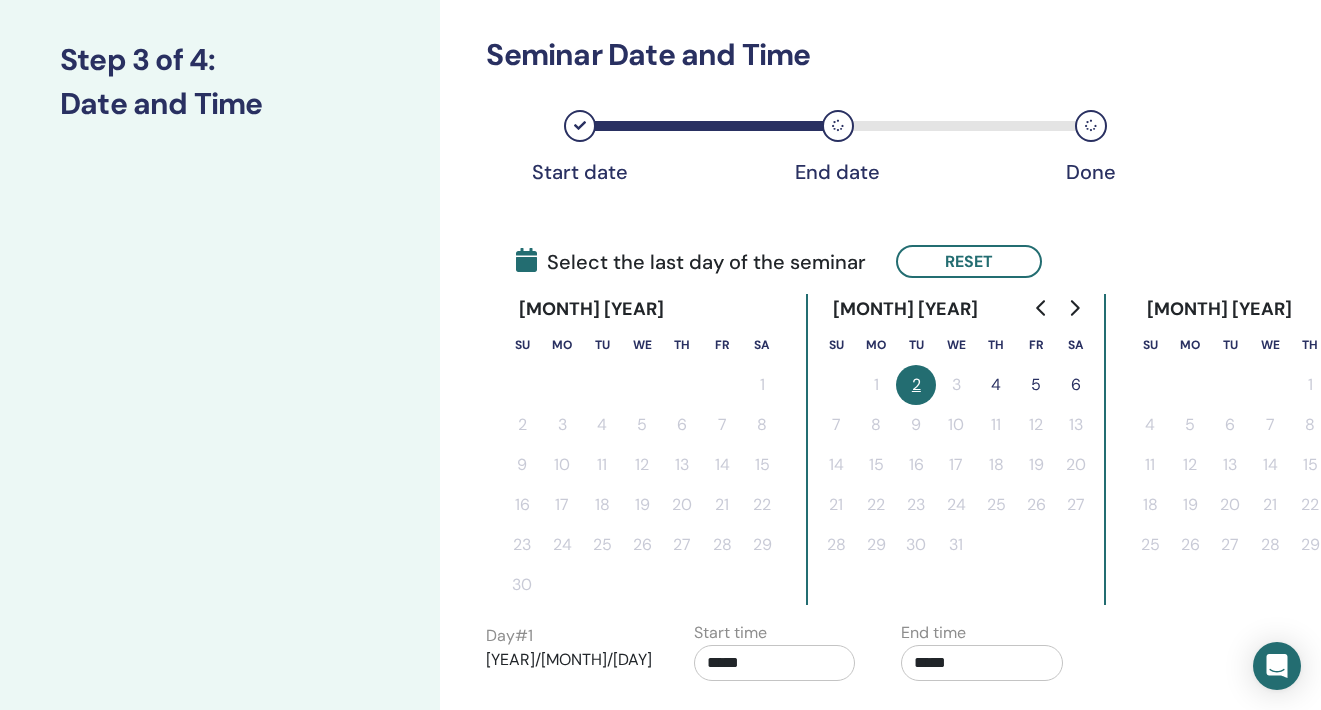 click on "4" at bounding box center [996, 385] 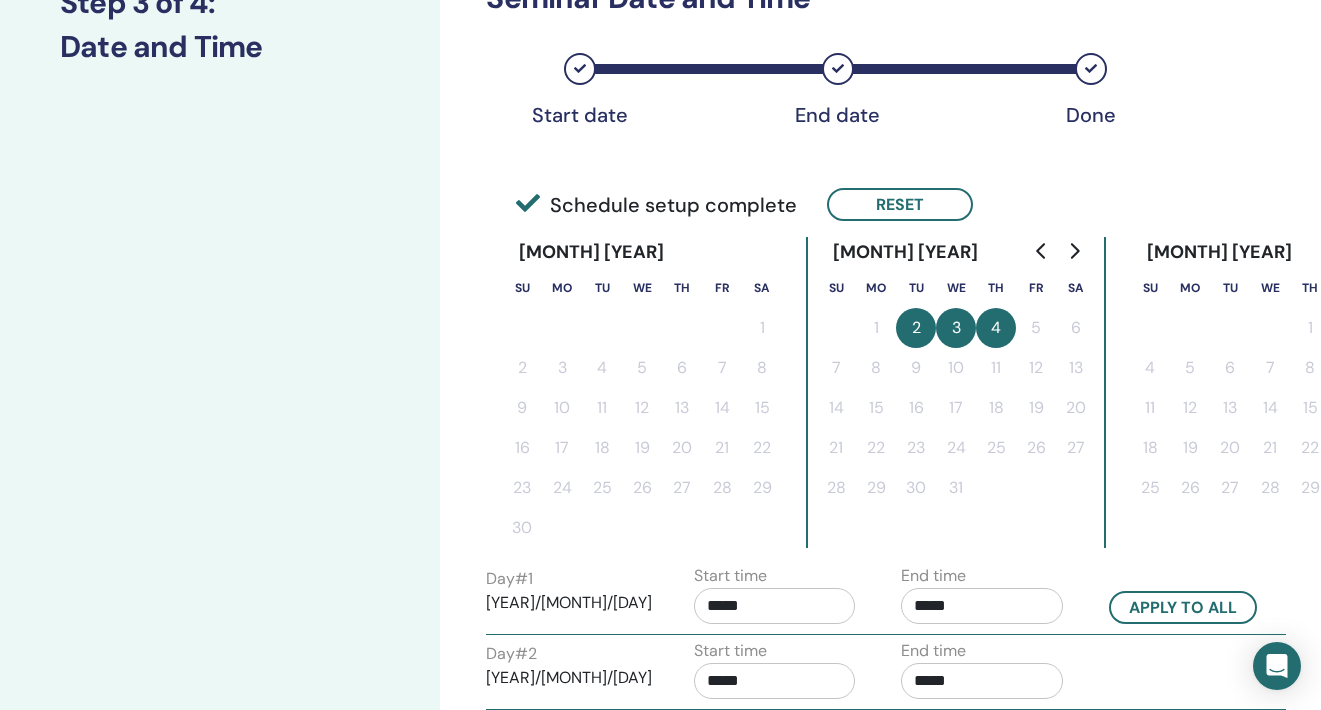 scroll, scrollTop: 290, scrollLeft: 1, axis: both 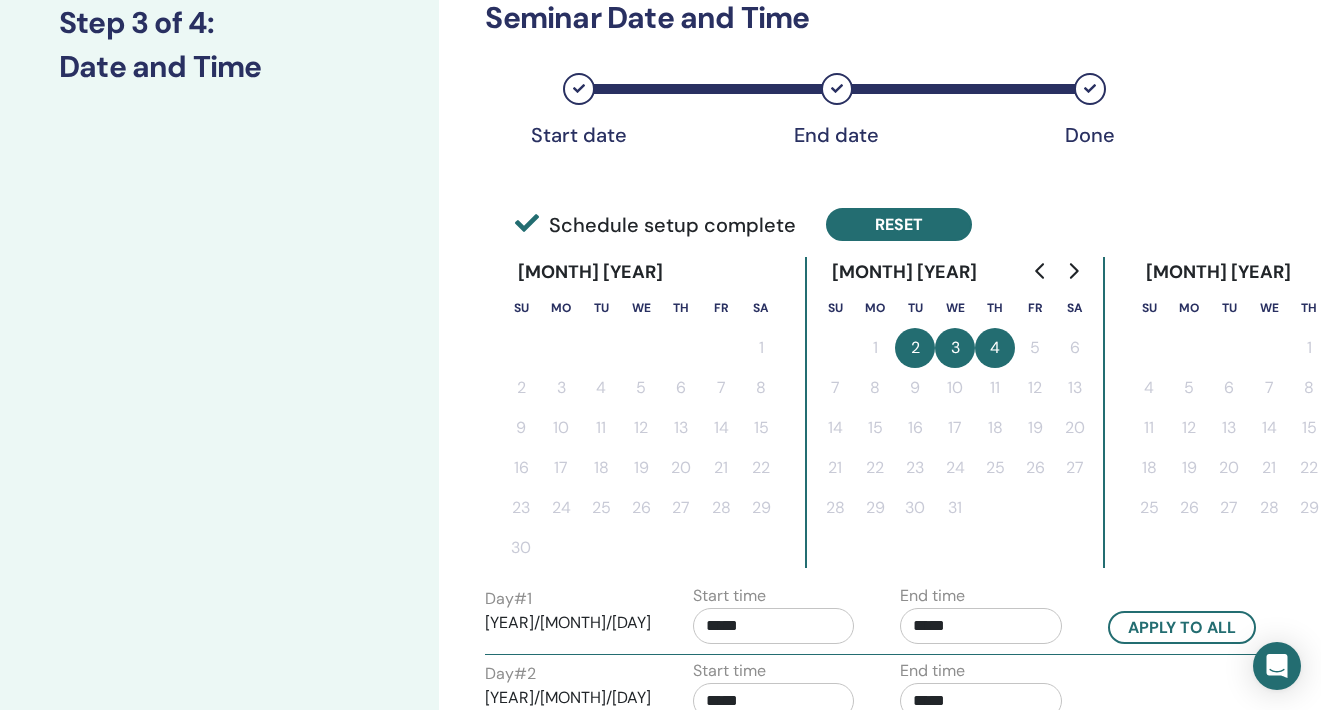 click on "Reset" at bounding box center [899, 224] 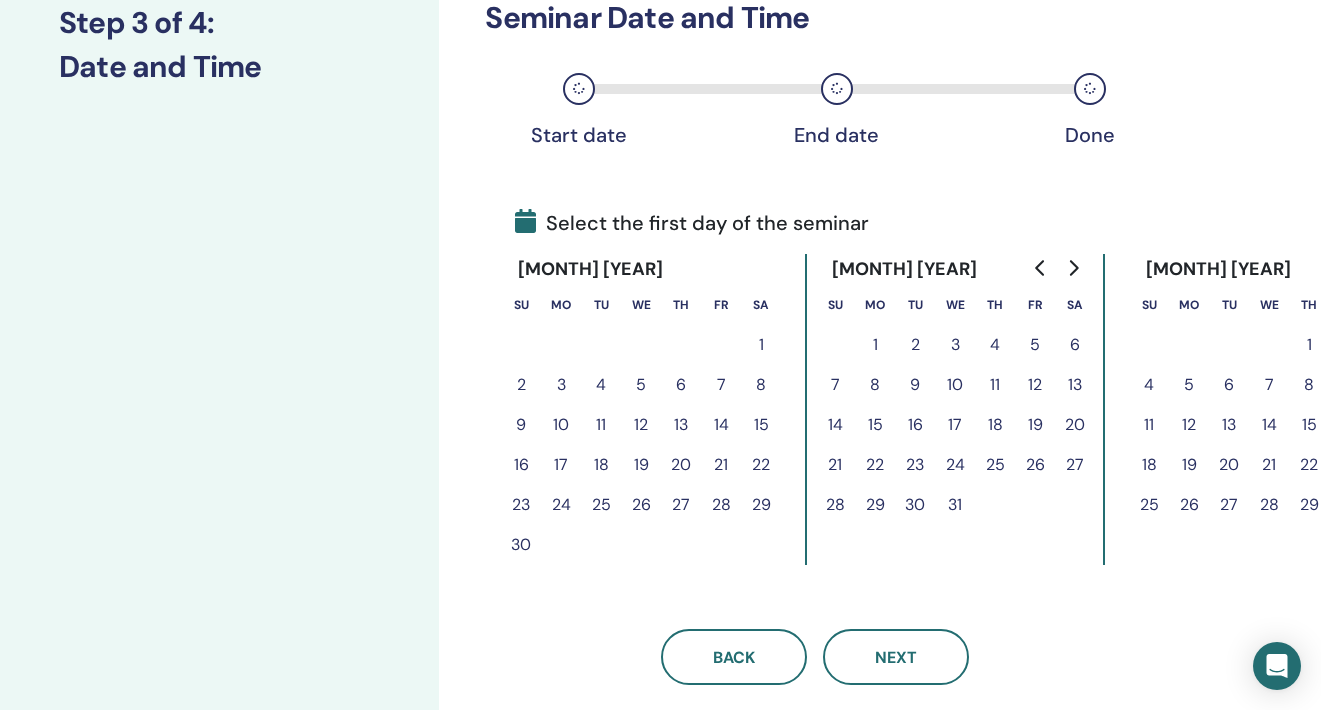 click on "2" at bounding box center (915, 345) 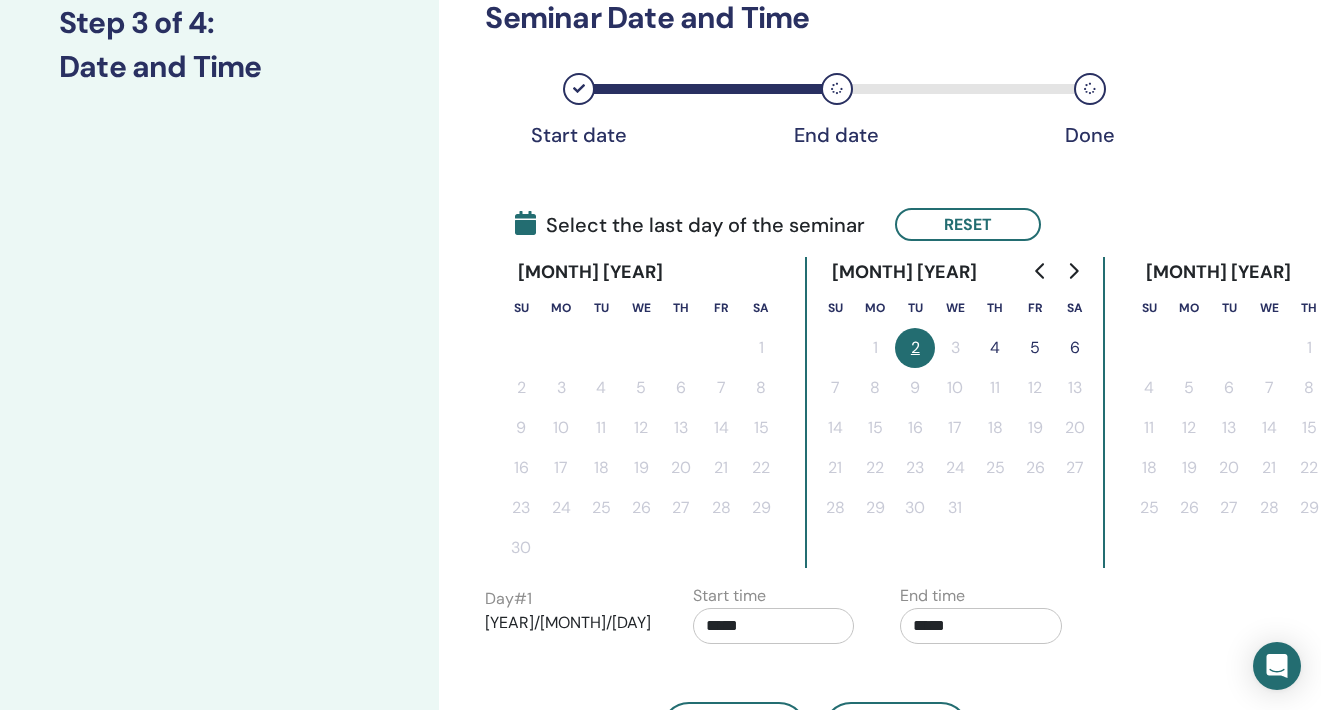 click on "5" at bounding box center (1035, 348) 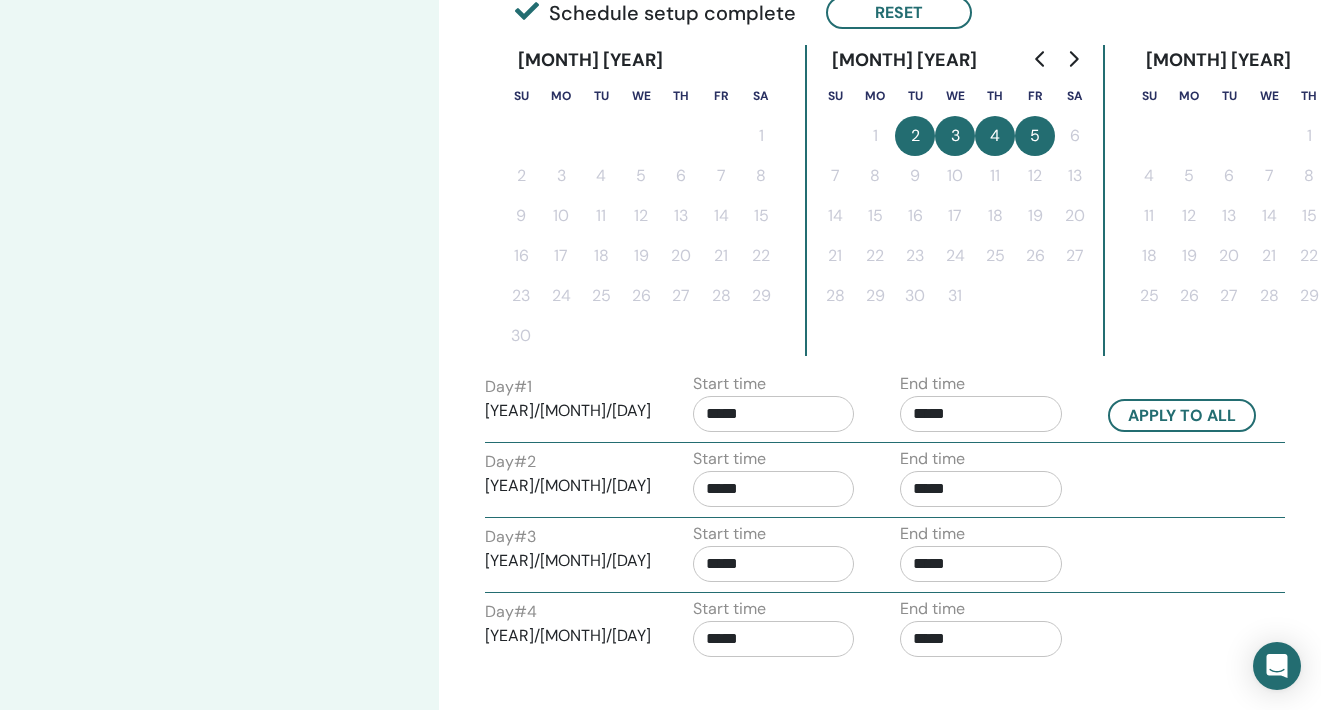 scroll, scrollTop: 527, scrollLeft: 1, axis: both 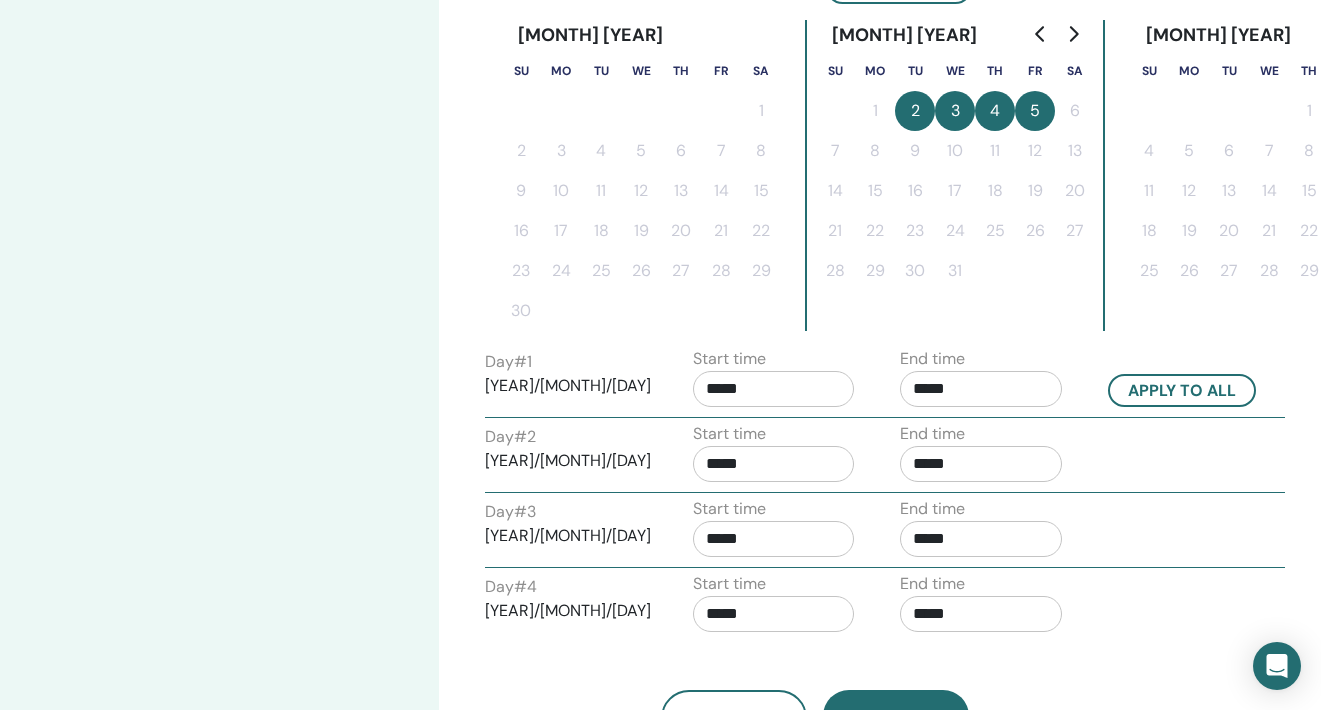 click on "*****" at bounding box center (981, 389) 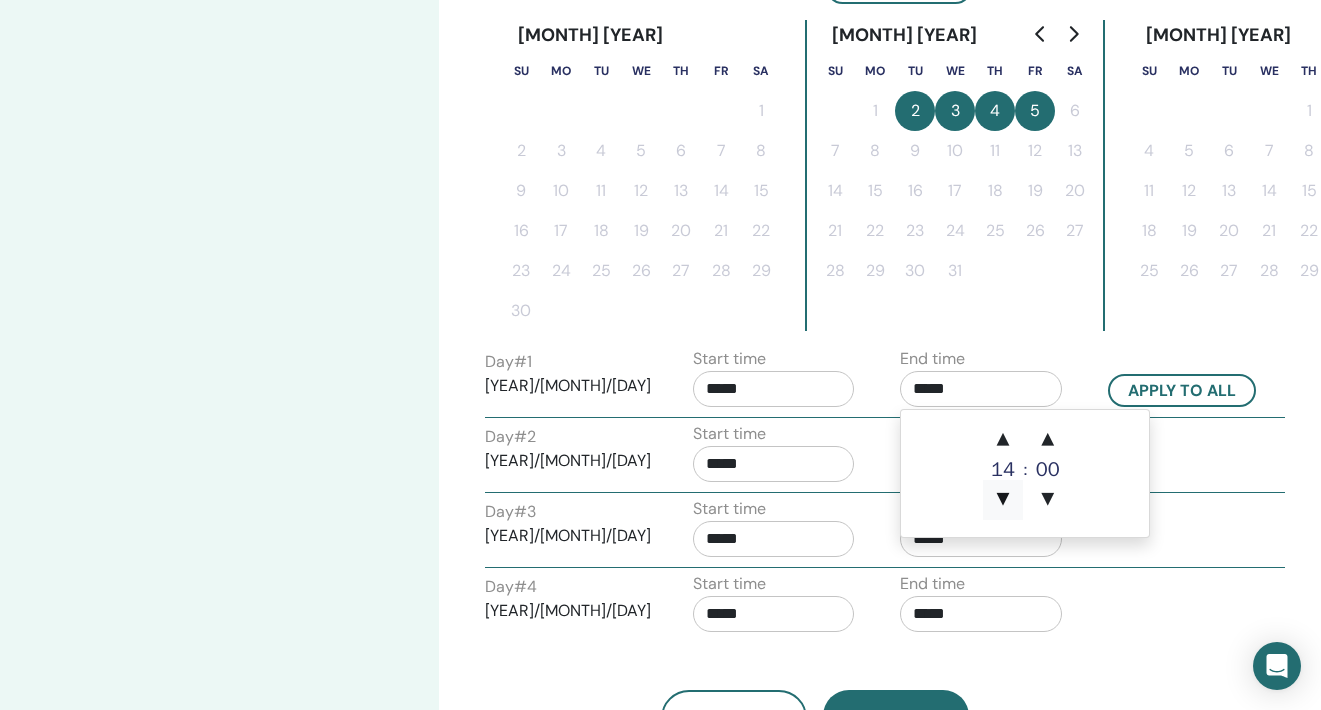 click on "▼" at bounding box center (1003, 500) 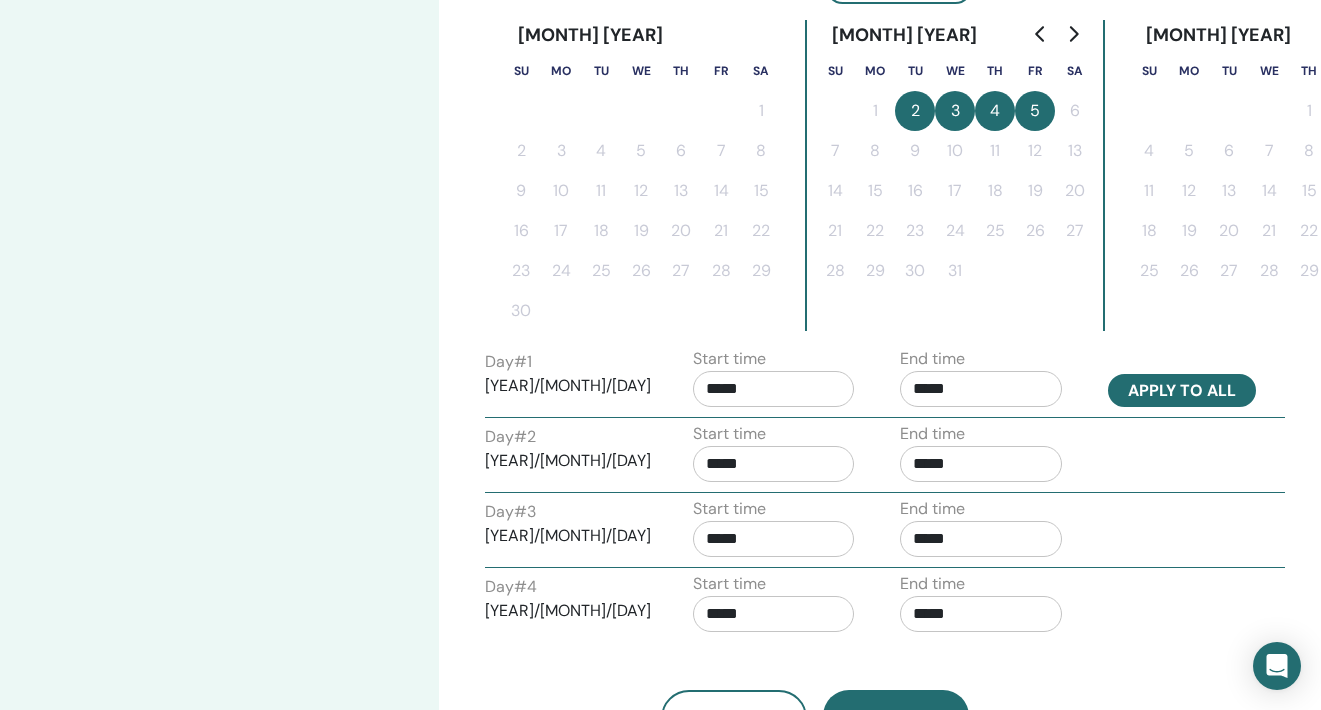 click on "Apply to all" at bounding box center (1182, 390) 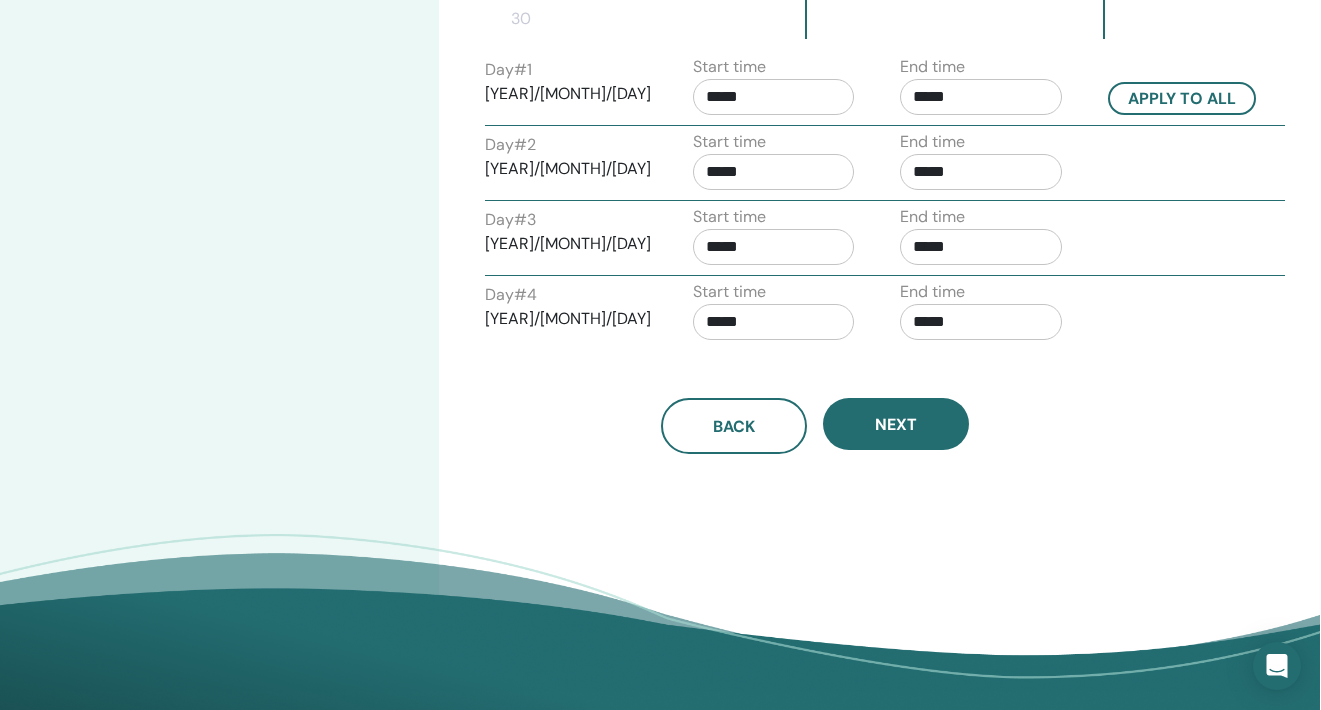 scroll, scrollTop: 866, scrollLeft: 1, axis: both 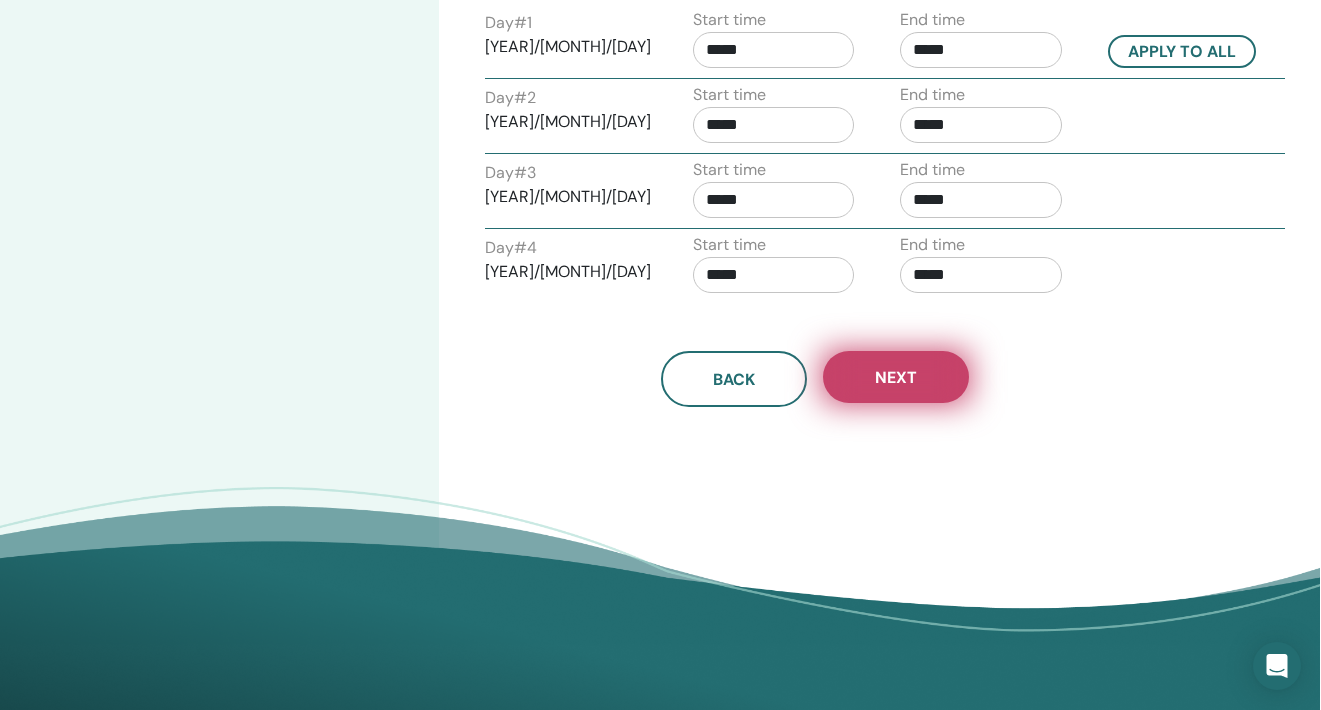 click on "Next" at bounding box center [896, 377] 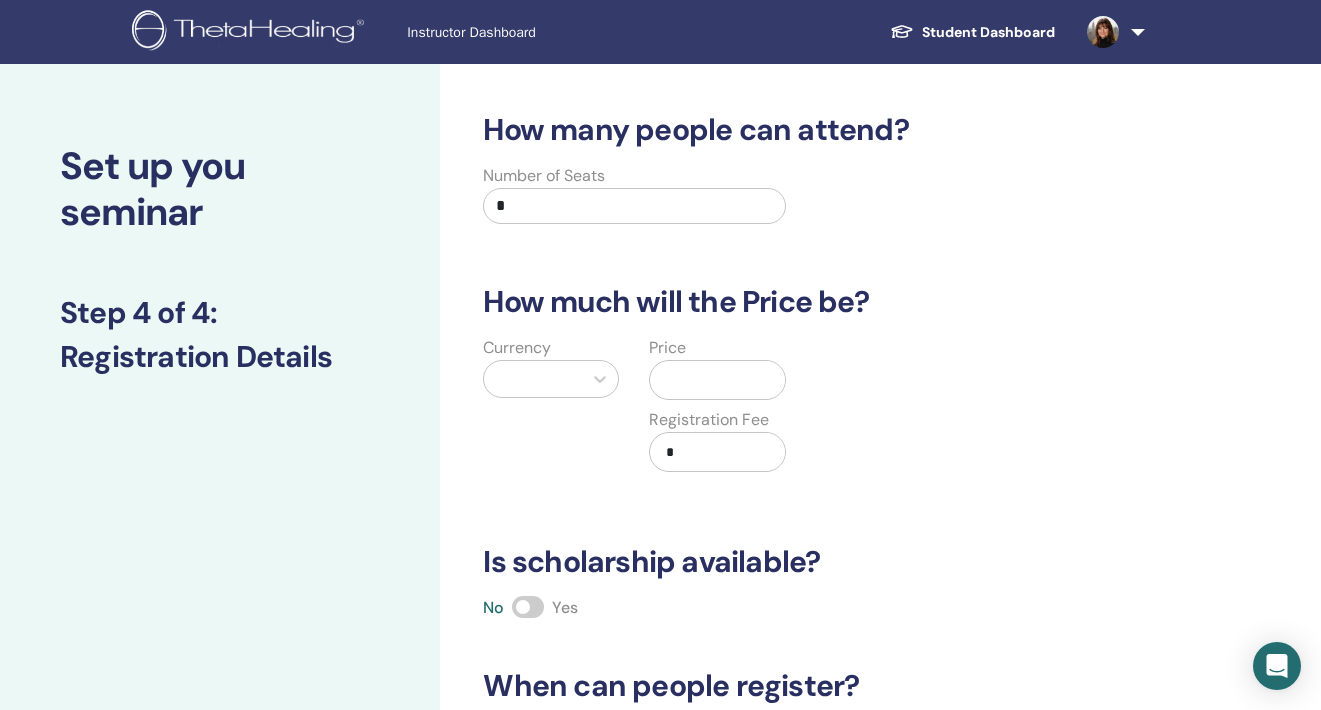scroll, scrollTop: 0, scrollLeft: 0, axis: both 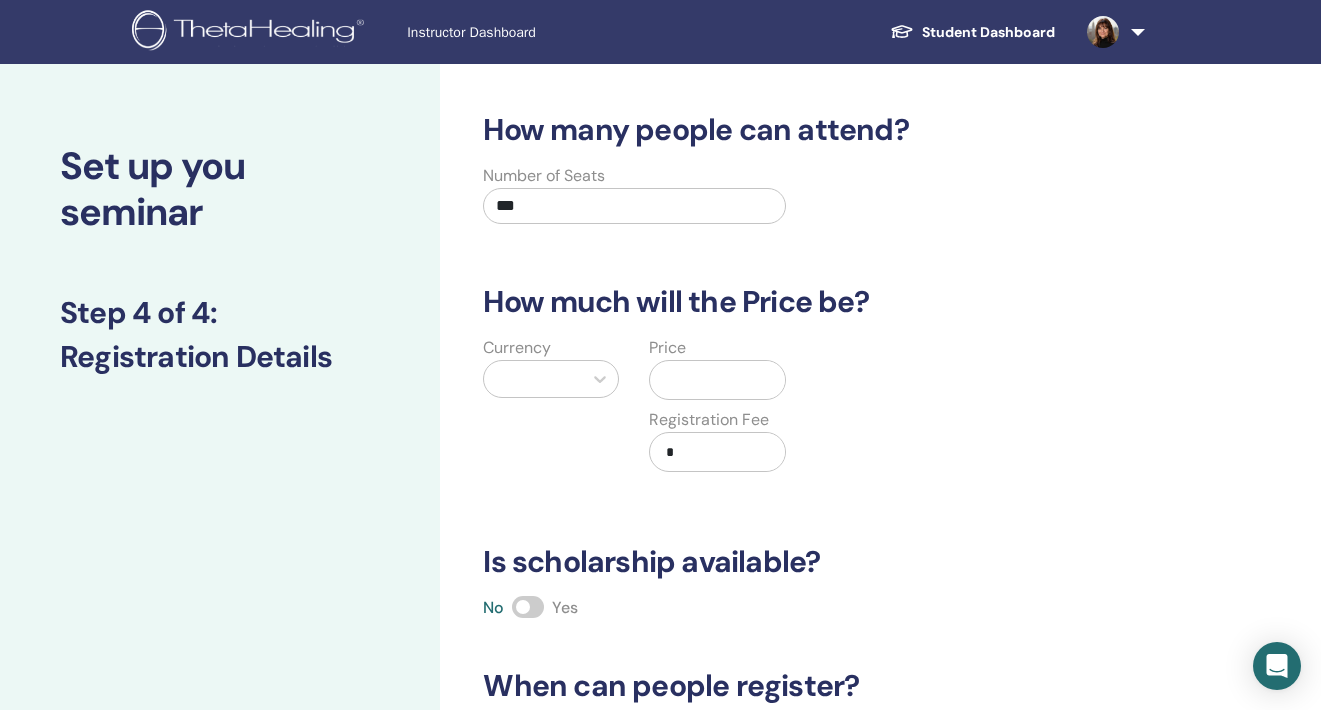 type on "***" 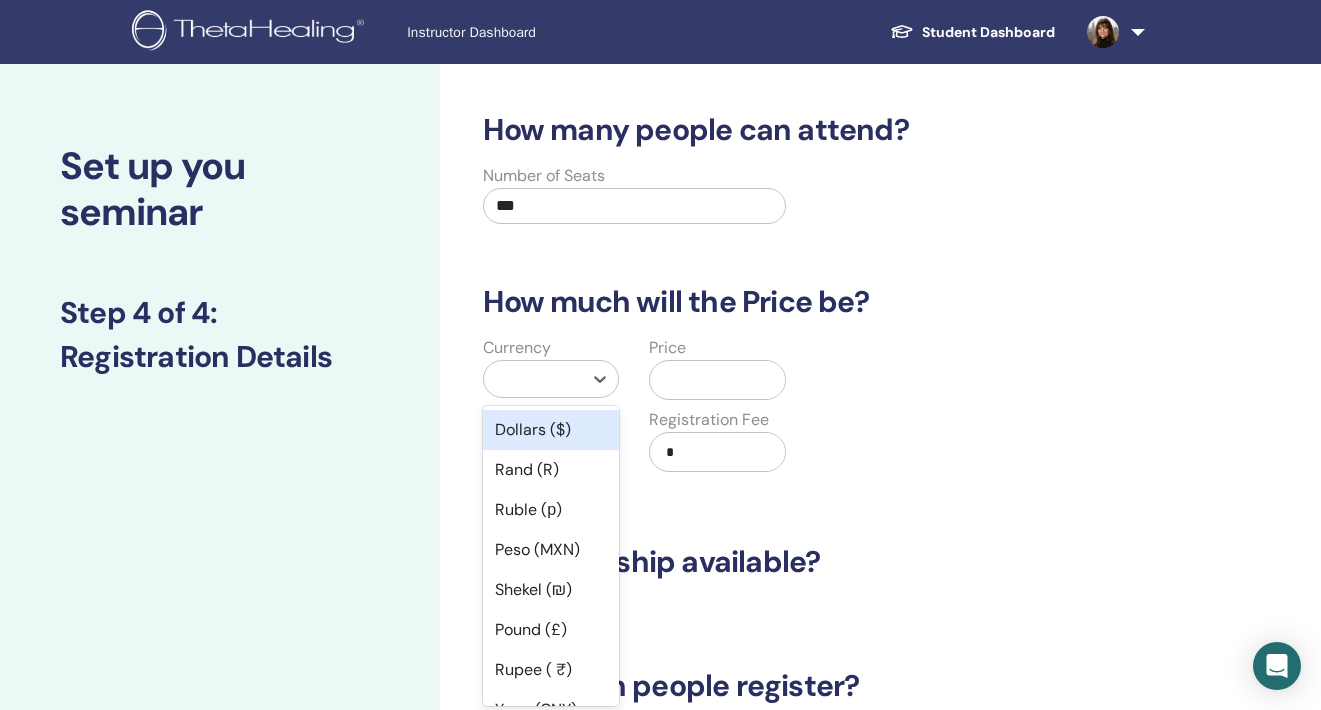 click on "Dollars ($)" at bounding box center [551, 430] 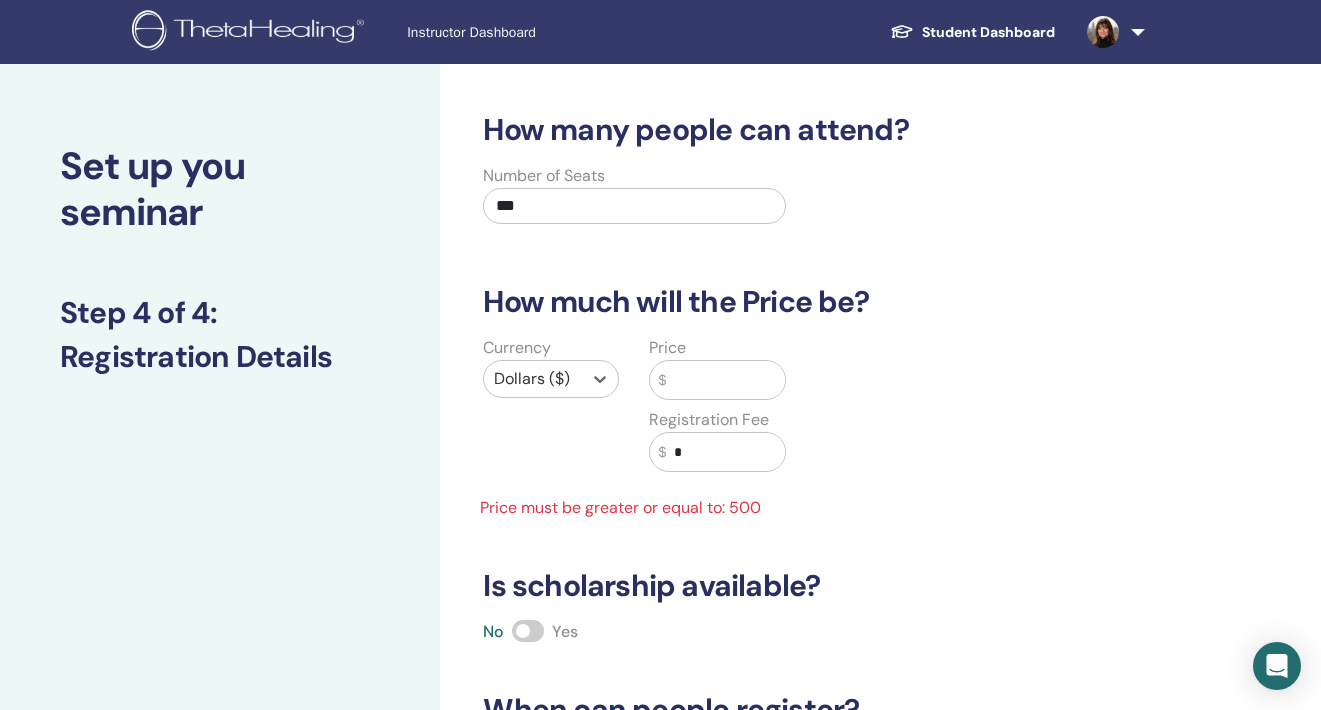 click at bounding box center [725, 380] 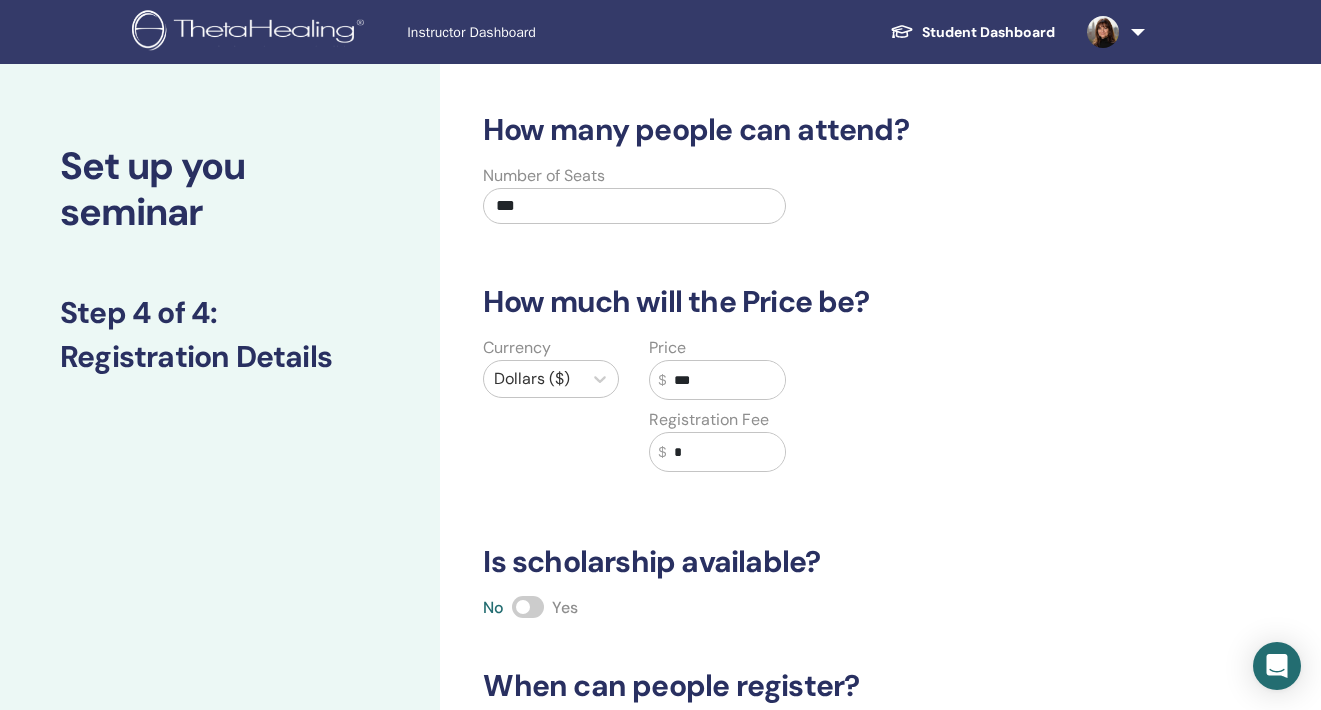 click on "*" at bounding box center [725, 452] 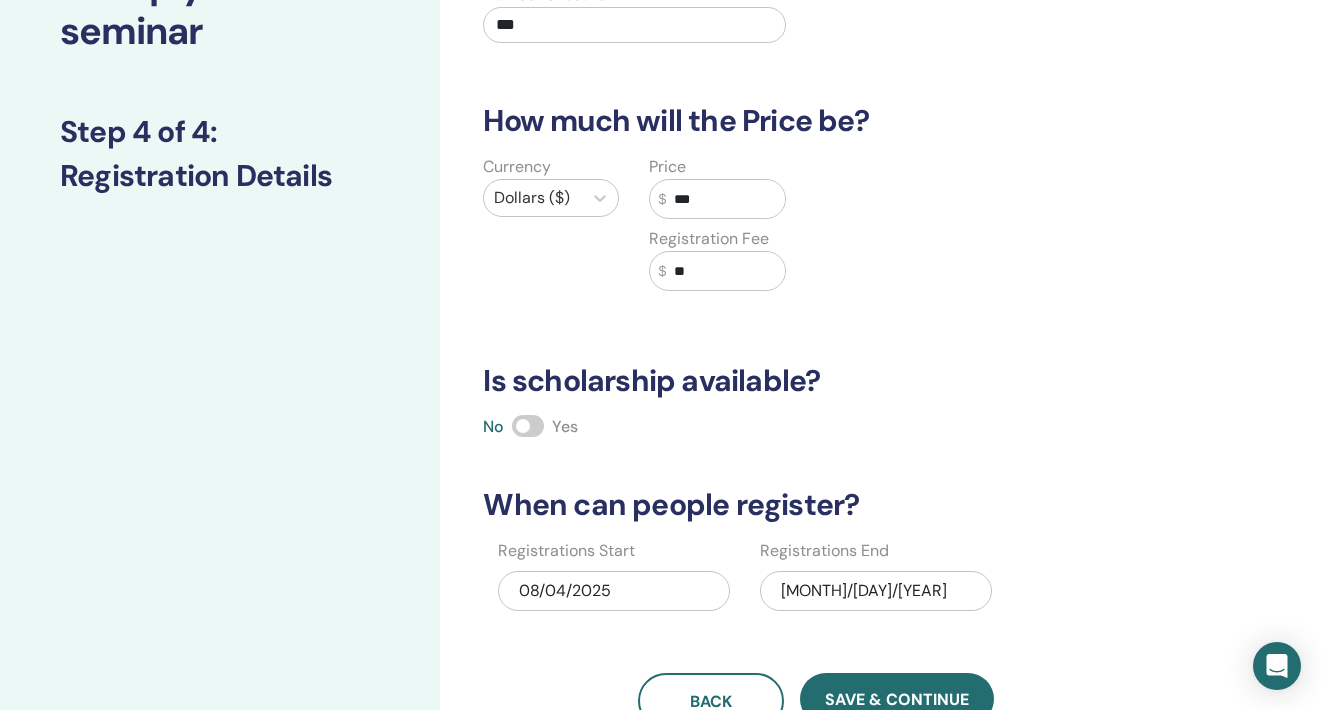 scroll, scrollTop: 295, scrollLeft: 0, axis: vertical 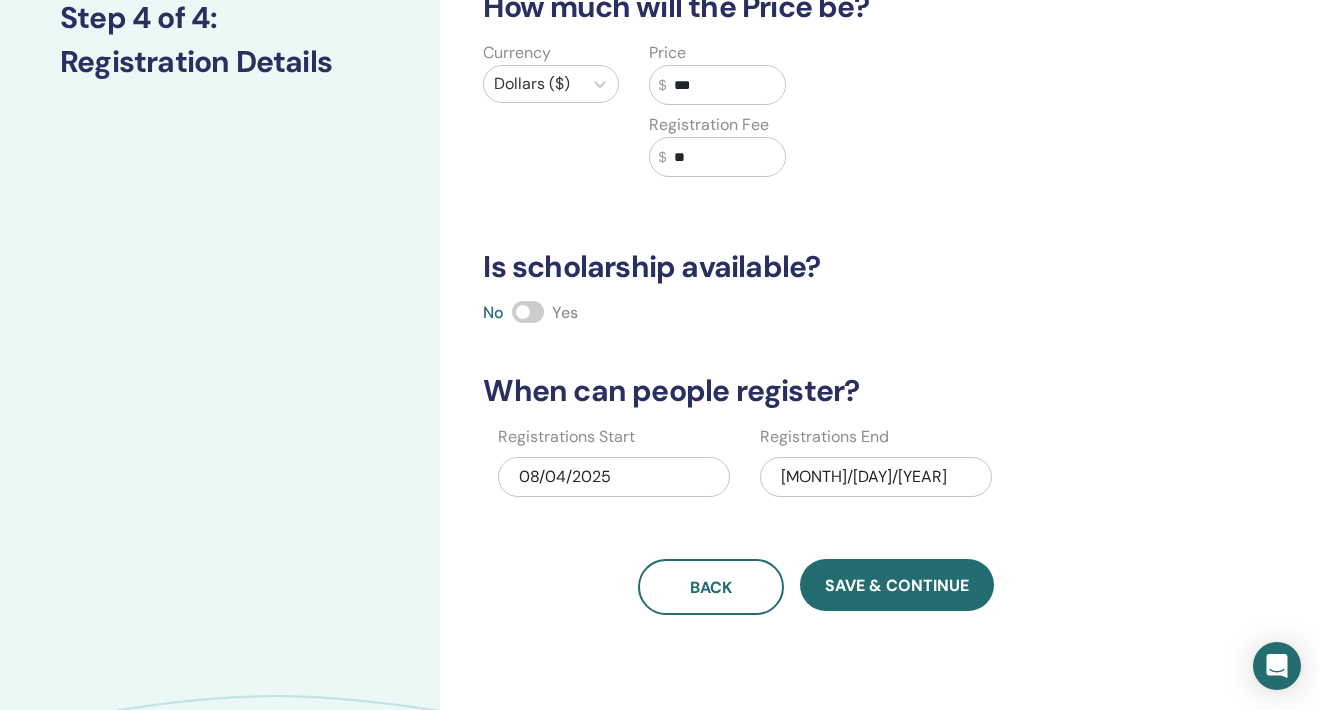 type on "**" 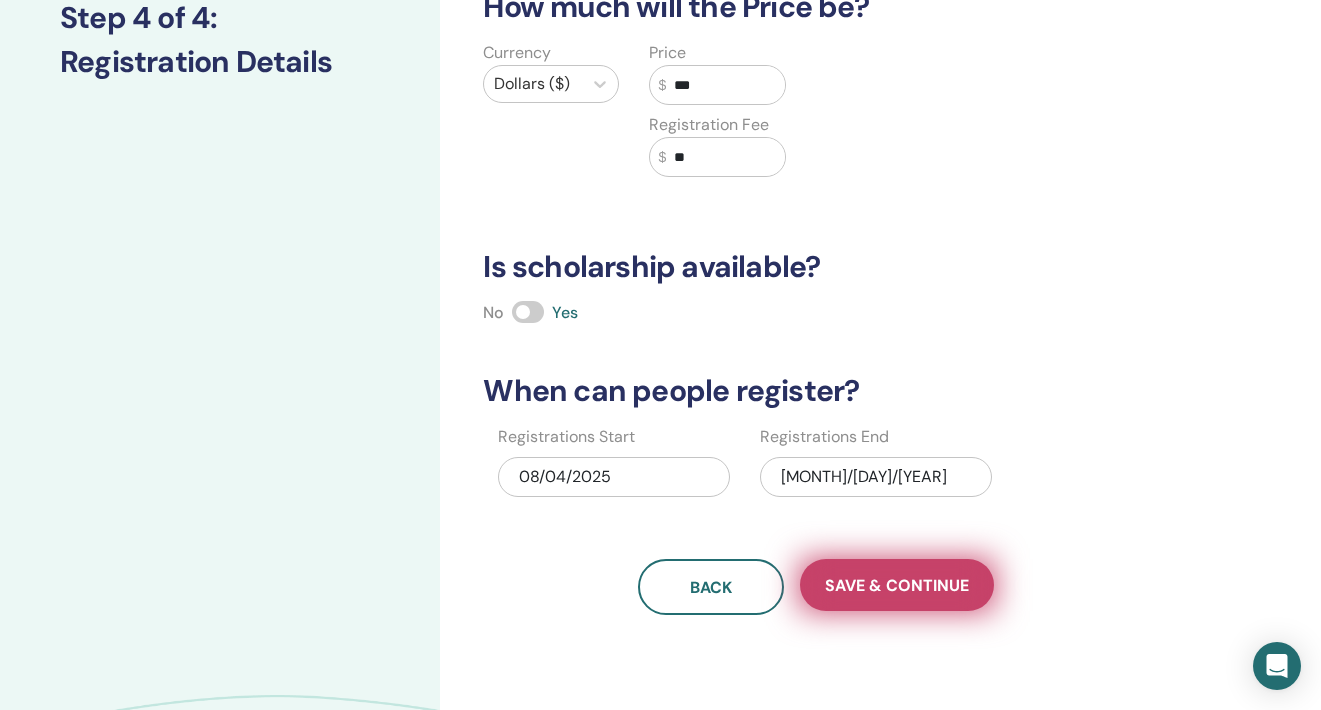 click on "Save & Continue" at bounding box center [897, 585] 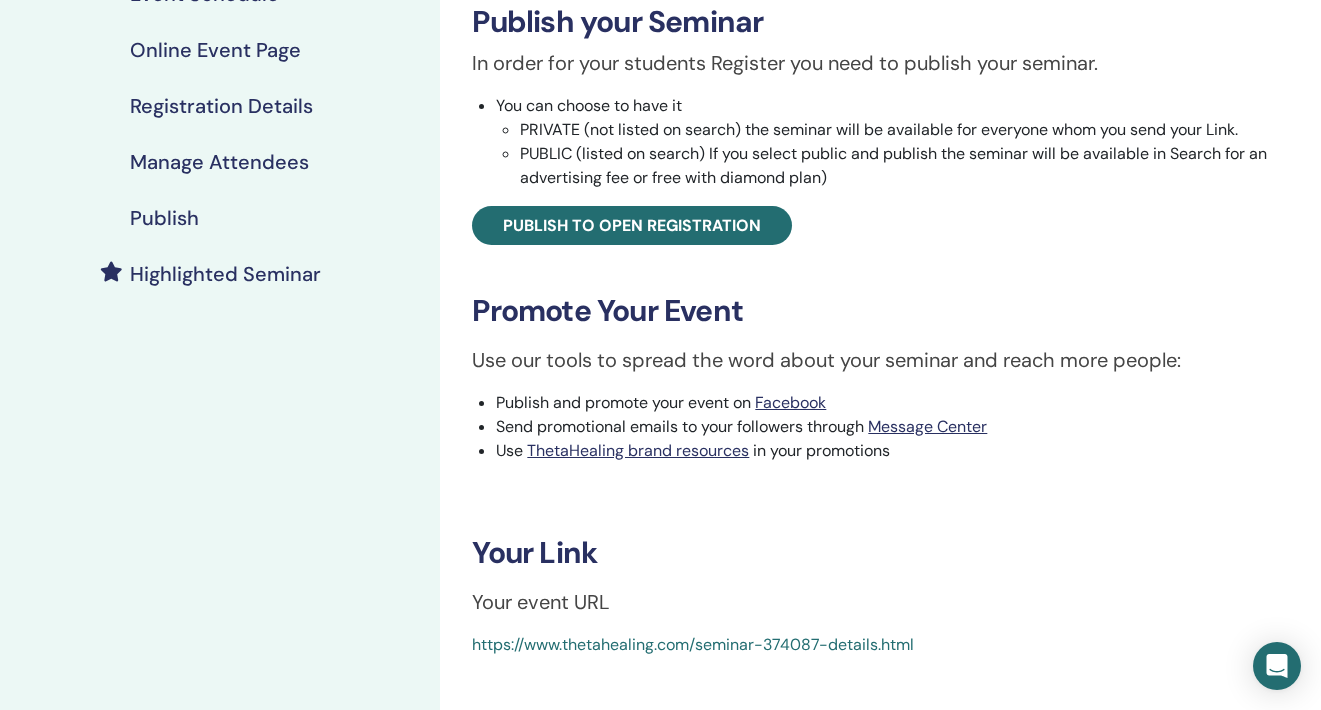 scroll, scrollTop: 289, scrollLeft: 0, axis: vertical 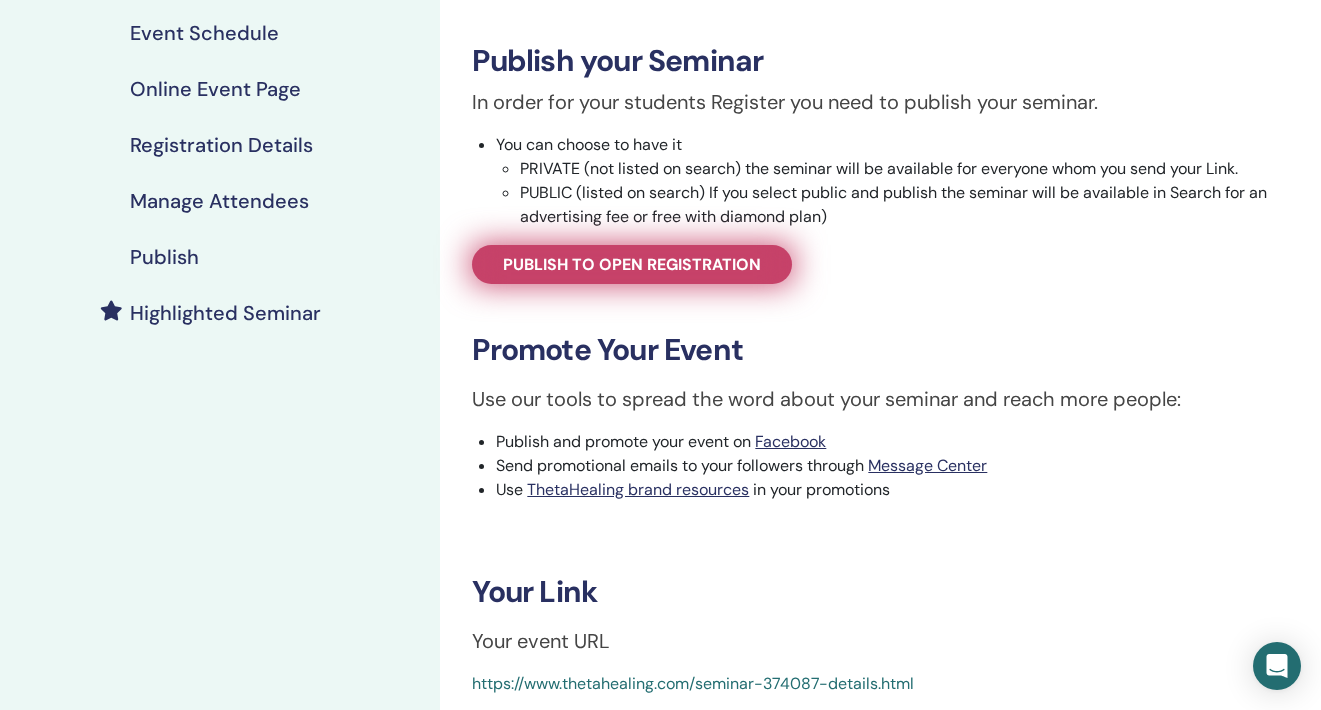 click on "Publish to open registration" at bounding box center [632, 264] 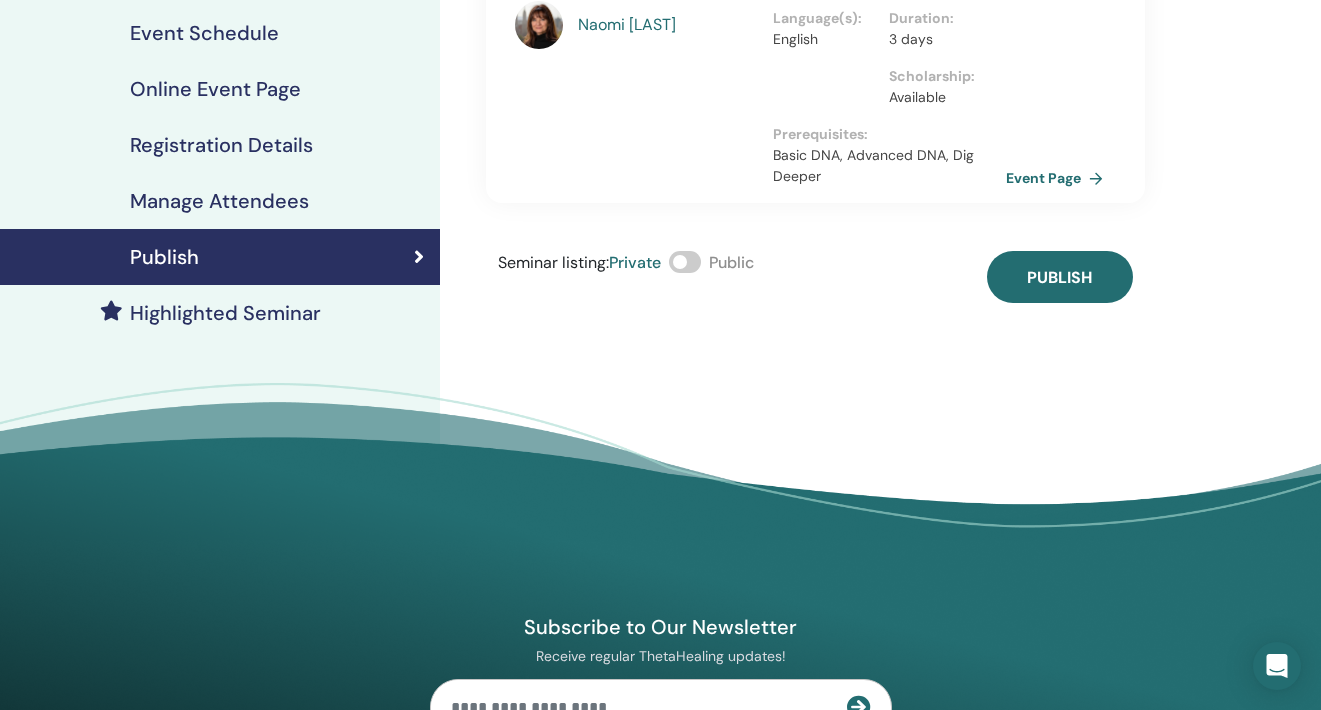 click at bounding box center [685, 262] 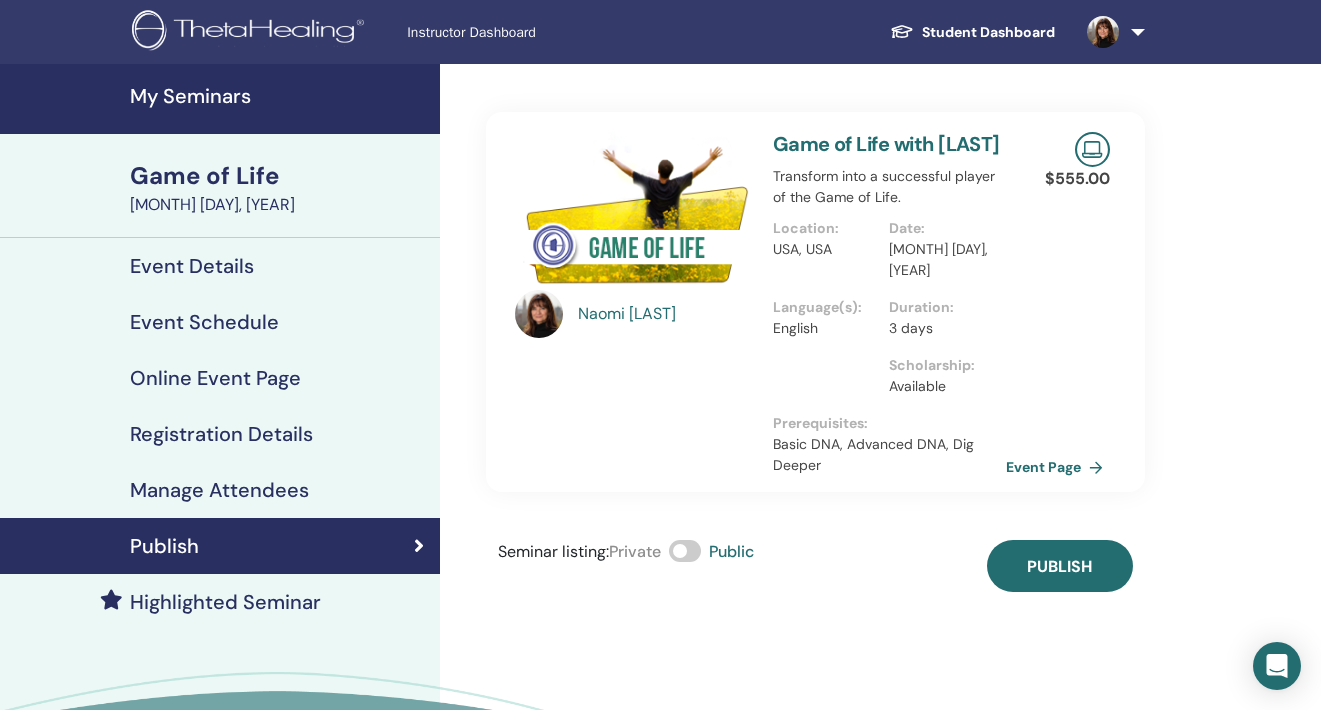scroll, scrollTop: 0, scrollLeft: 0, axis: both 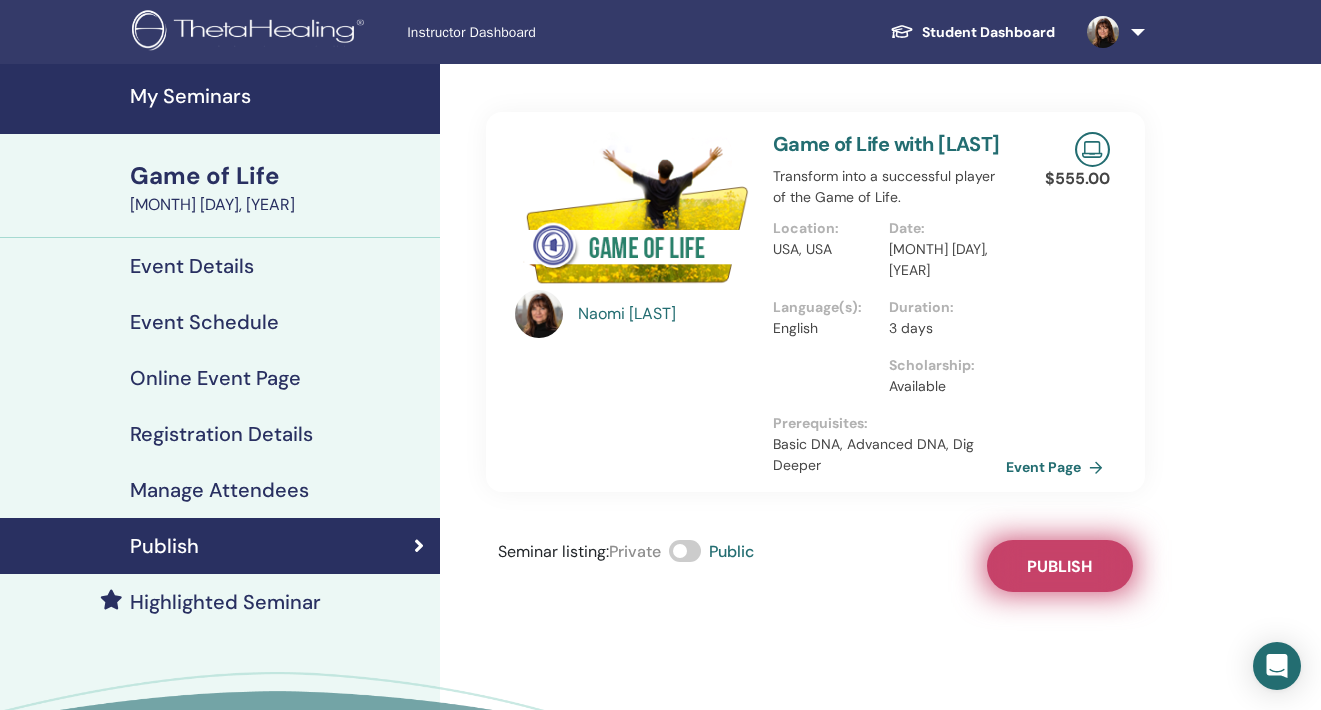 click on "Publish" at bounding box center [1059, 566] 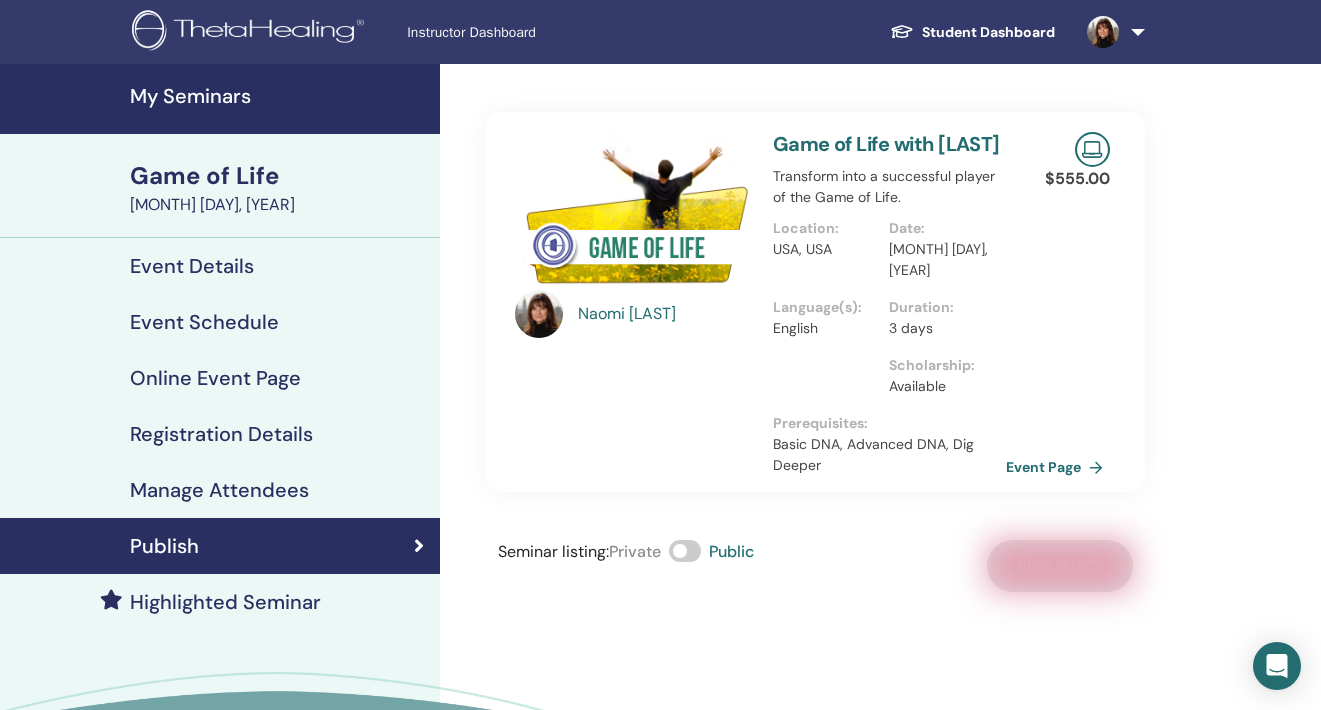 click on "My Seminars" at bounding box center (279, 96) 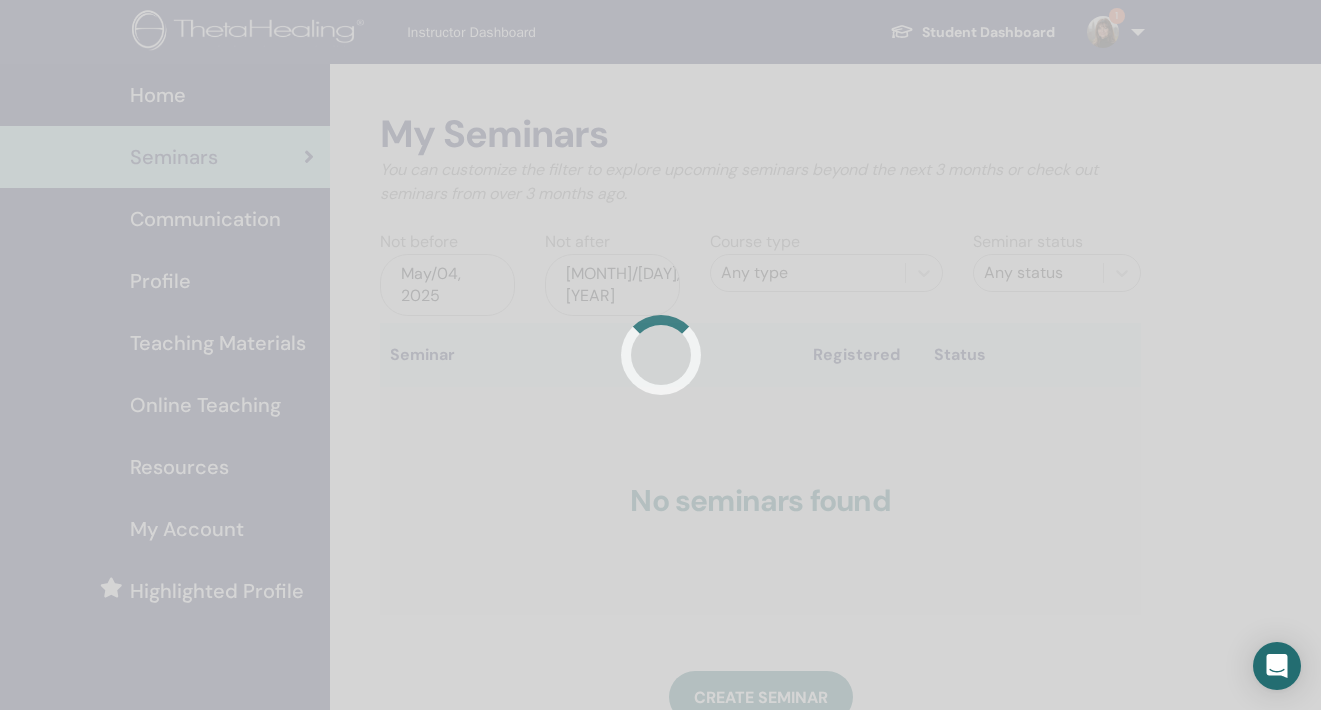 scroll, scrollTop: 0, scrollLeft: 0, axis: both 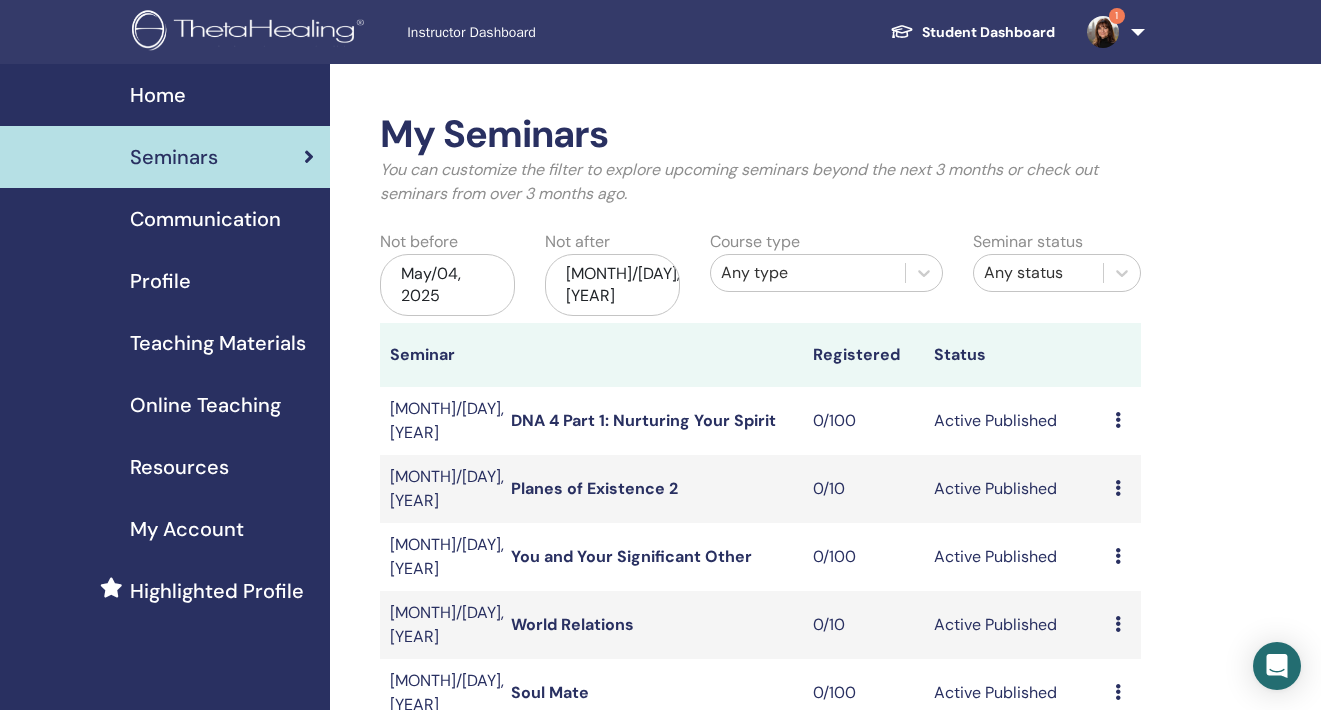 click at bounding box center (1103, 32) 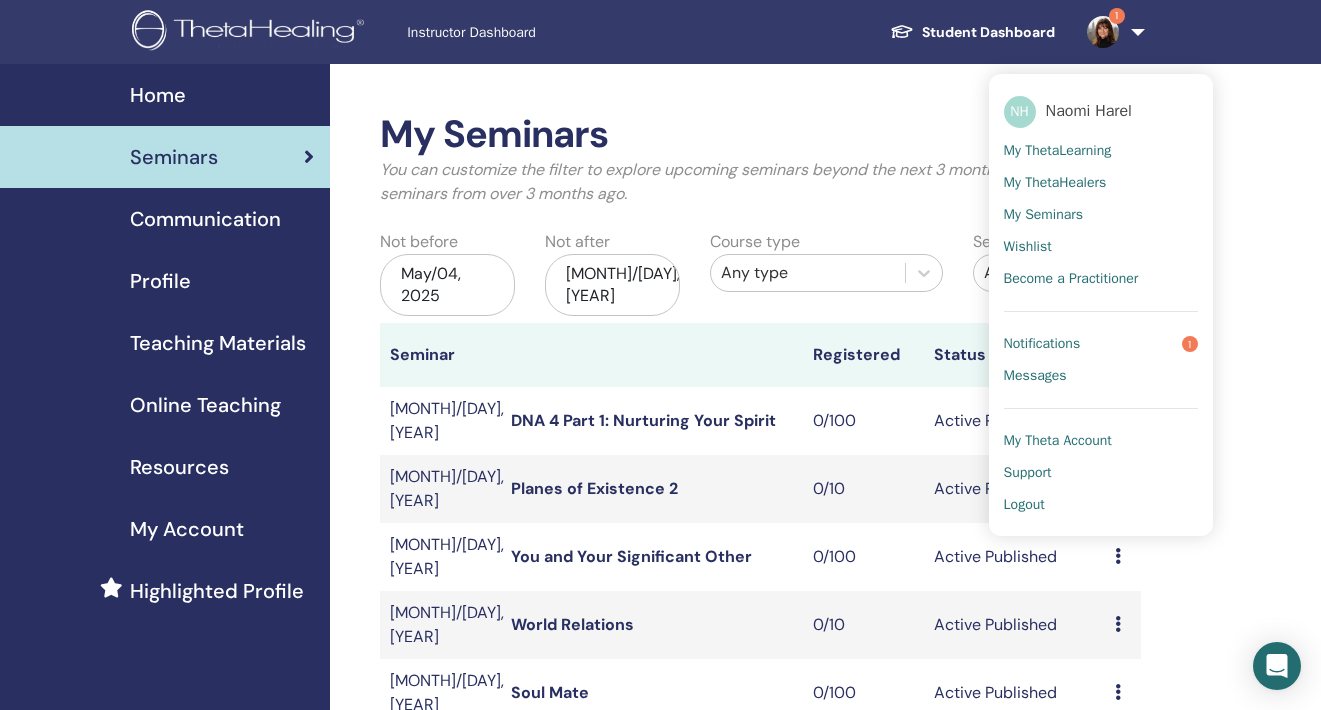 click on "Notifications" at bounding box center (1042, 344) 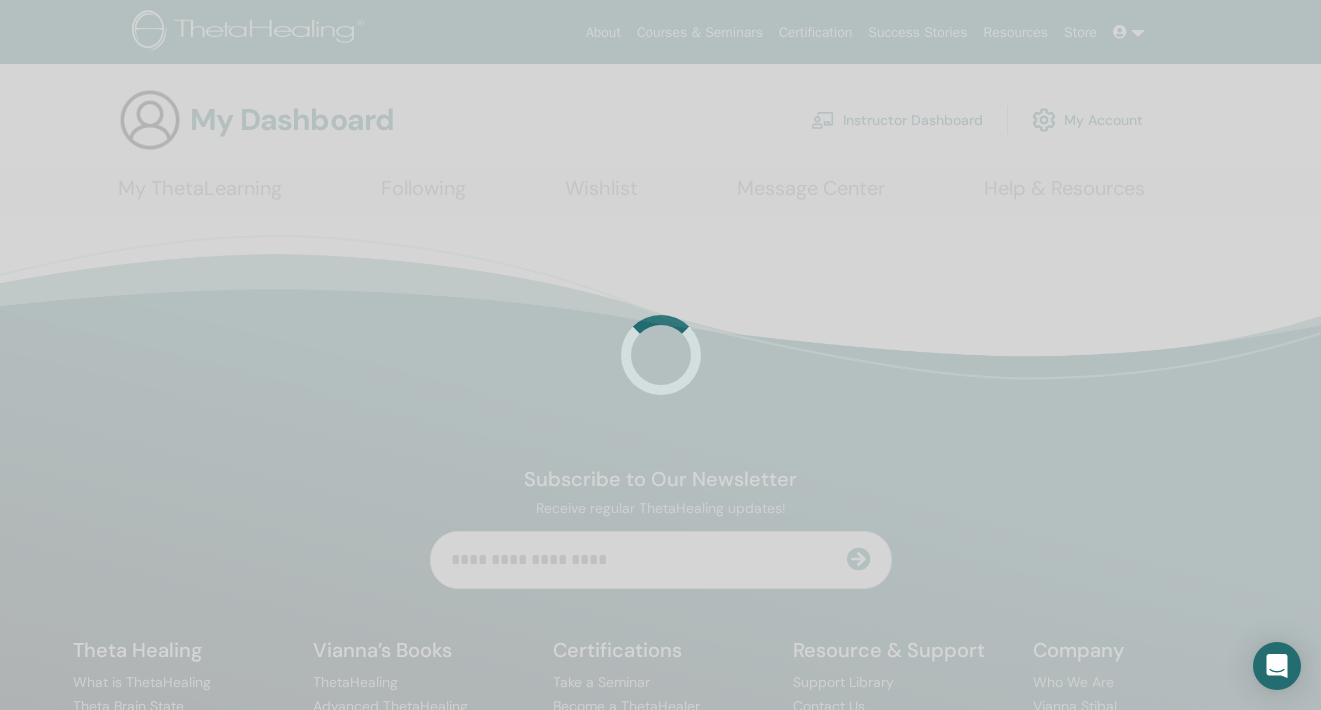 scroll, scrollTop: 0, scrollLeft: 0, axis: both 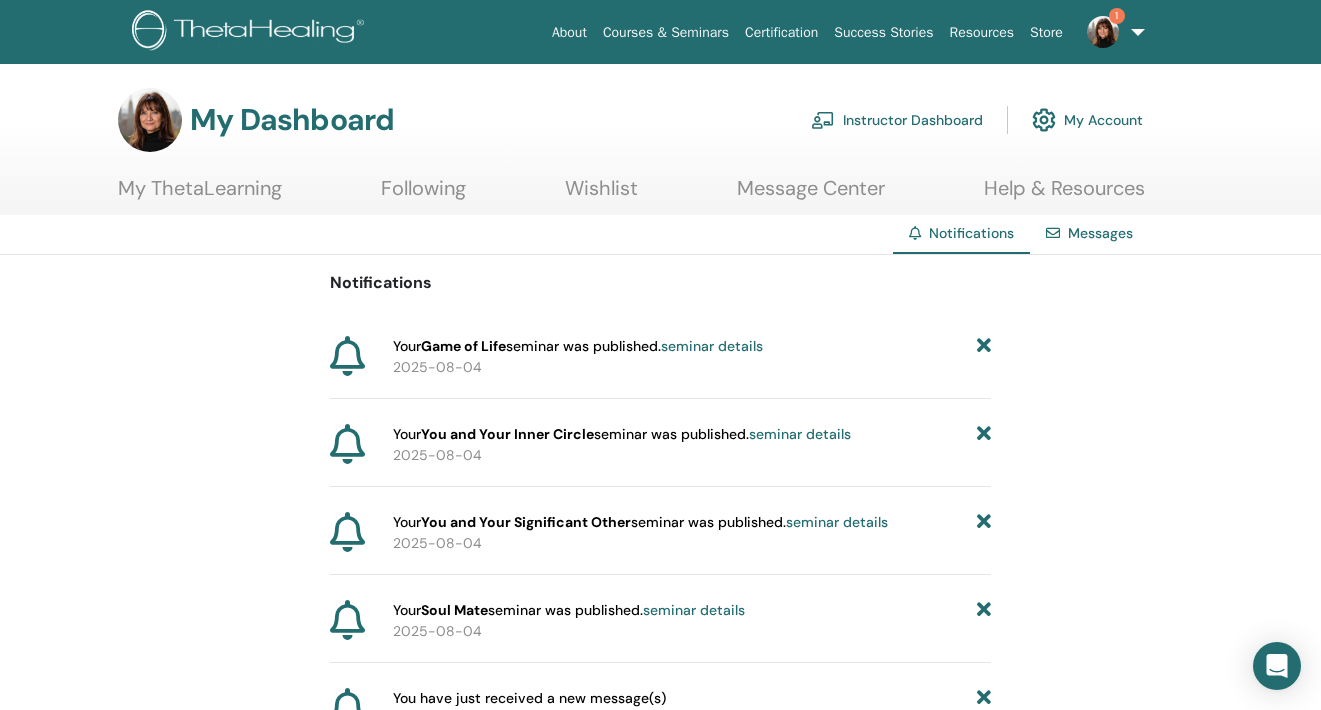 click on "Instructor Dashboard" at bounding box center [897, 120] 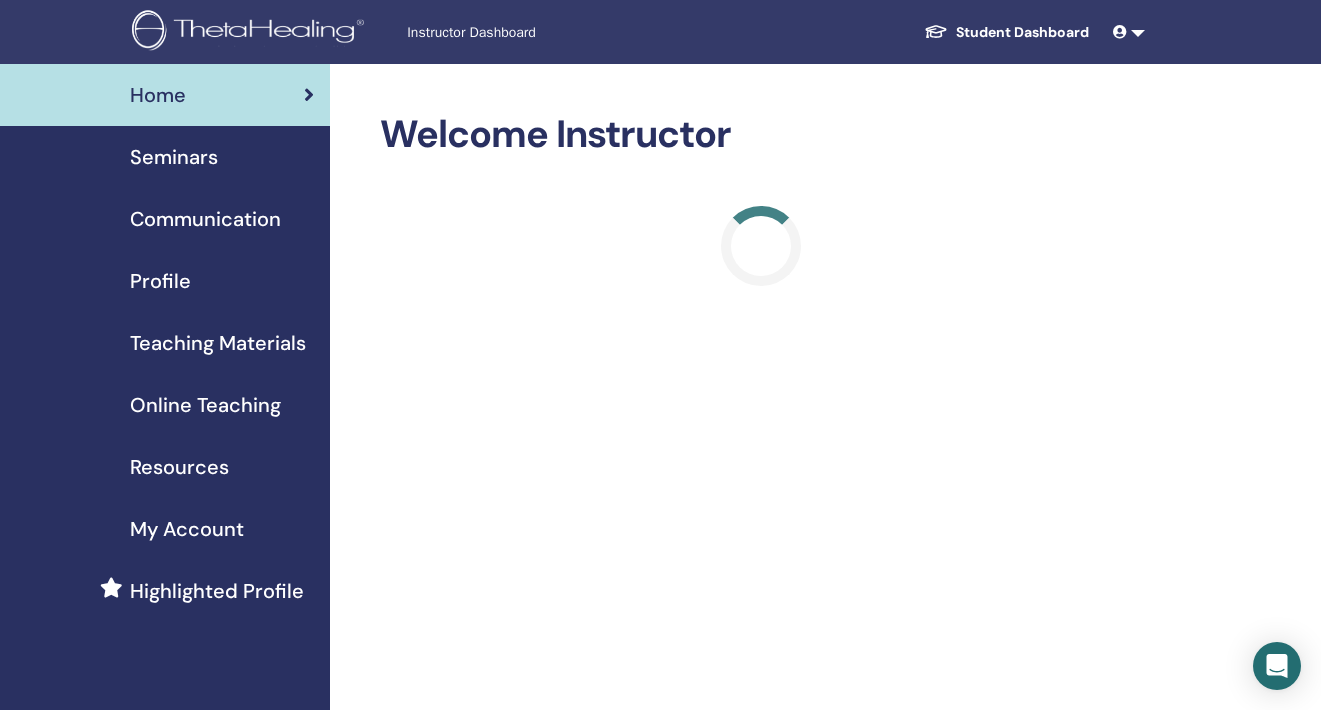 scroll, scrollTop: 0, scrollLeft: 0, axis: both 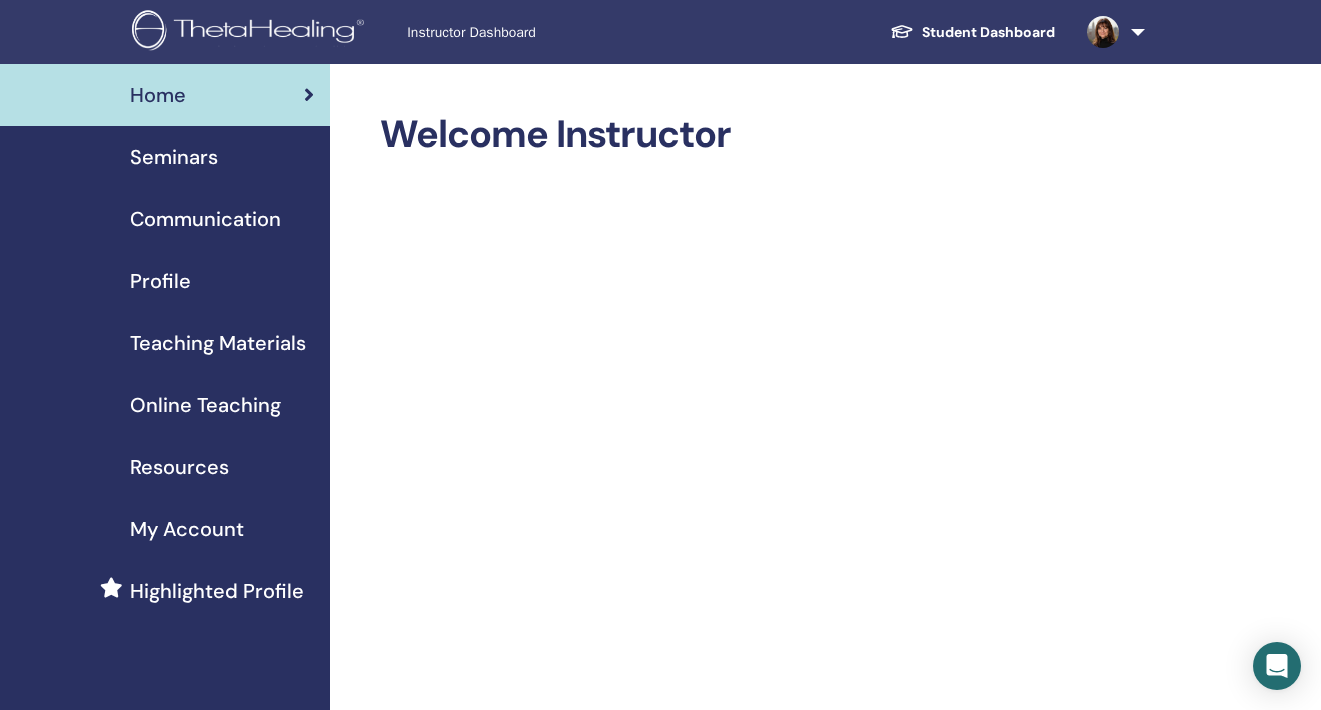 click on "Seminars" at bounding box center [174, 157] 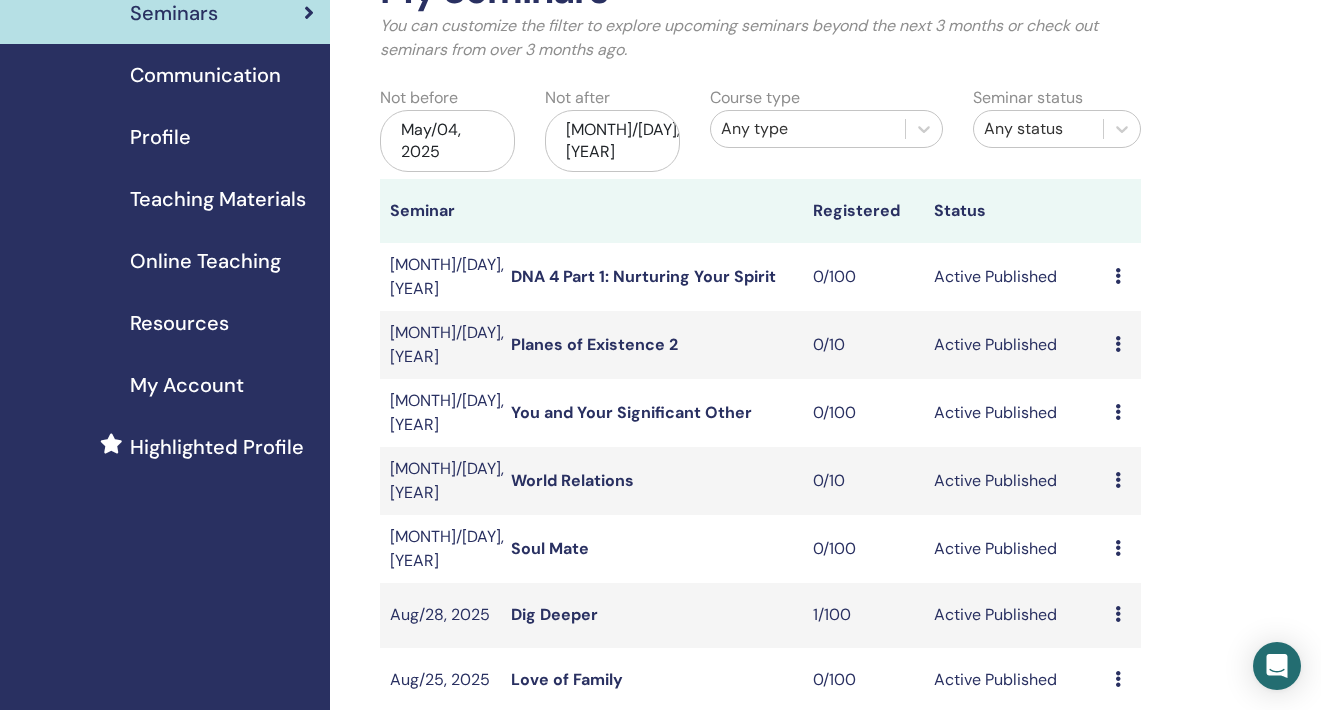 scroll, scrollTop: 146, scrollLeft: 0, axis: vertical 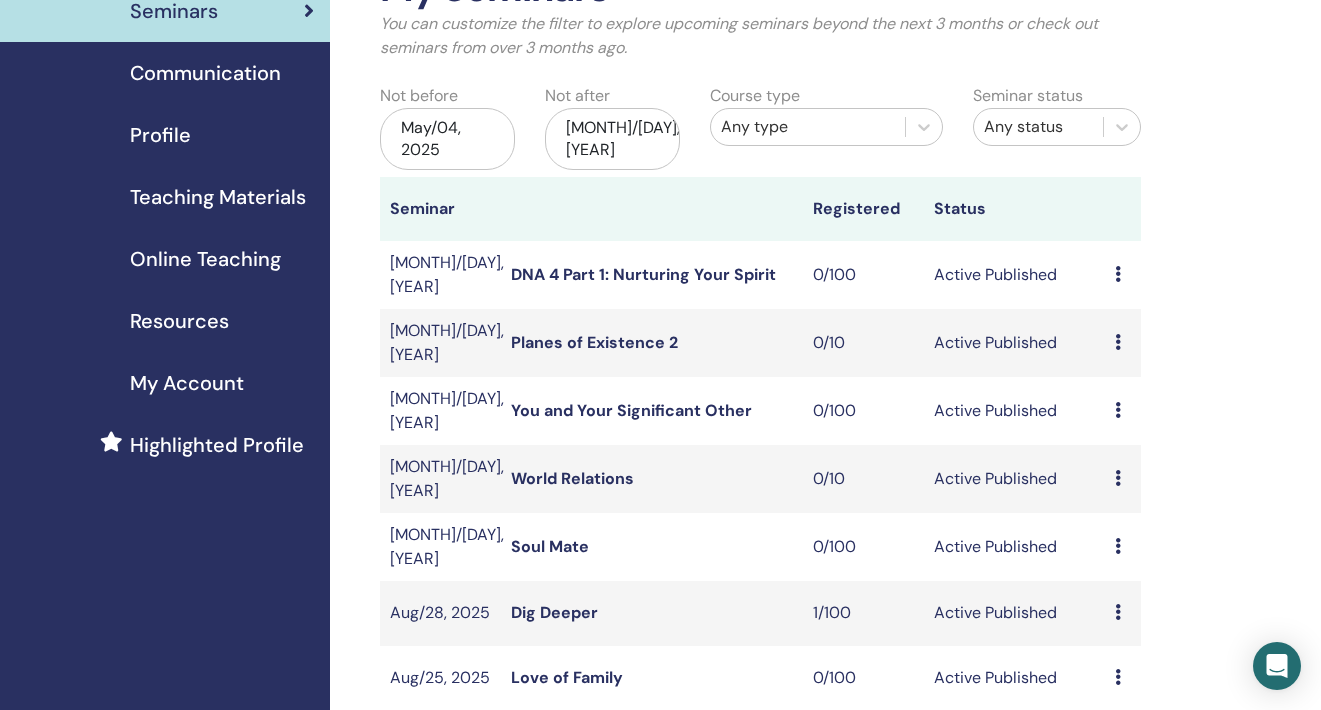 click on "[MONTH]/[DAY], [YEAR]" at bounding box center (612, 139) 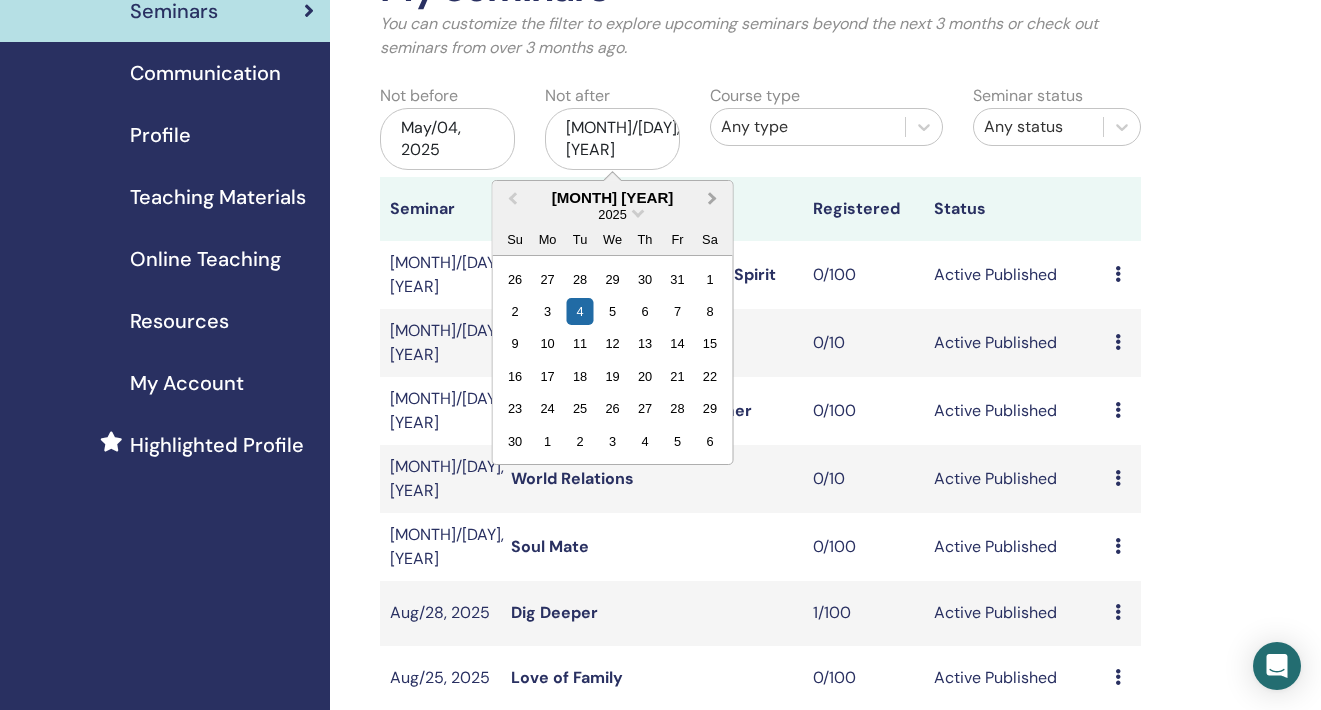 click on "Next Month" at bounding box center [715, 199] 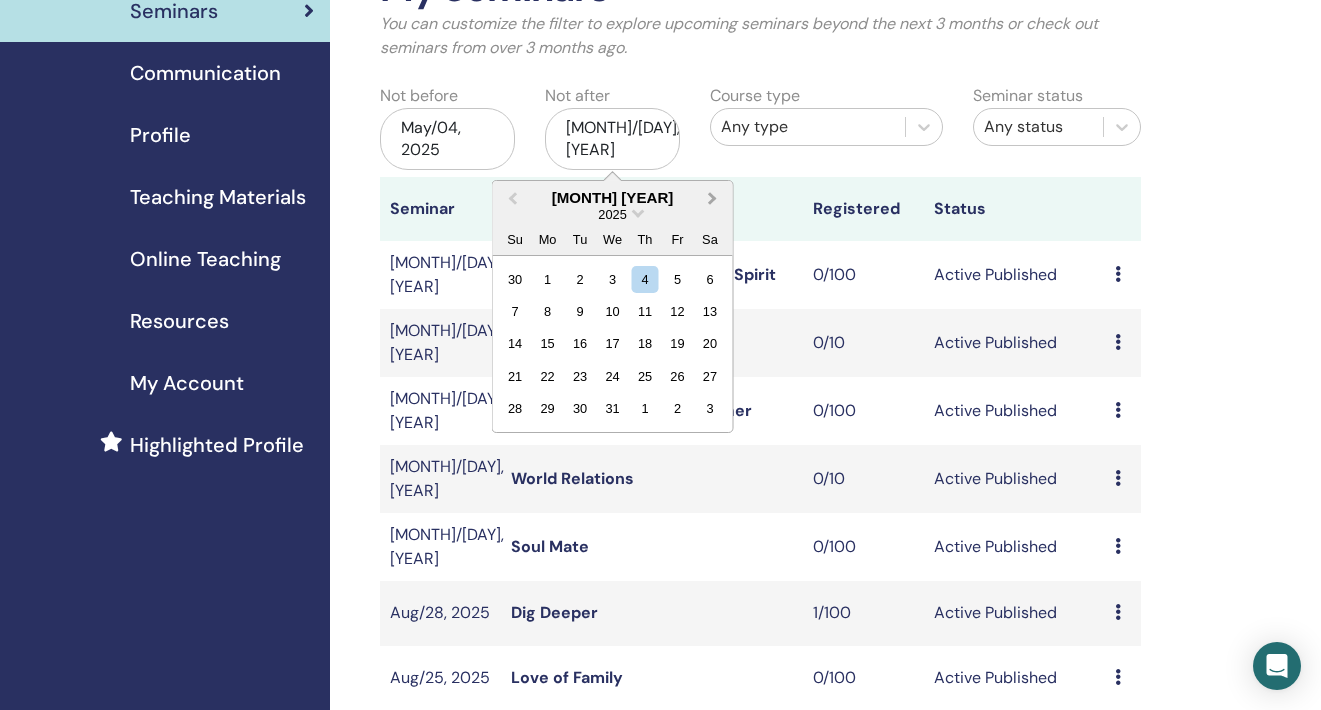 click on "Next Month" at bounding box center (715, 199) 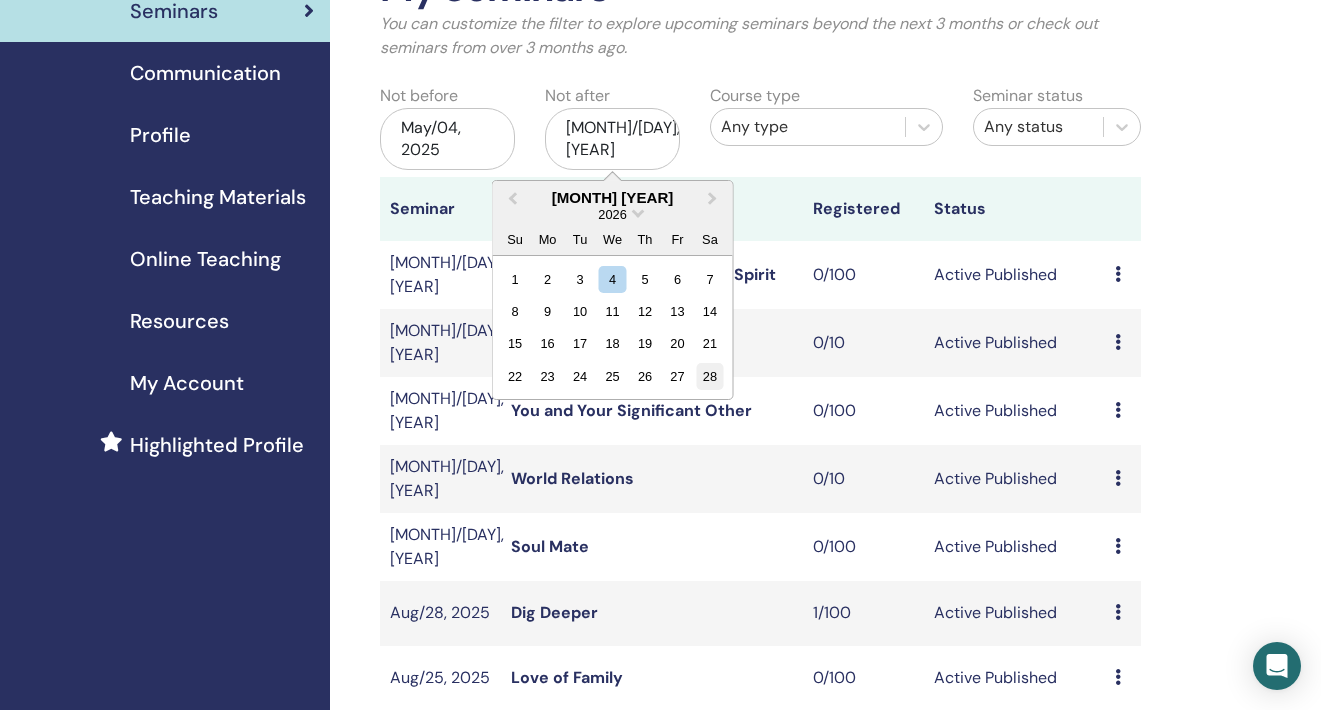 click on "28" at bounding box center [709, 376] 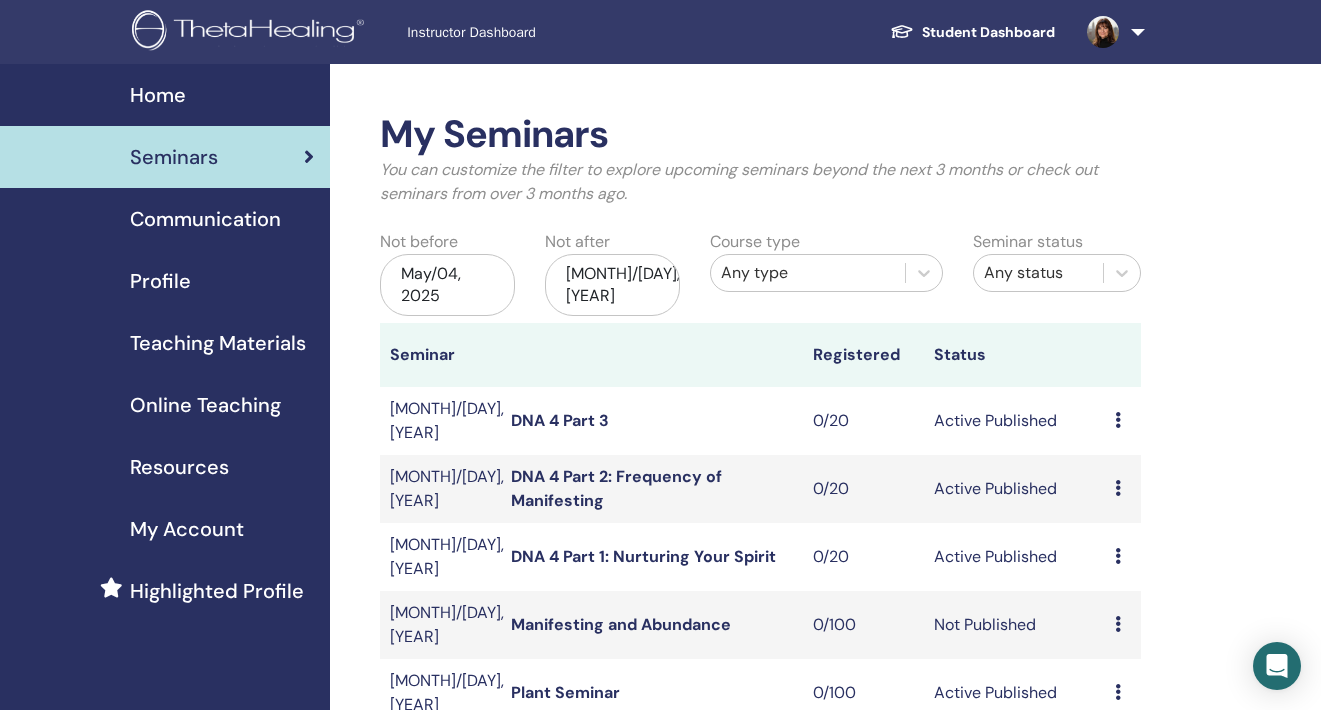 scroll, scrollTop: 0, scrollLeft: 0, axis: both 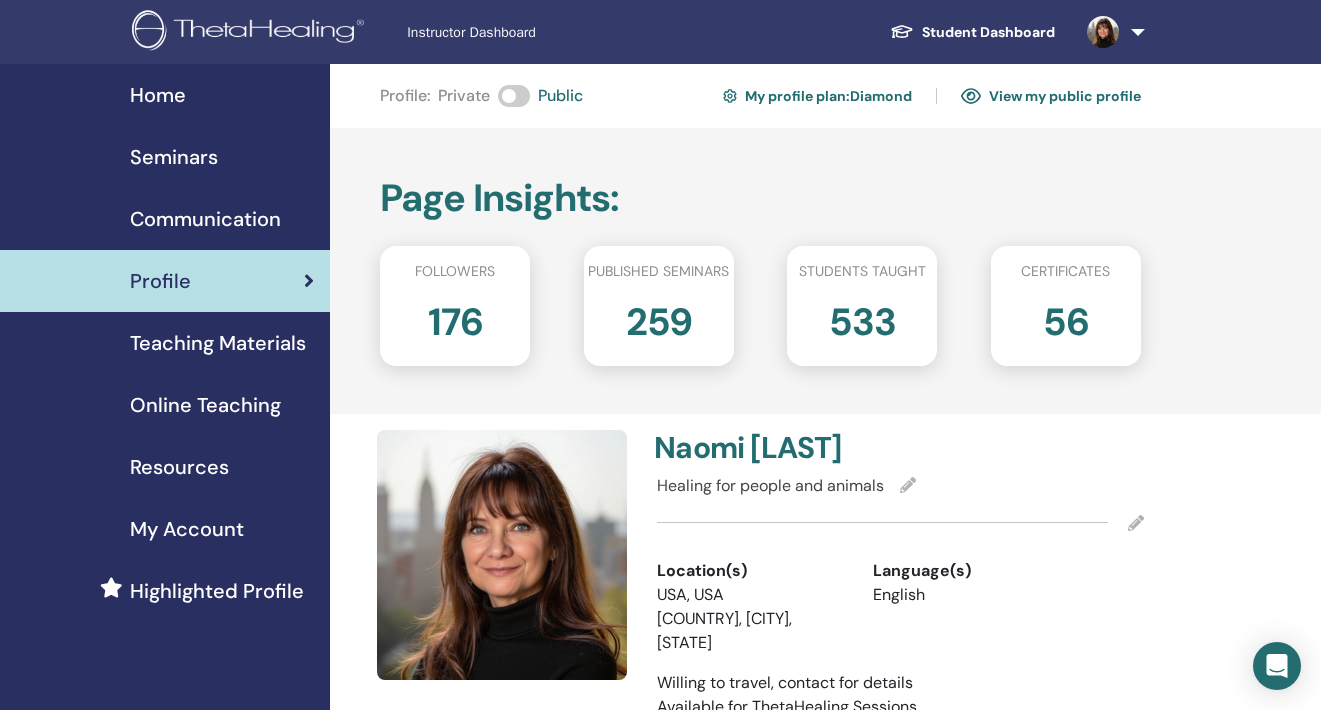 click on "View my public profile" at bounding box center (1051, 96) 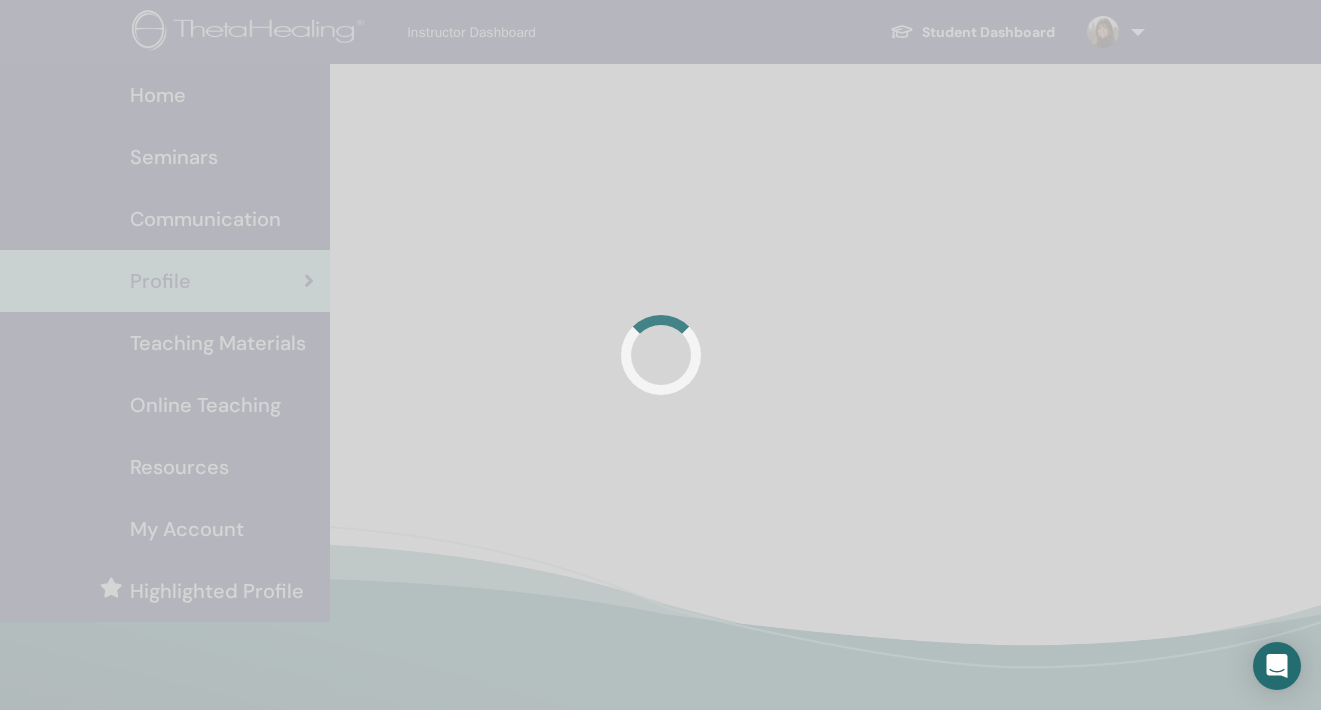 scroll, scrollTop: 0, scrollLeft: 0, axis: both 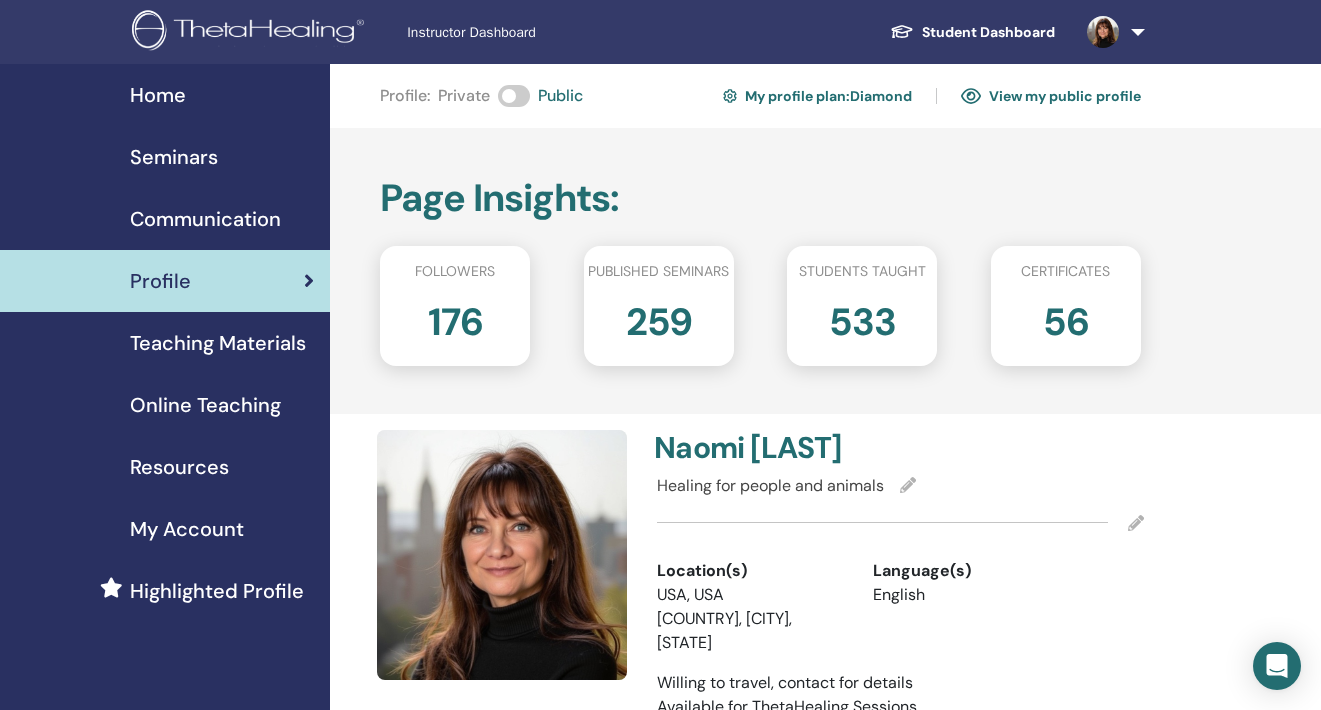 click on "Seminars" at bounding box center [174, 157] 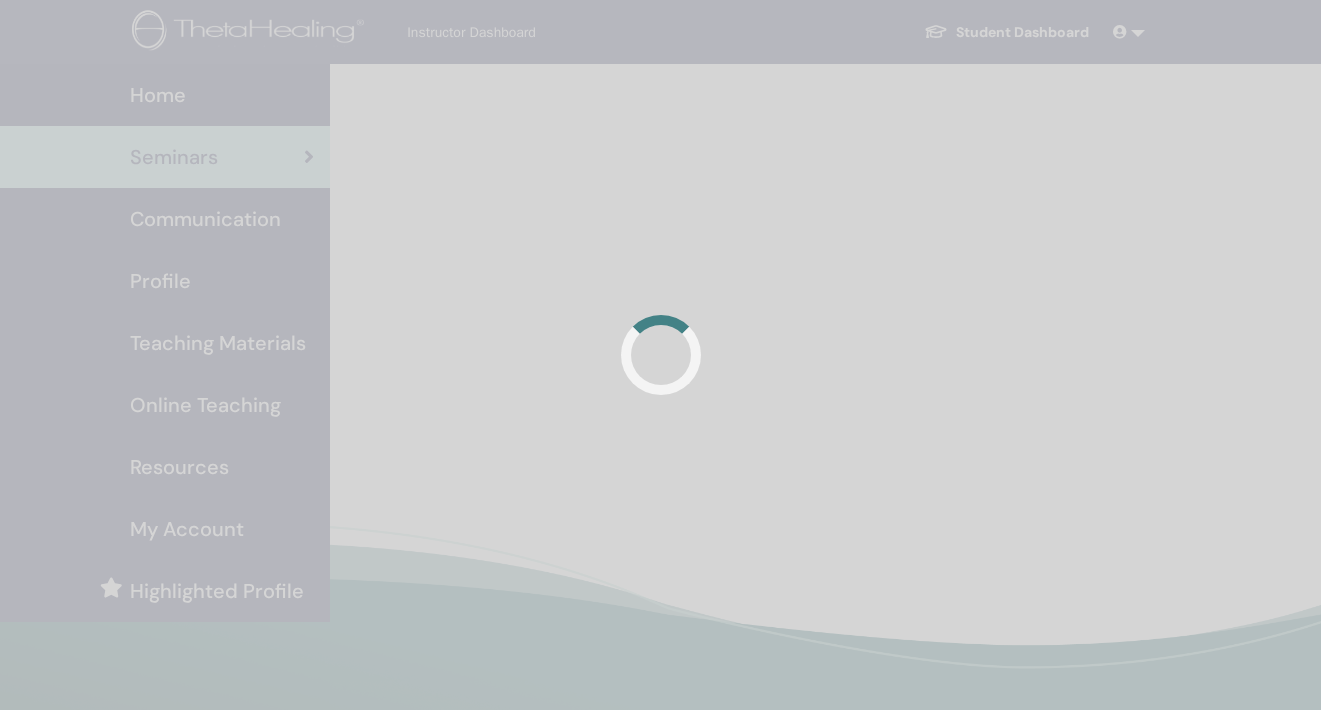 scroll, scrollTop: 0, scrollLeft: 0, axis: both 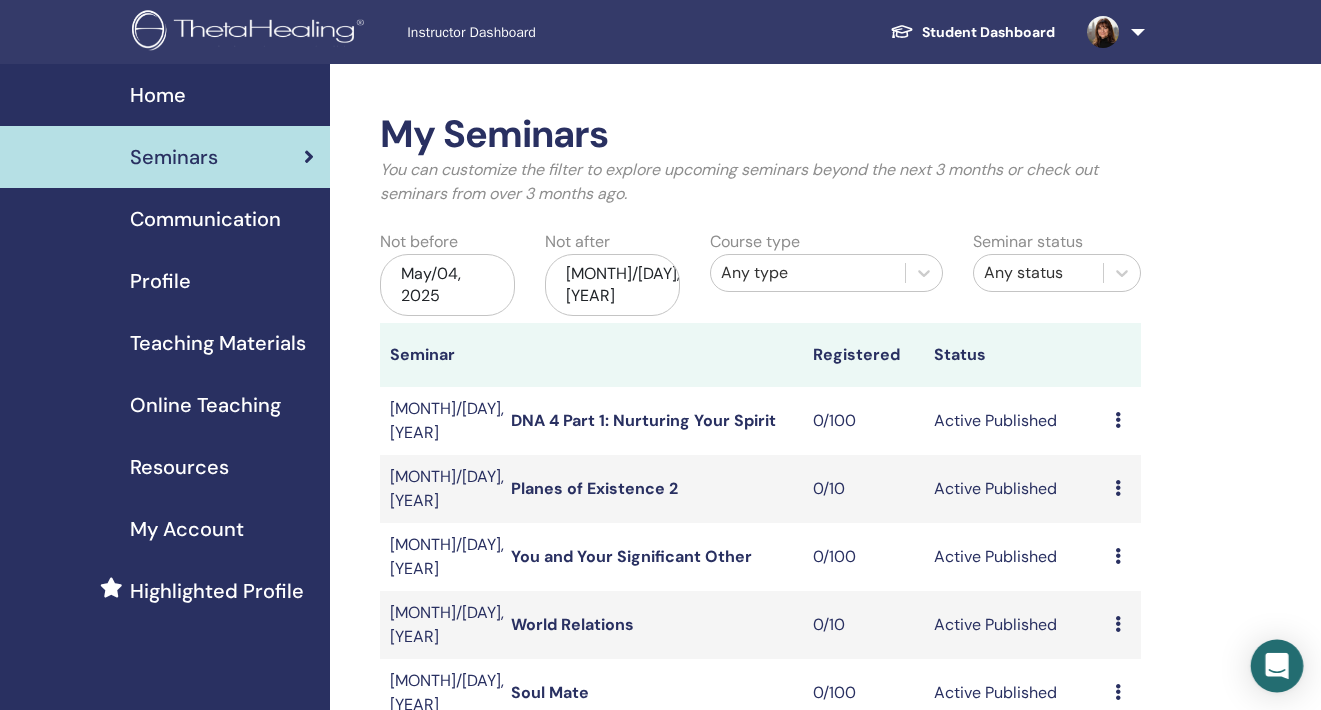 click 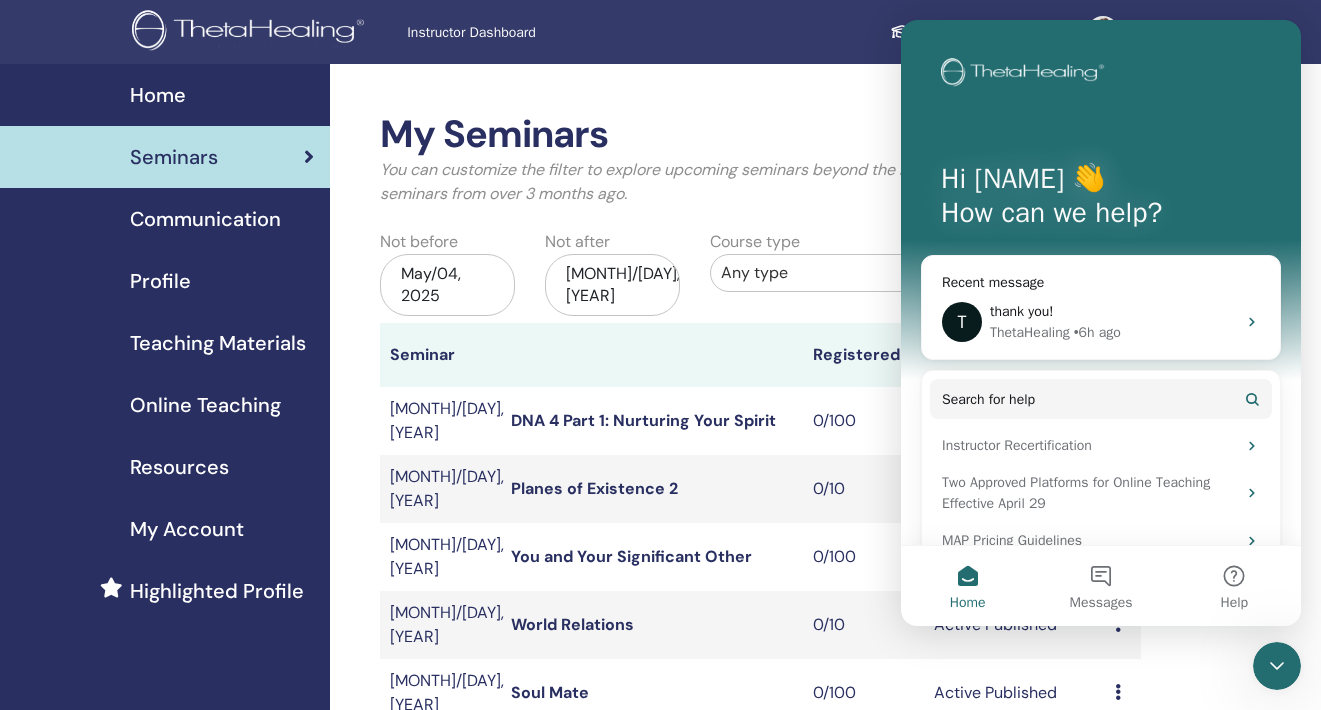 scroll, scrollTop: 0, scrollLeft: 0, axis: both 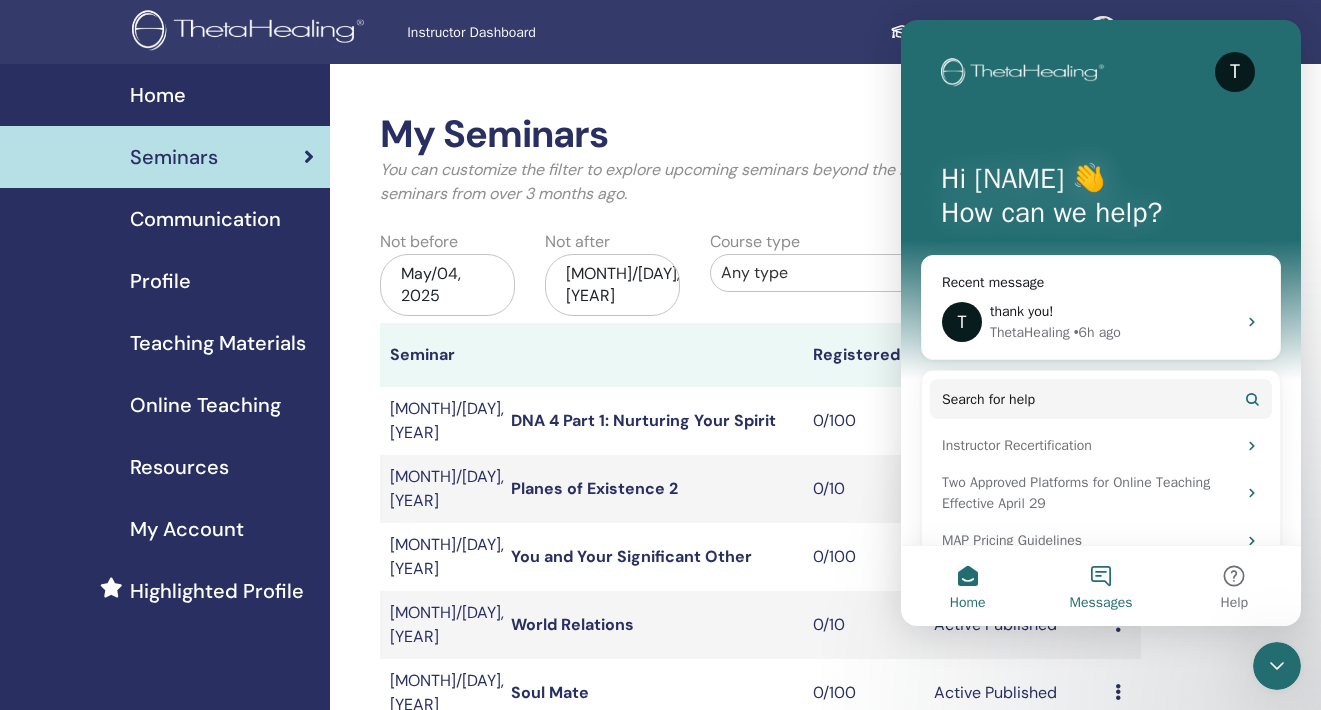 click on "Messages" at bounding box center [1100, 586] 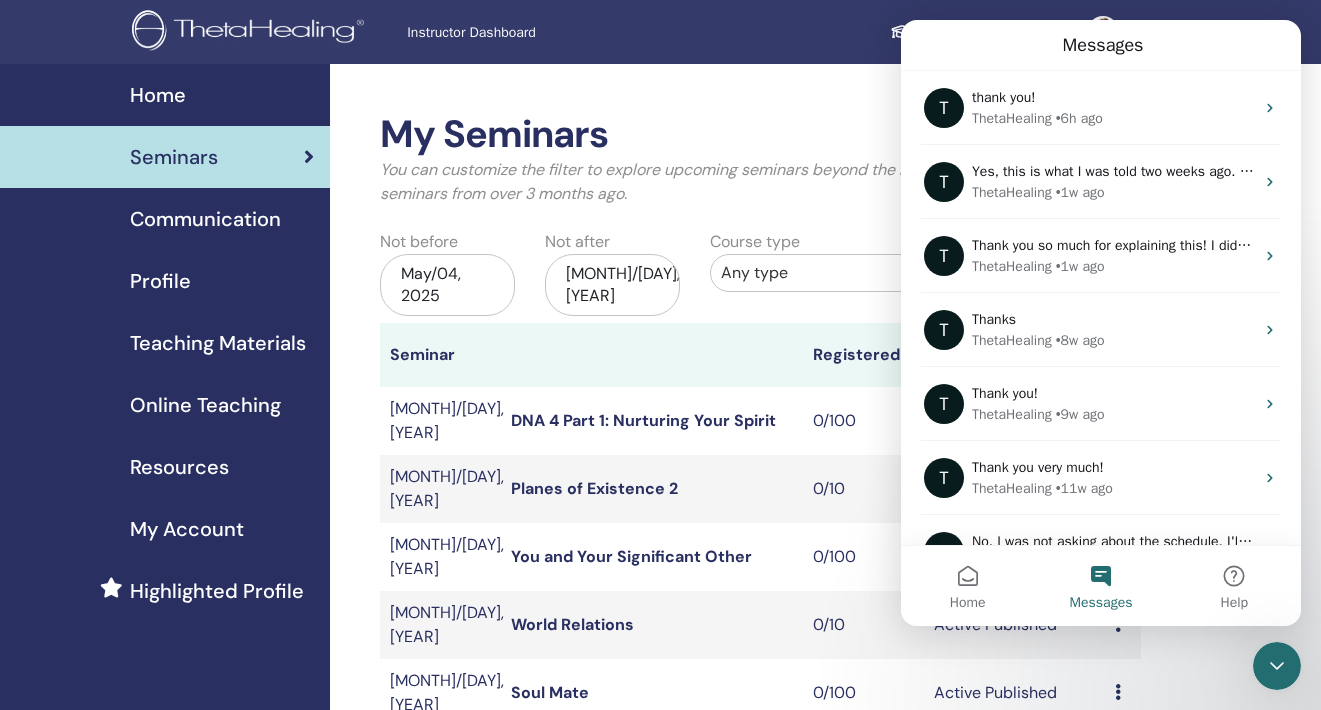 click on "Messages" at bounding box center (1100, 586) 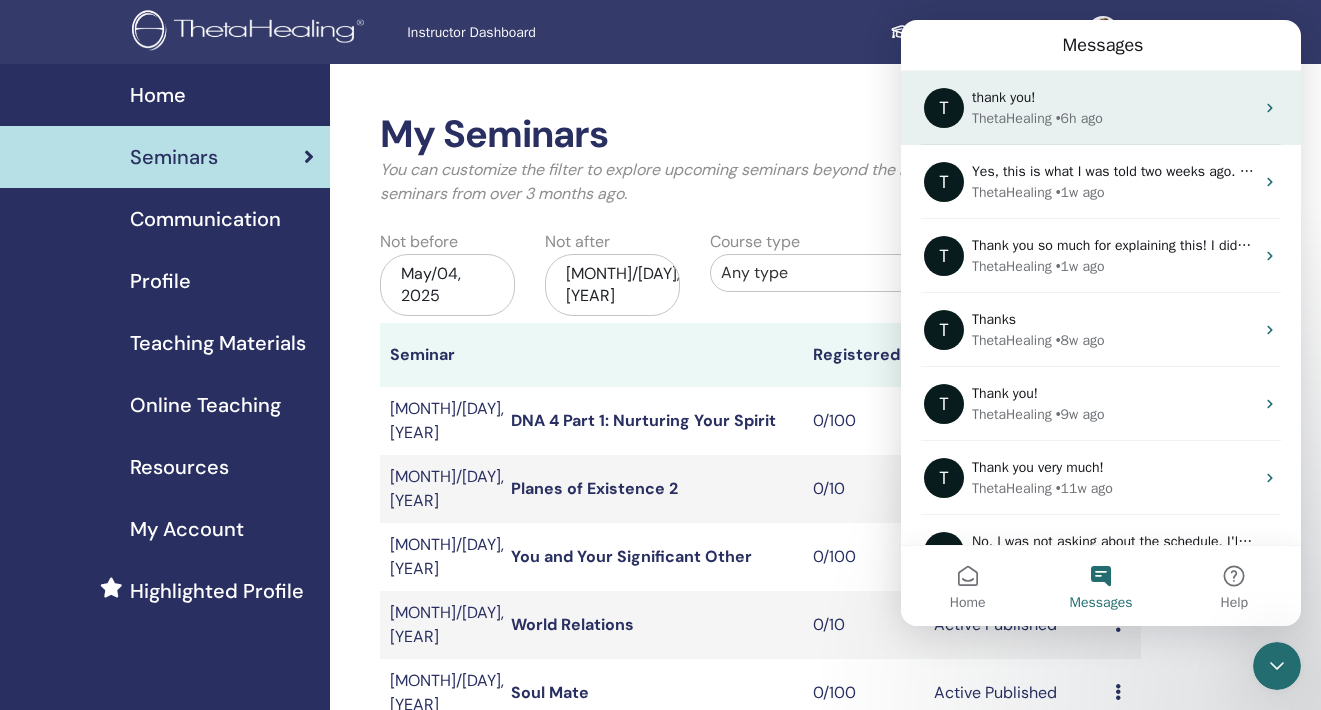 click on "ThetaHealing •  6h ago" at bounding box center [1113, 118] 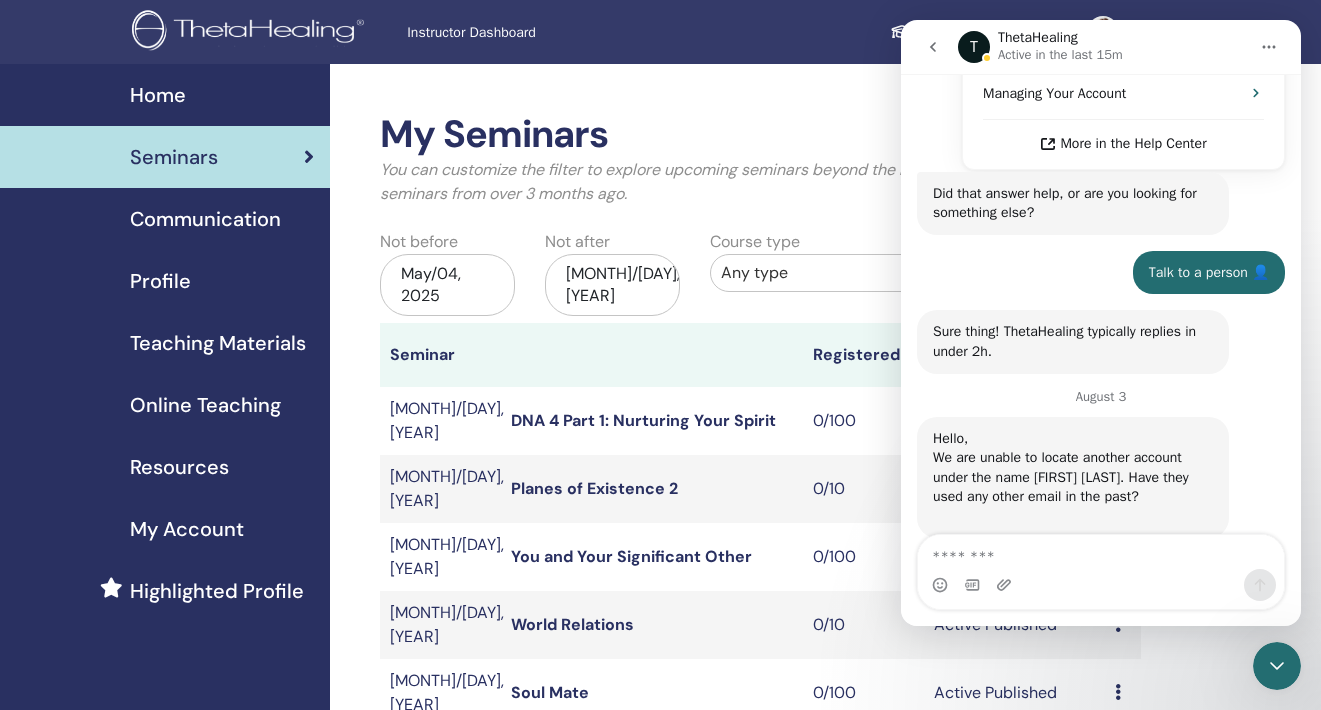scroll, scrollTop: 835, scrollLeft: 0, axis: vertical 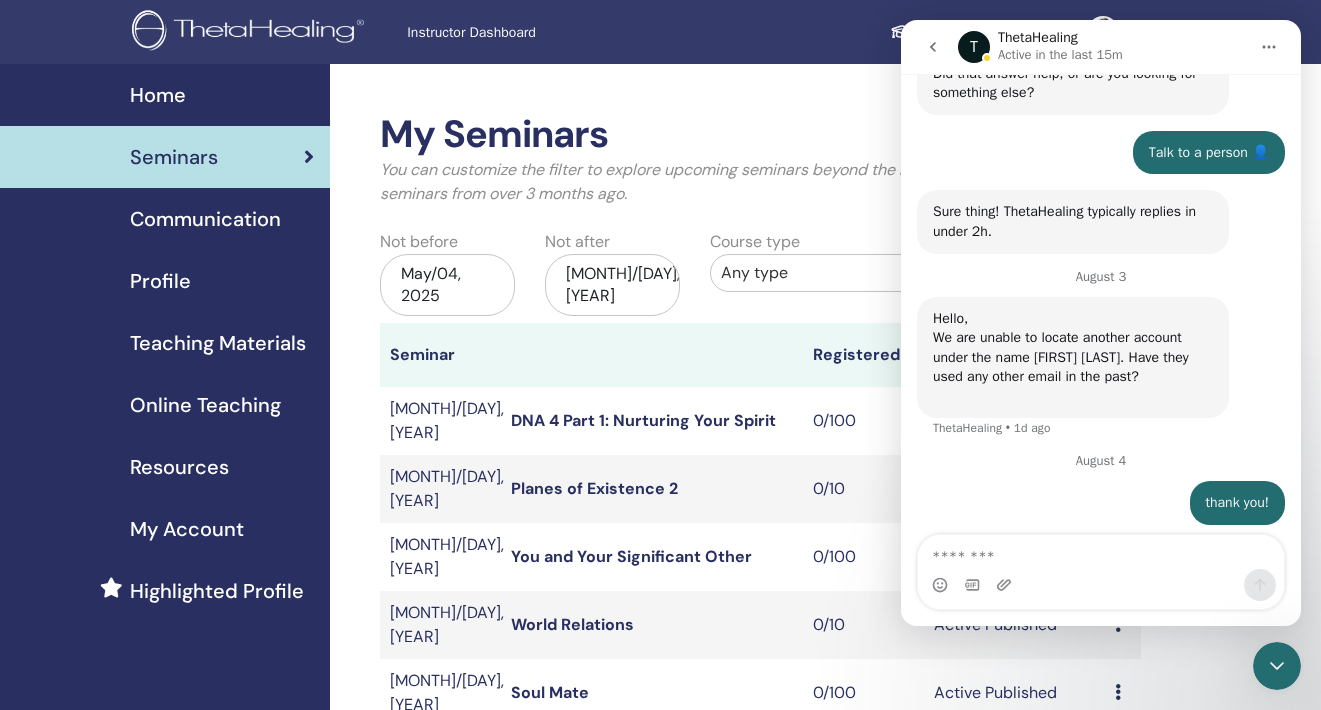 click at bounding box center [1101, 552] 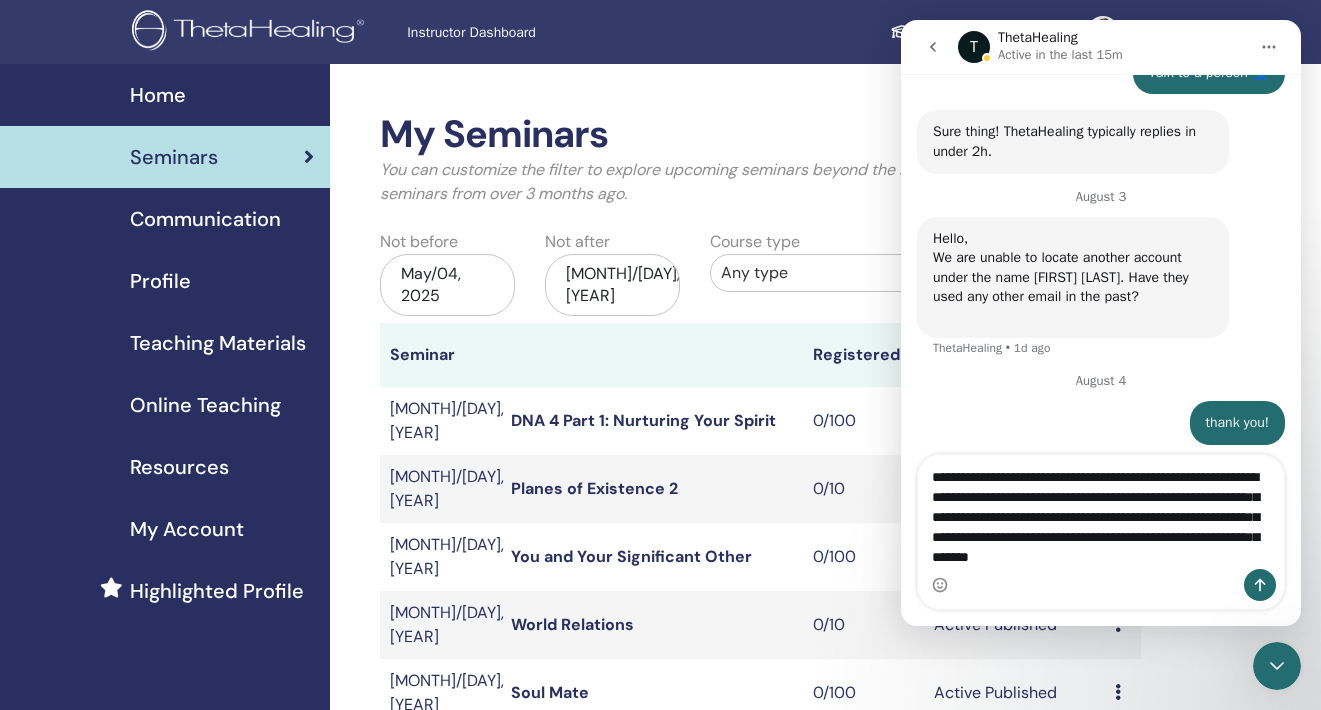 scroll, scrollTop: 935, scrollLeft: 0, axis: vertical 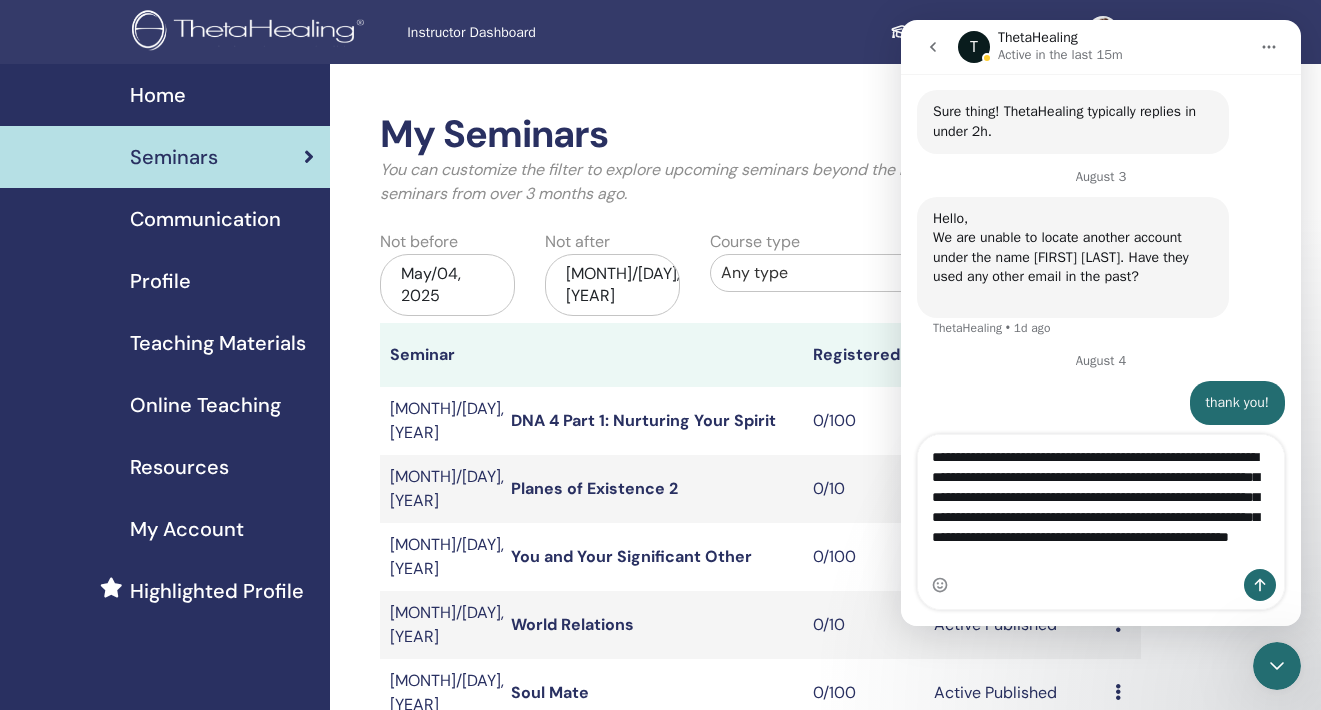 type on "**********" 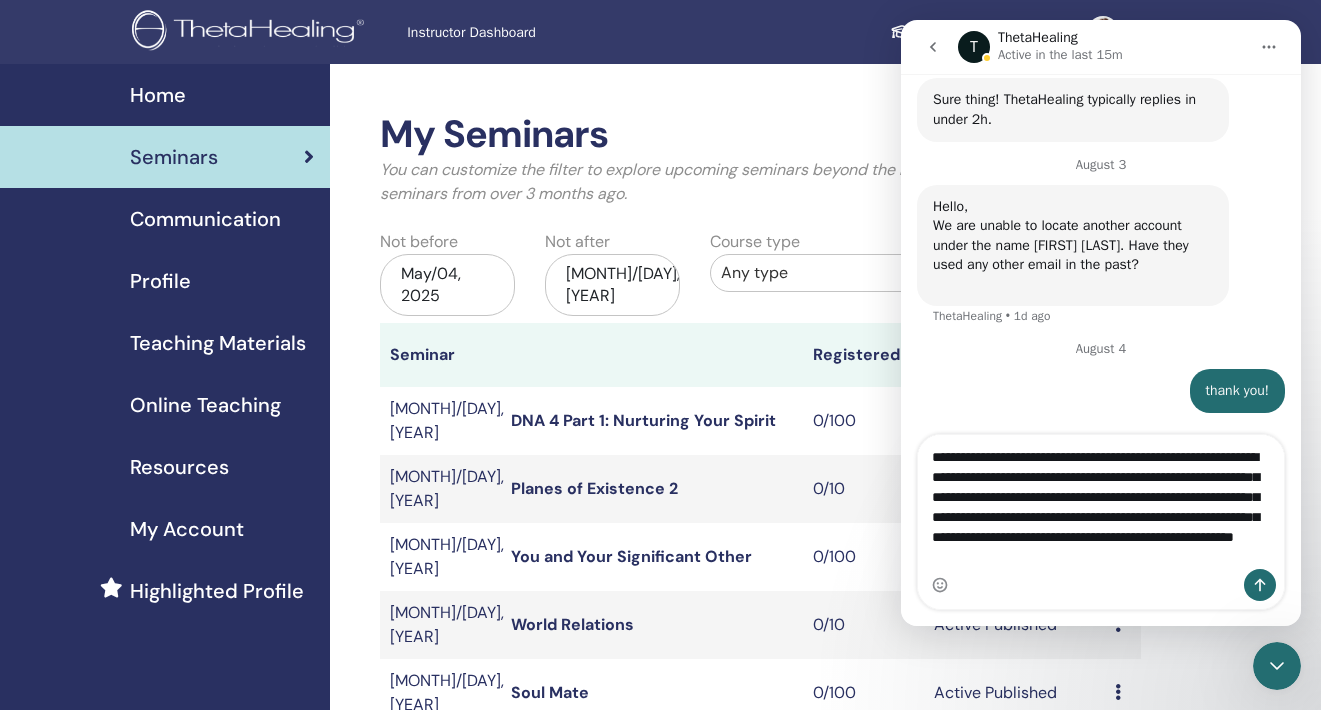 type 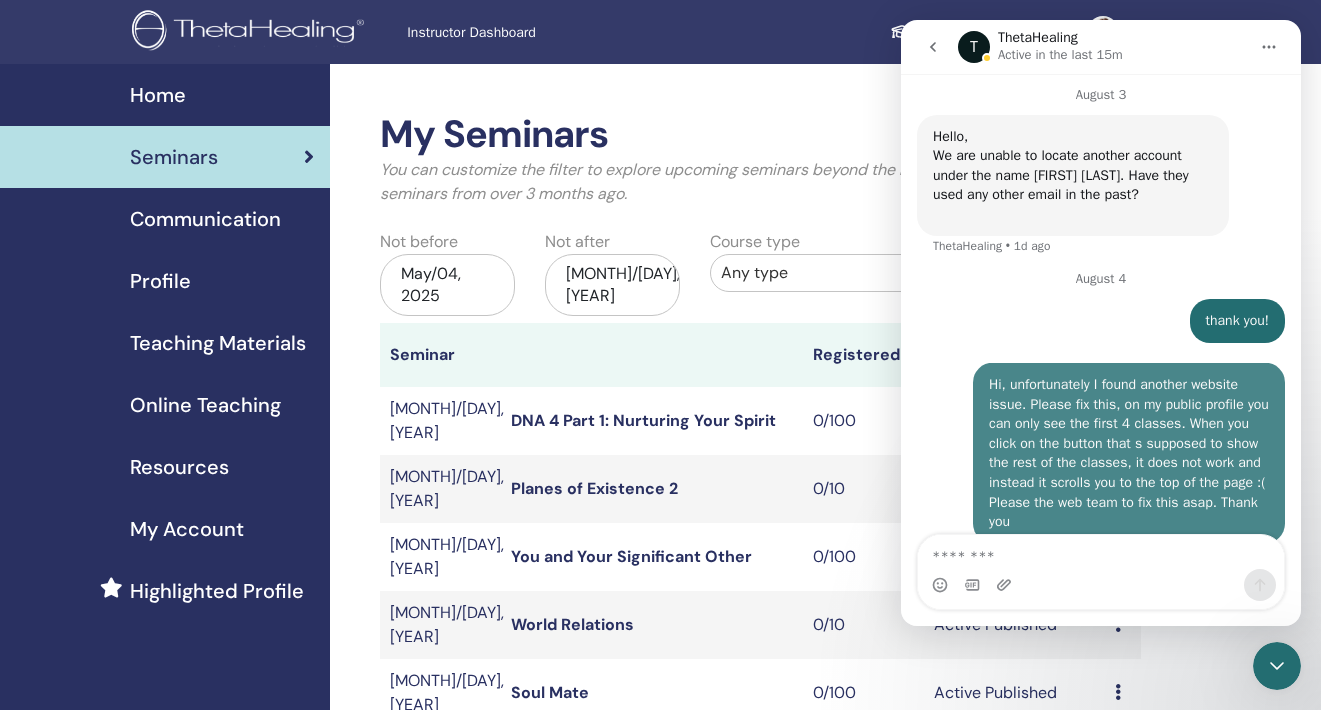 scroll, scrollTop: 1027, scrollLeft: 0, axis: vertical 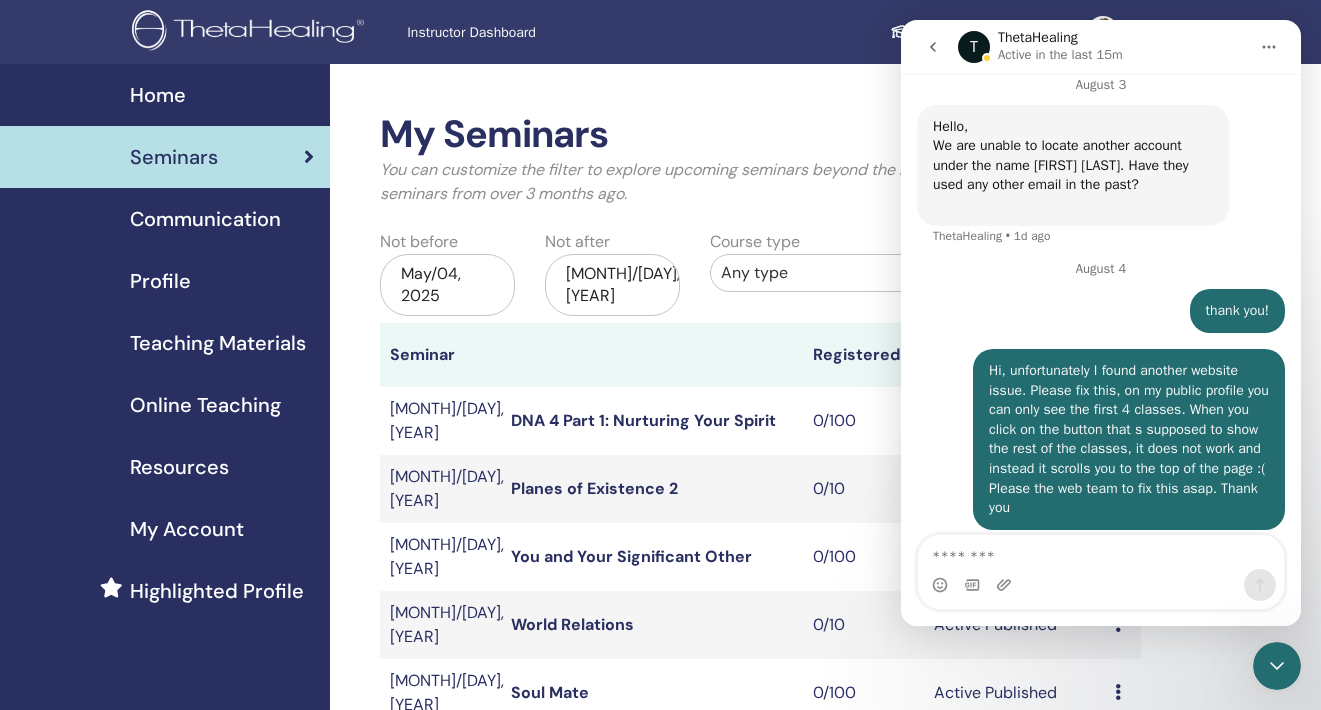 click 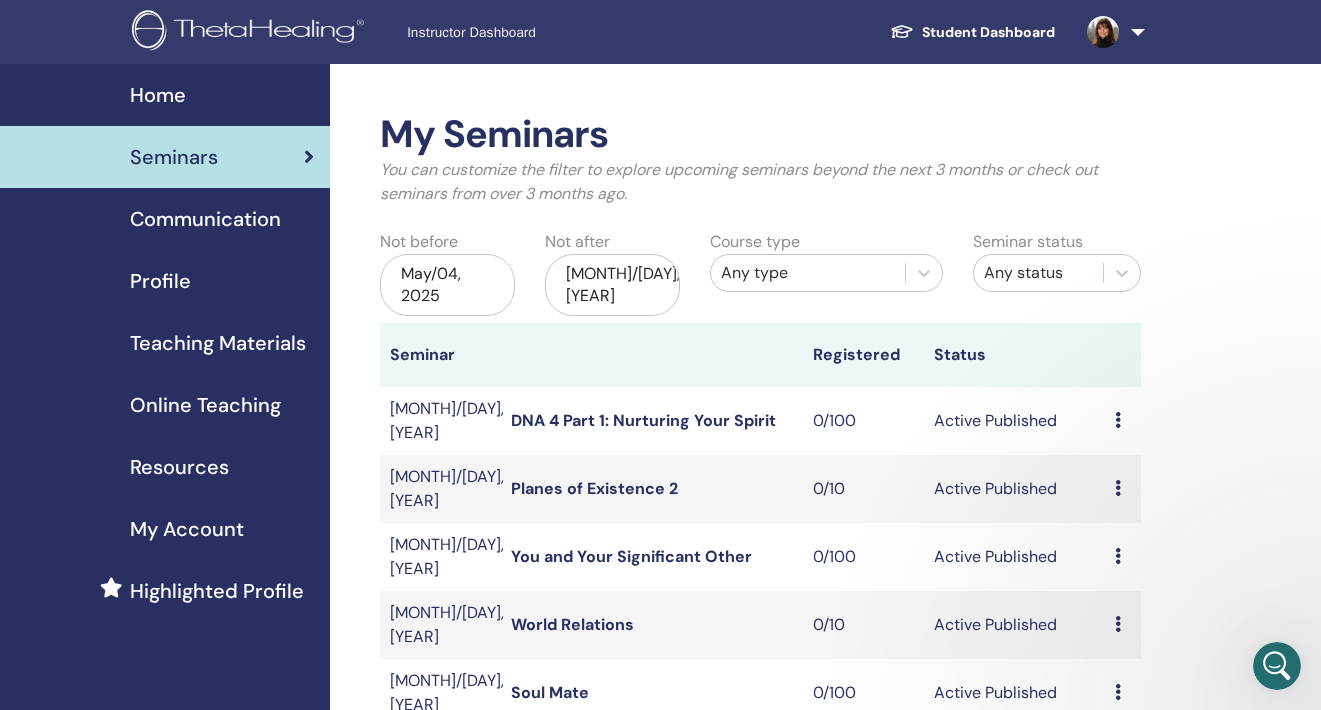 scroll, scrollTop: 0, scrollLeft: 0, axis: both 